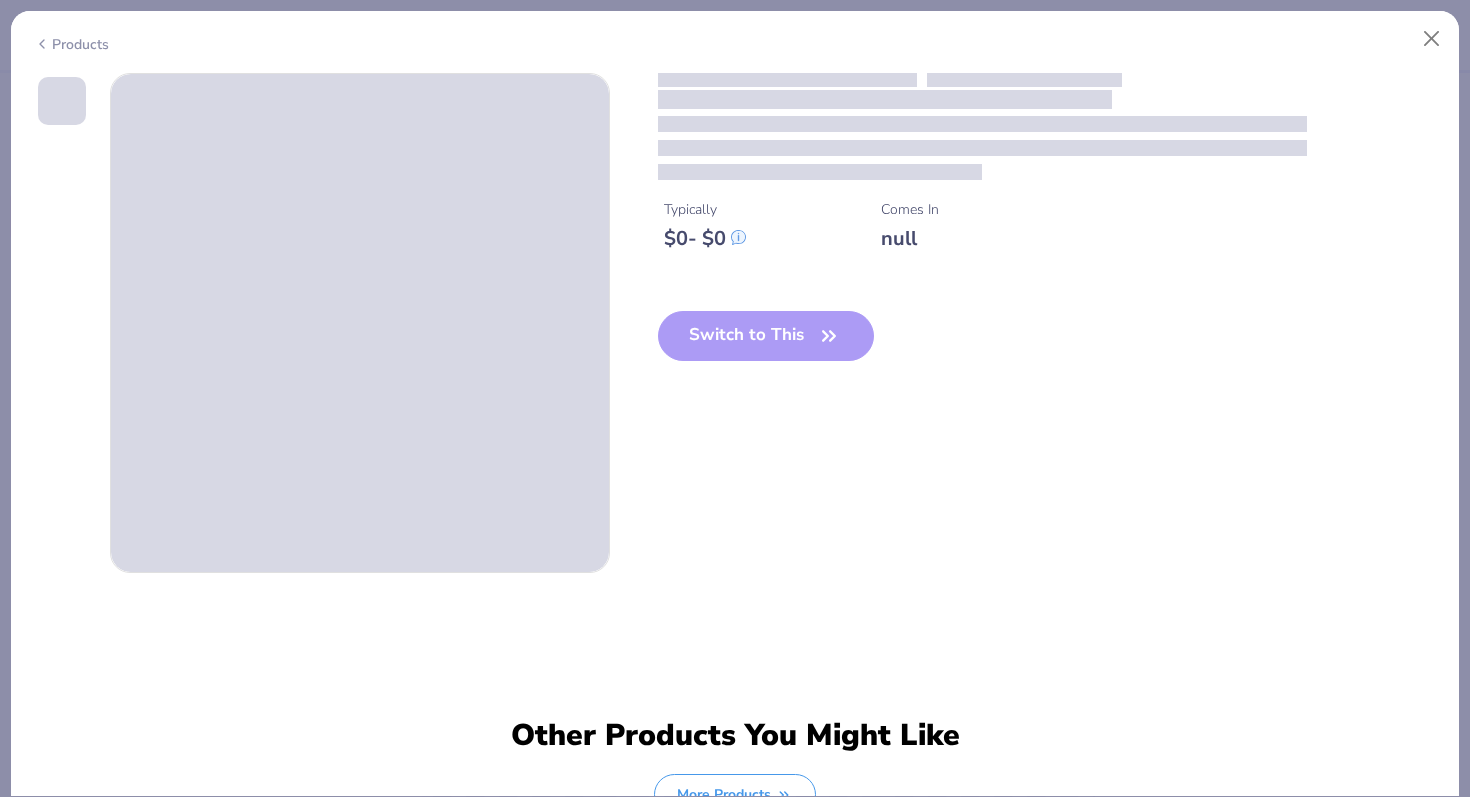 scroll, scrollTop: 0, scrollLeft: 0, axis: both 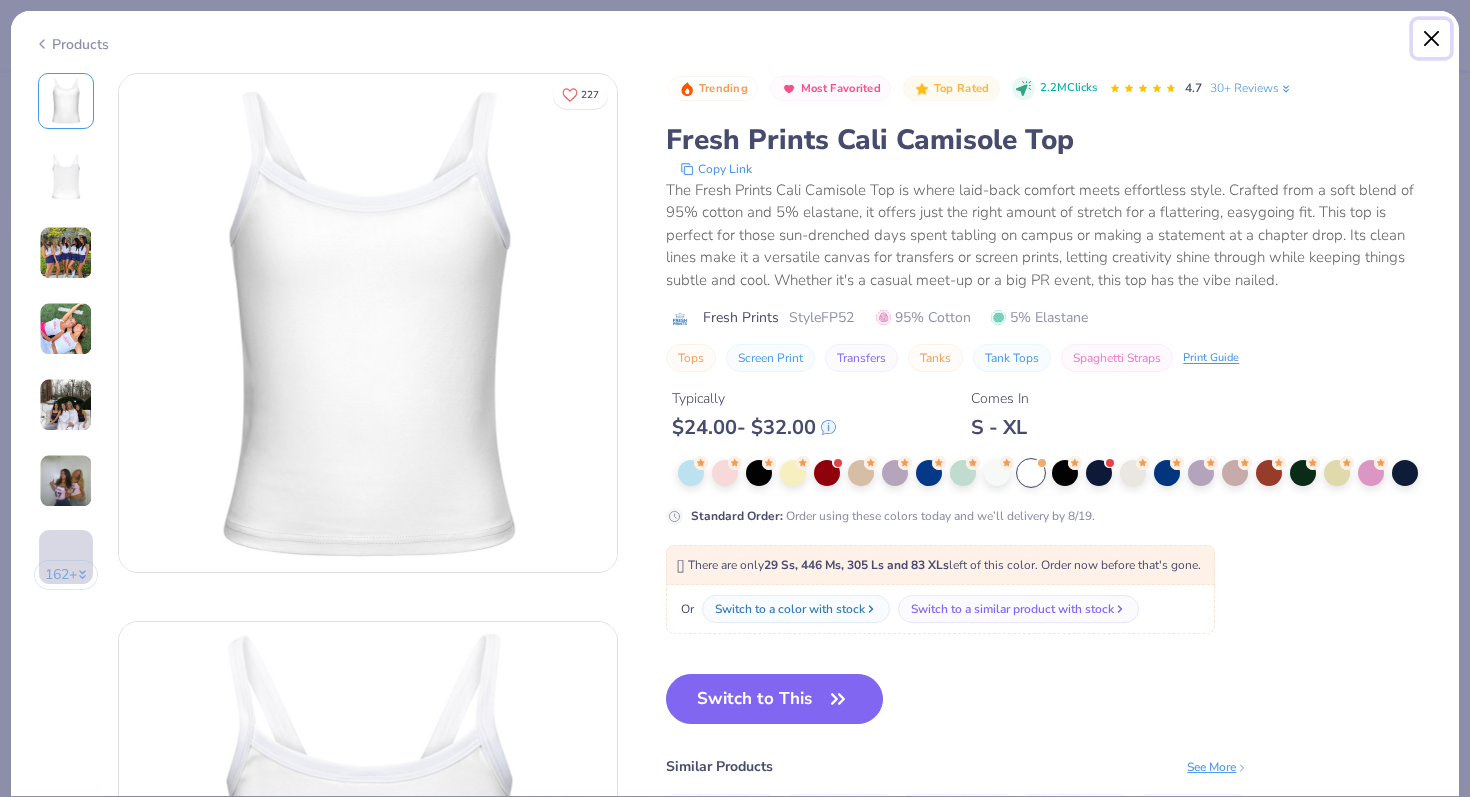 click at bounding box center (1432, 39) 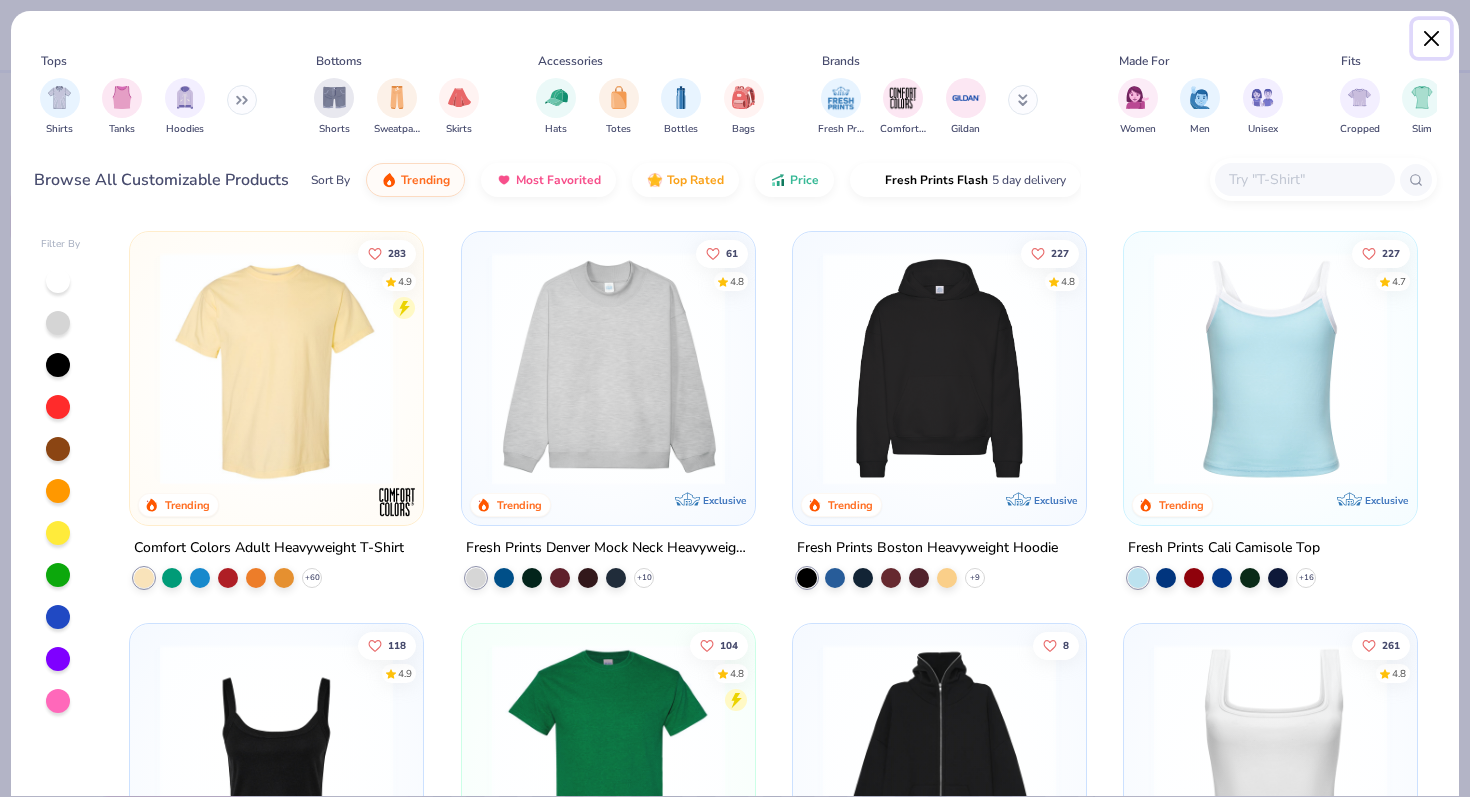 click at bounding box center [1432, 39] 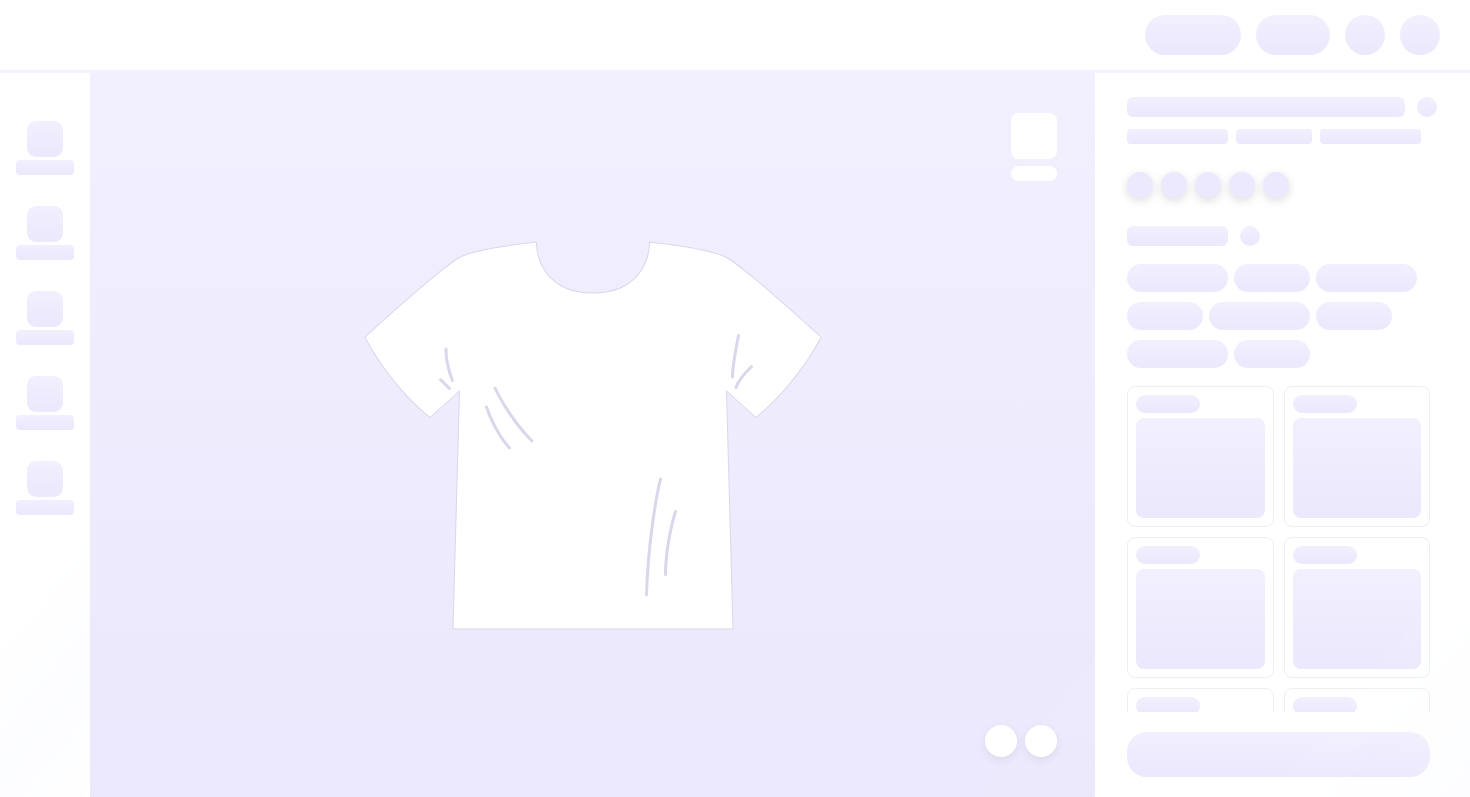 scroll, scrollTop: 0, scrollLeft: 0, axis: both 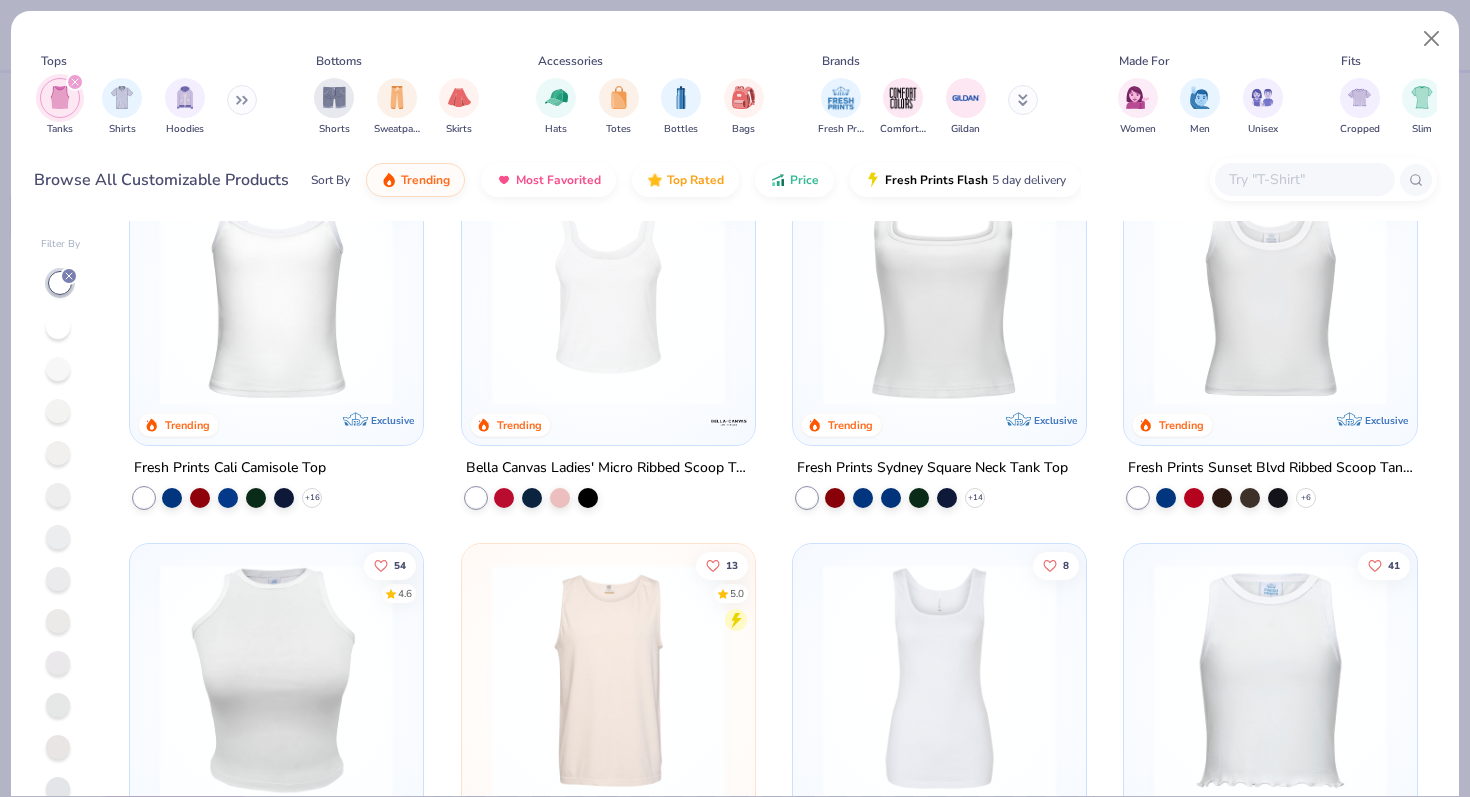 click at bounding box center [276, 288] 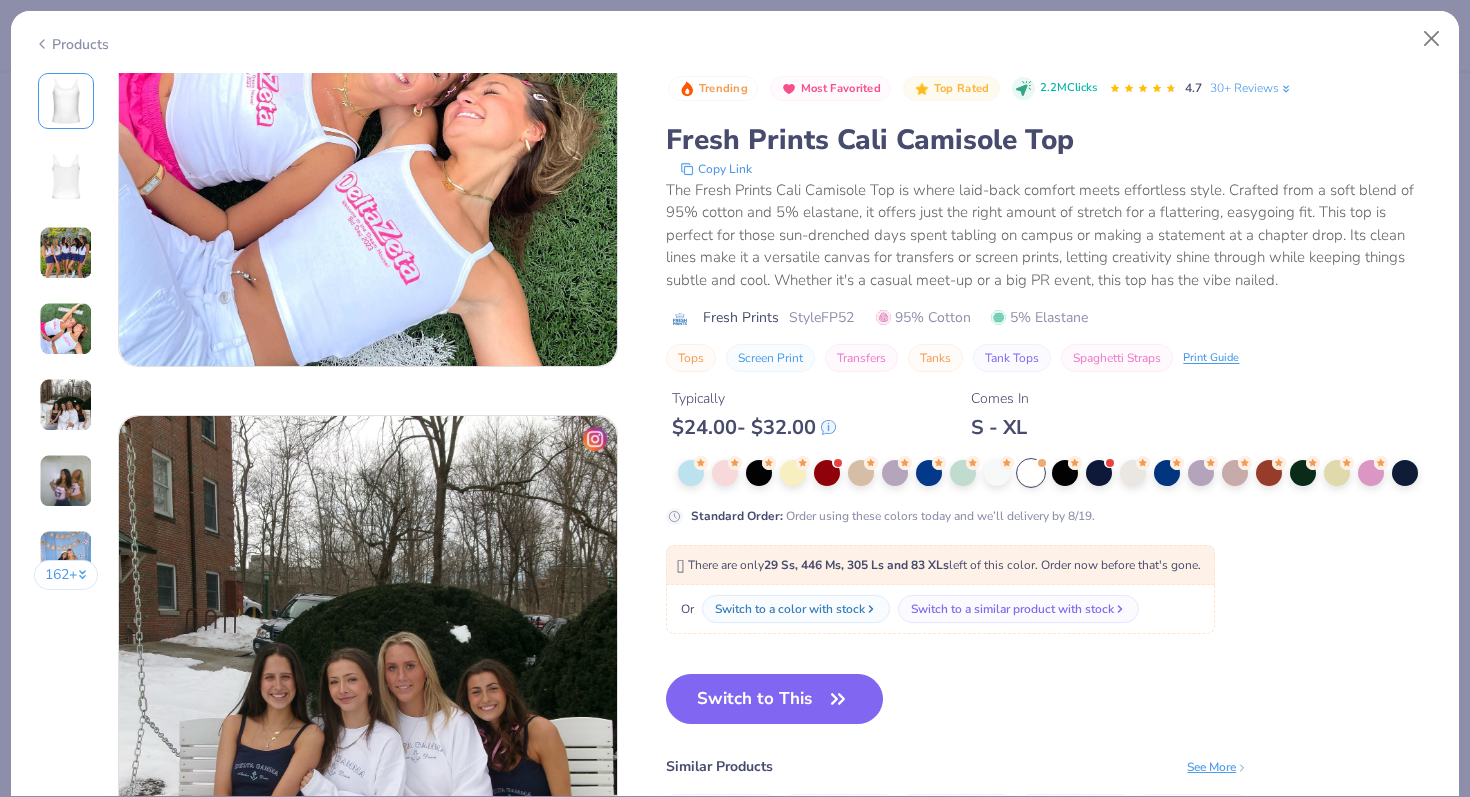 scroll, scrollTop: 0, scrollLeft: 0, axis: both 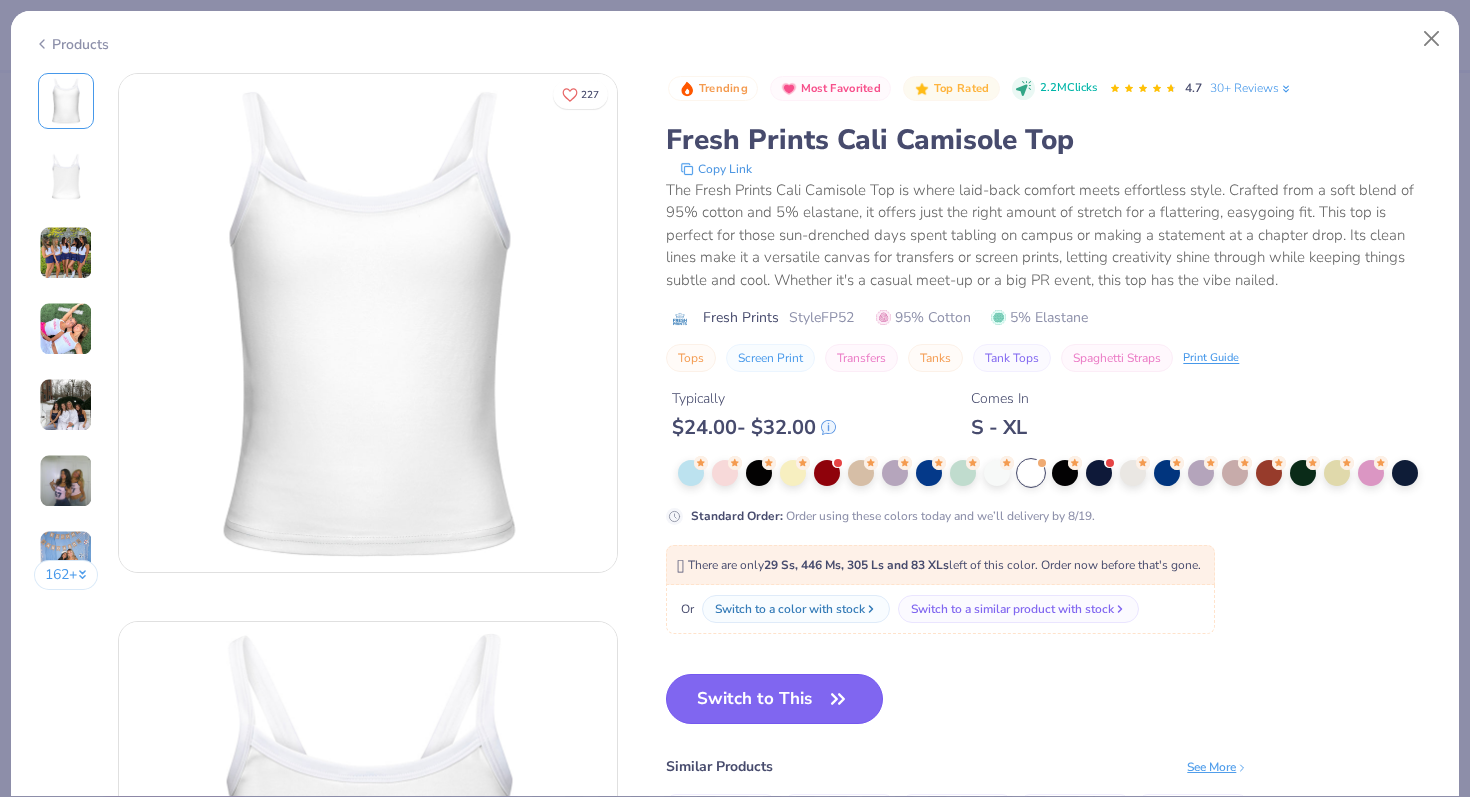 click on "Switch to This" at bounding box center (774, 699) 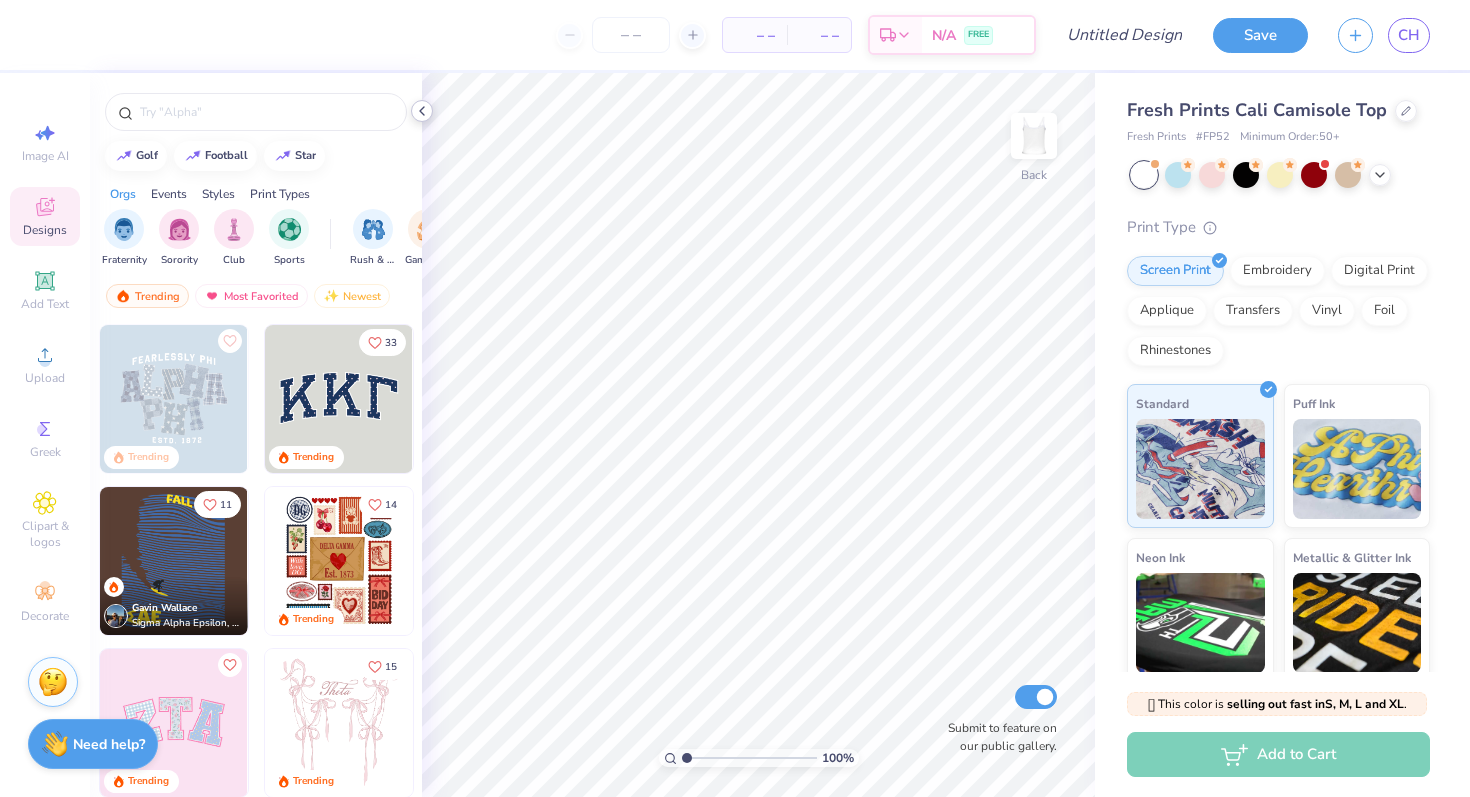 click at bounding box center (422, 111) 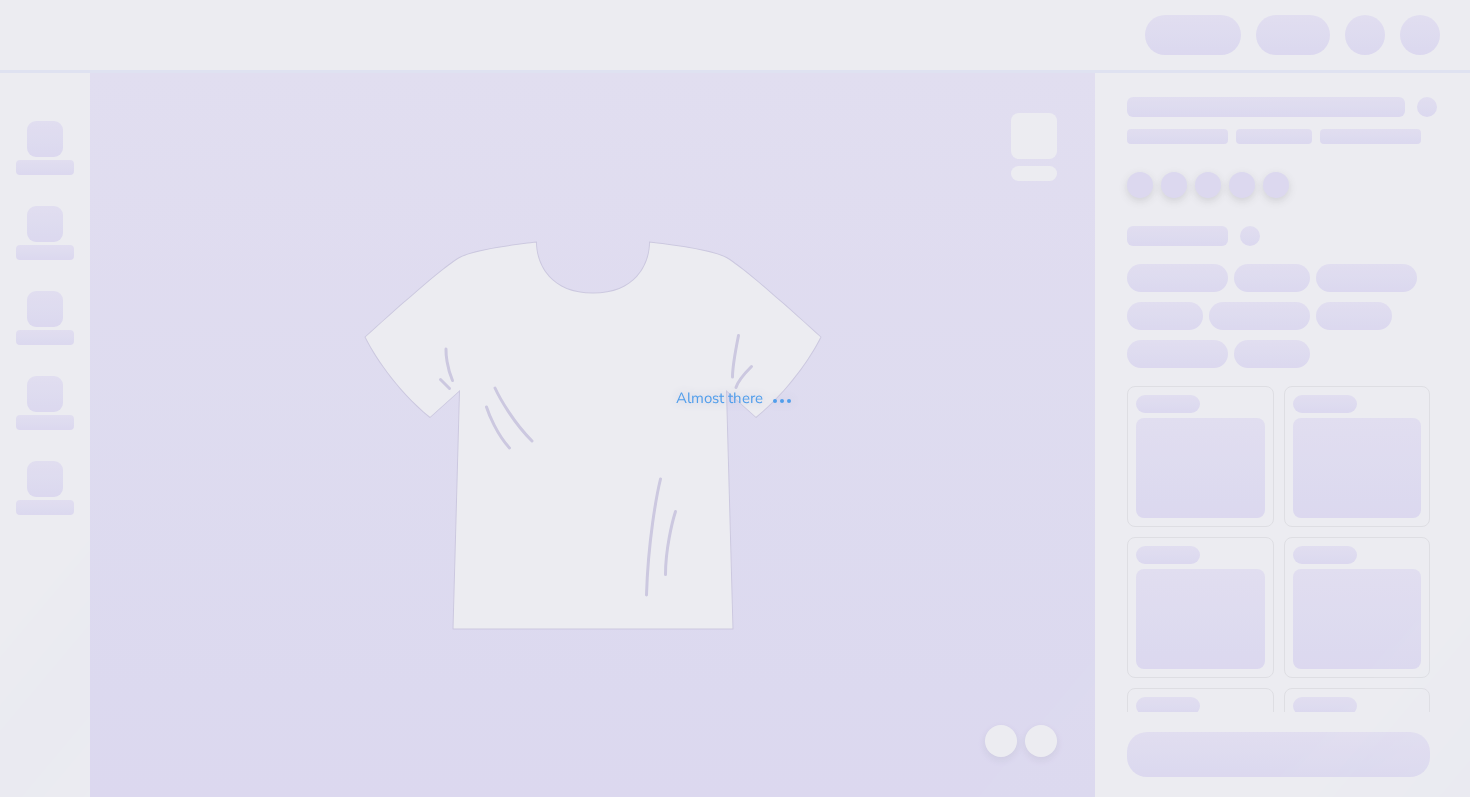 scroll, scrollTop: 0, scrollLeft: 0, axis: both 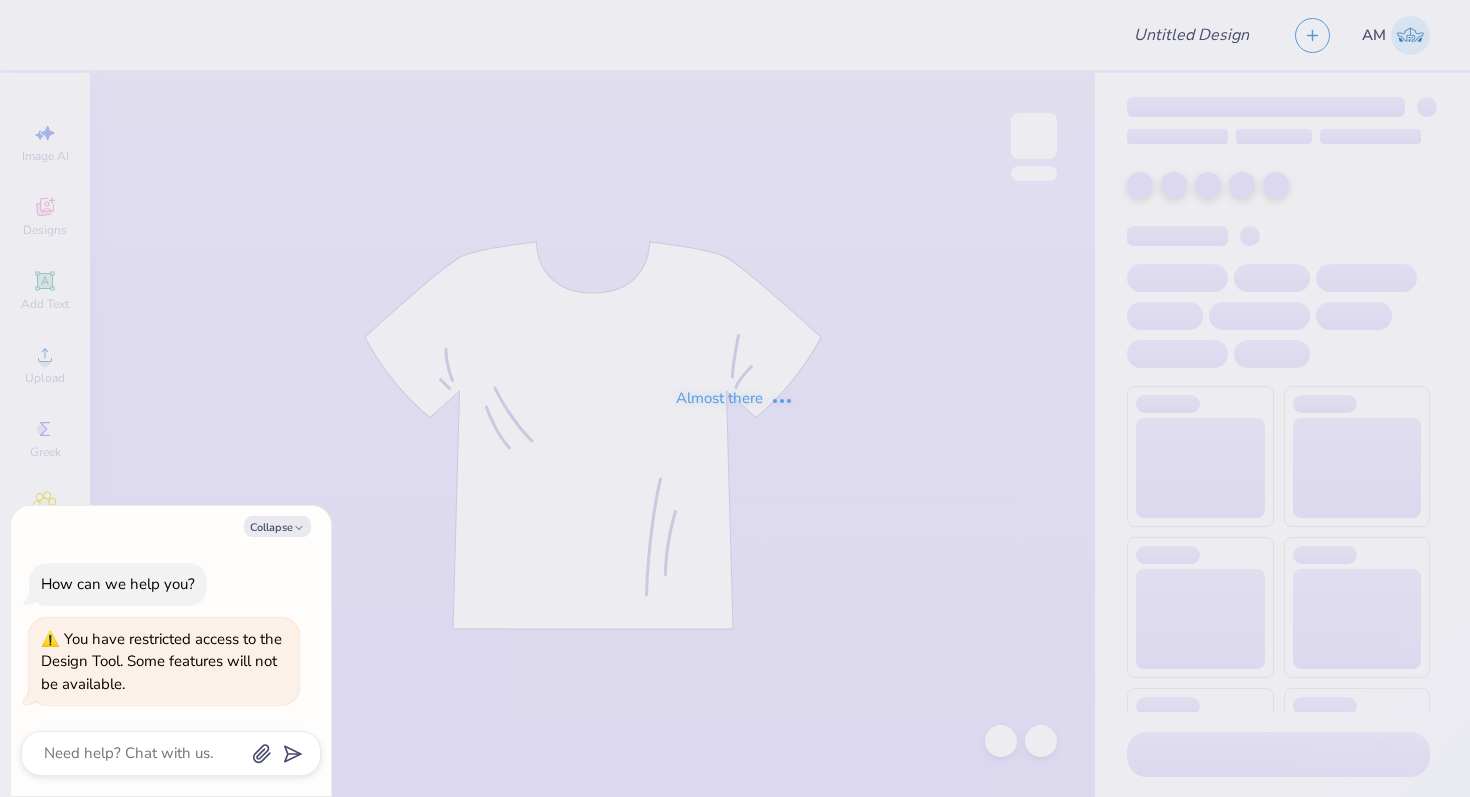 type on "x" 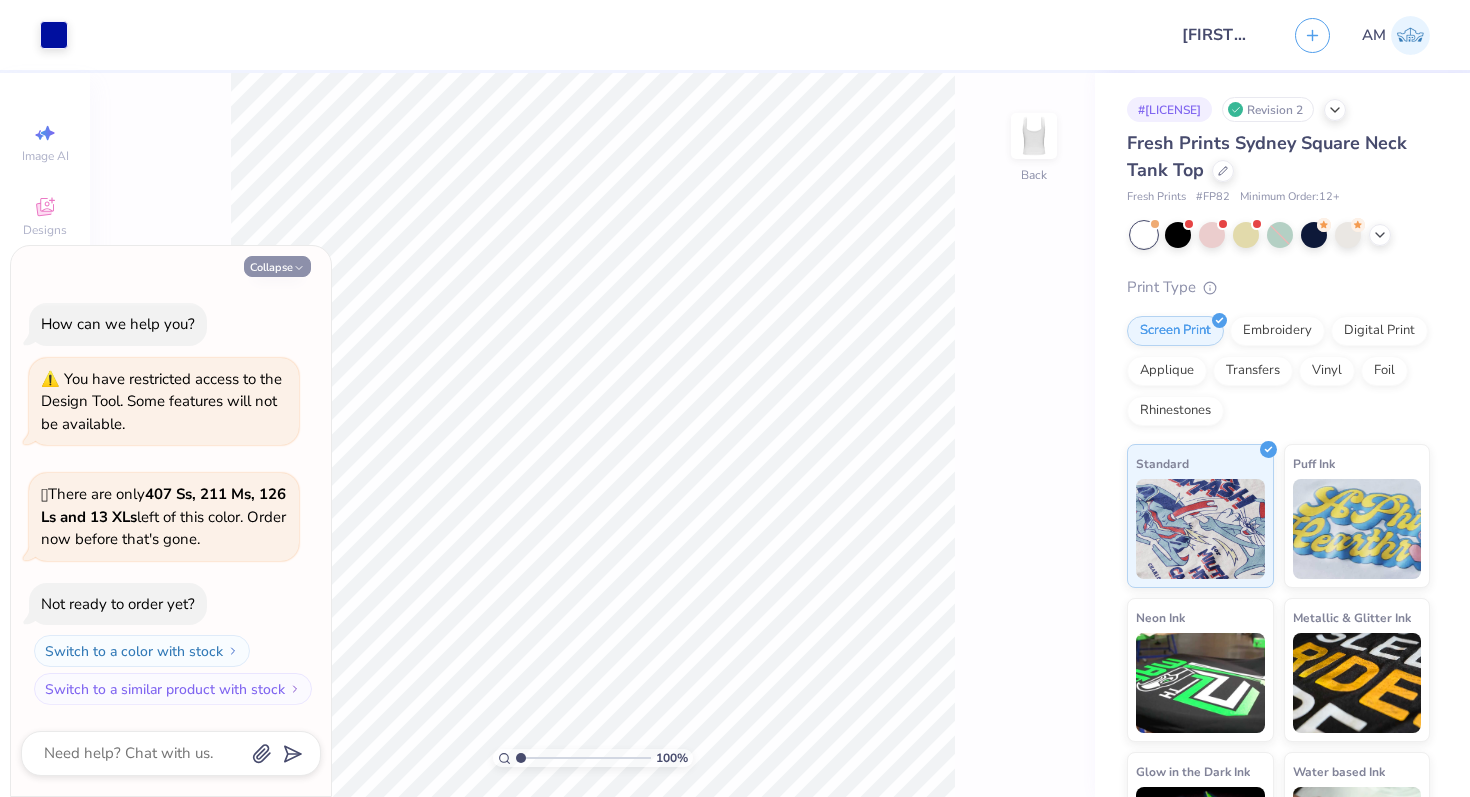 click on "Collapse" at bounding box center [277, 266] 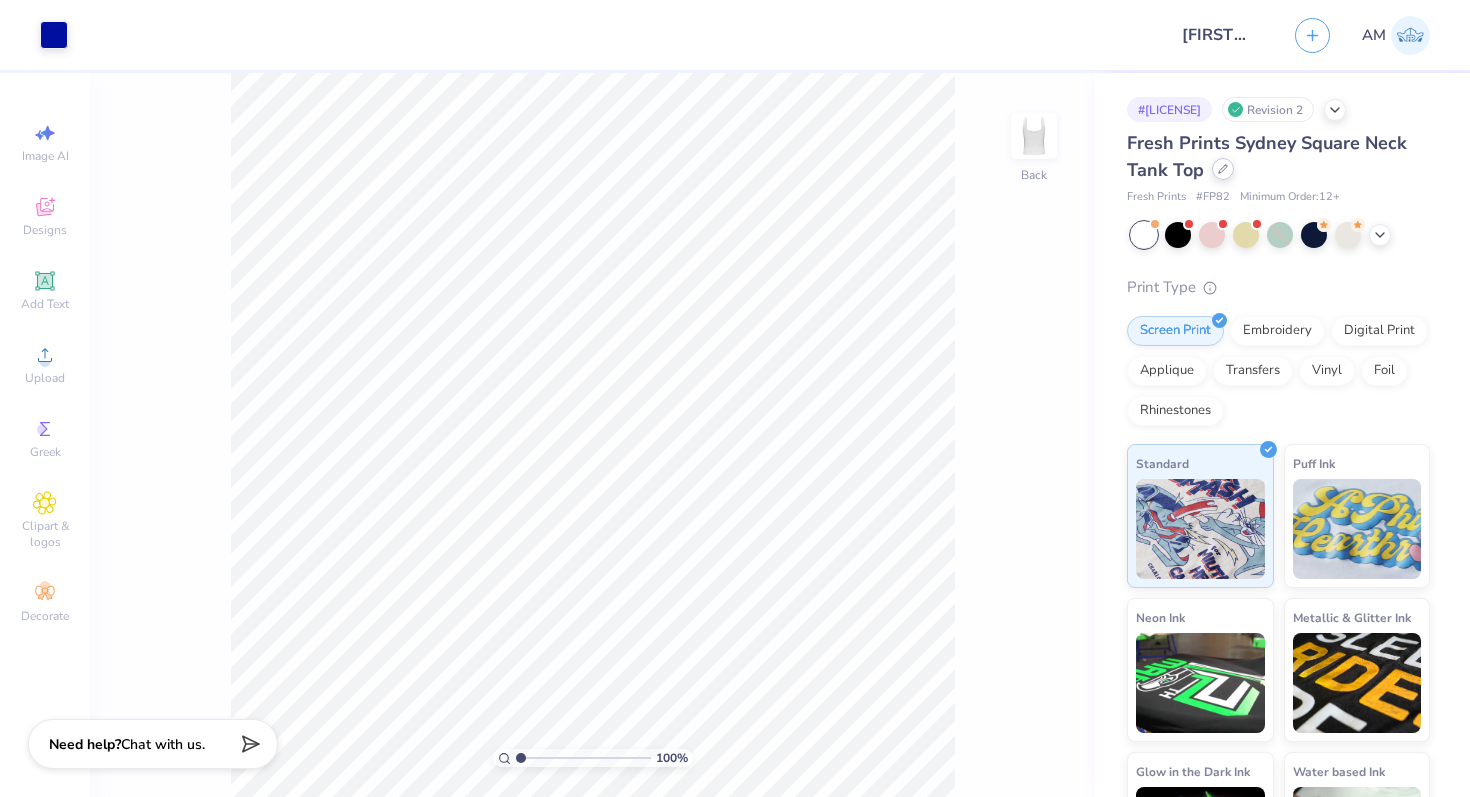 click 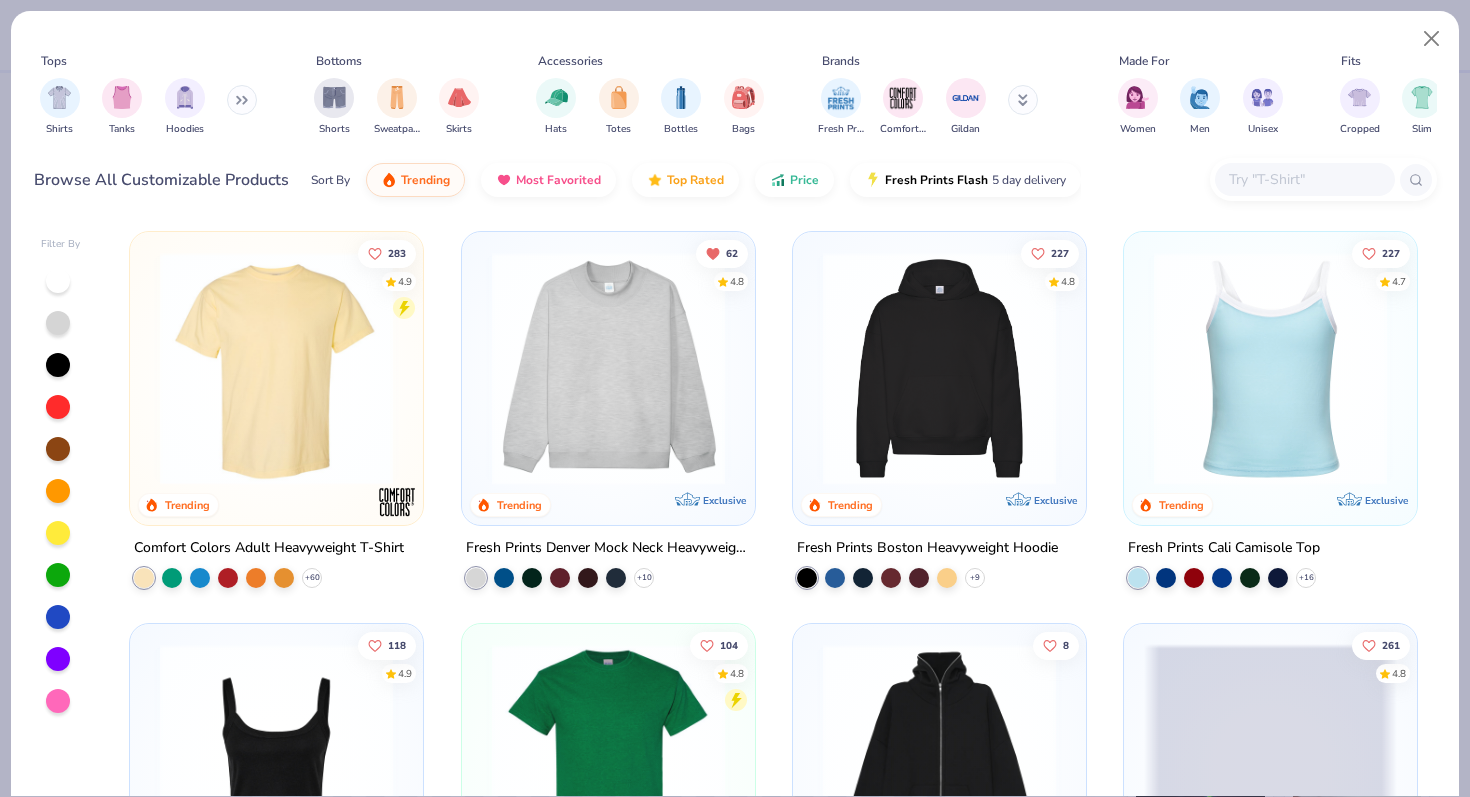 click at bounding box center (1270, 368) 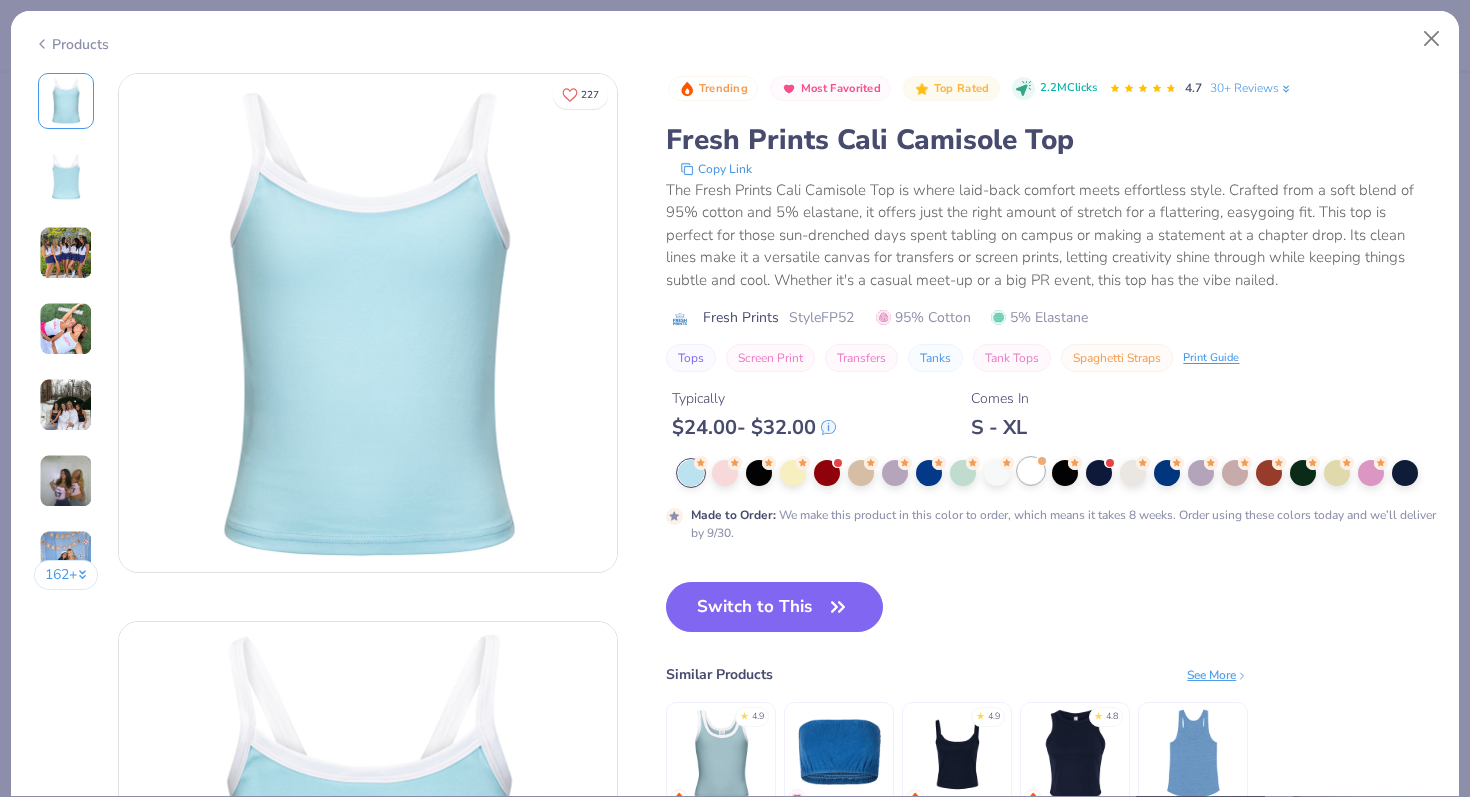 click at bounding box center [1031, 471] 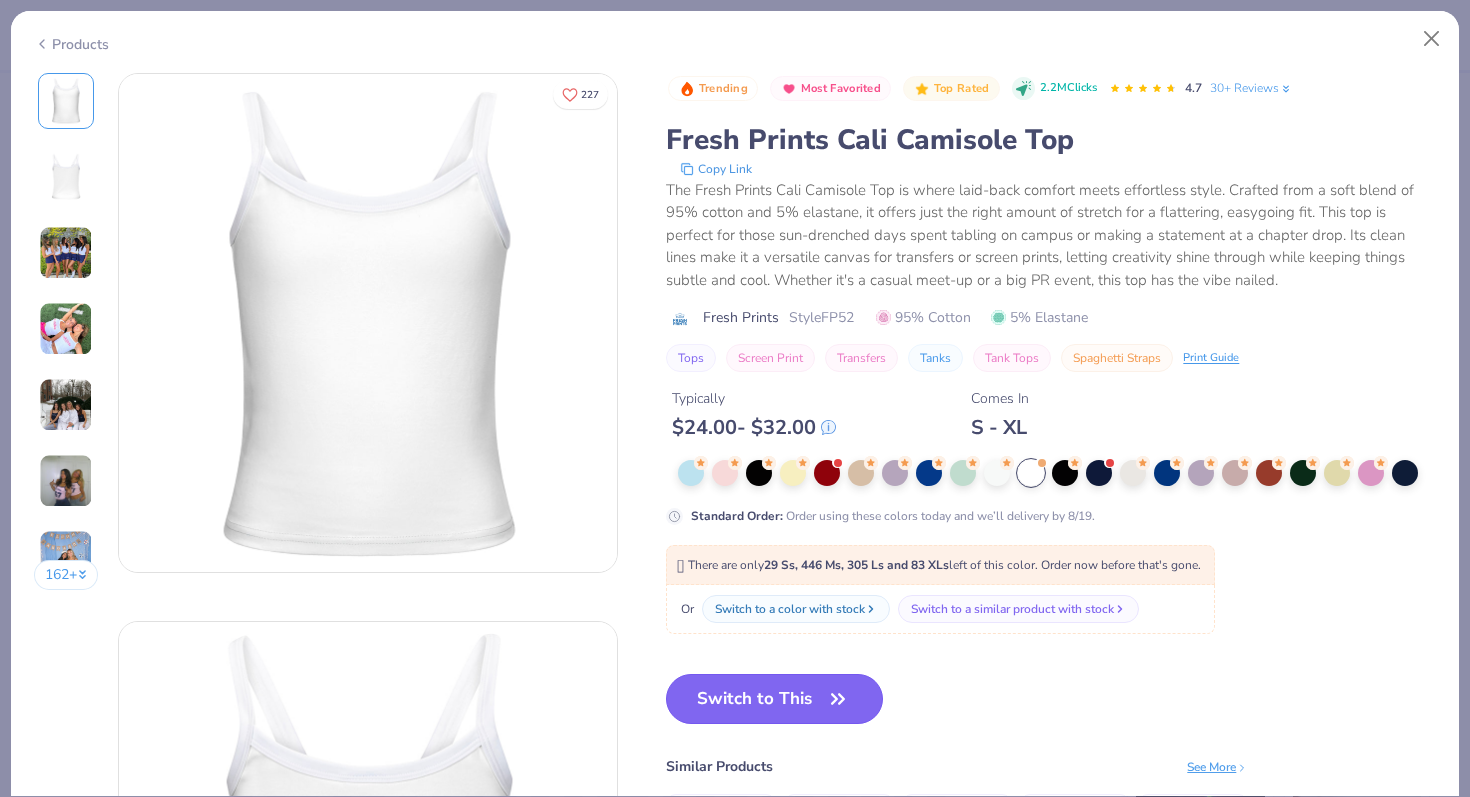 click on "Switch to This" at bounding box center (774, 699) 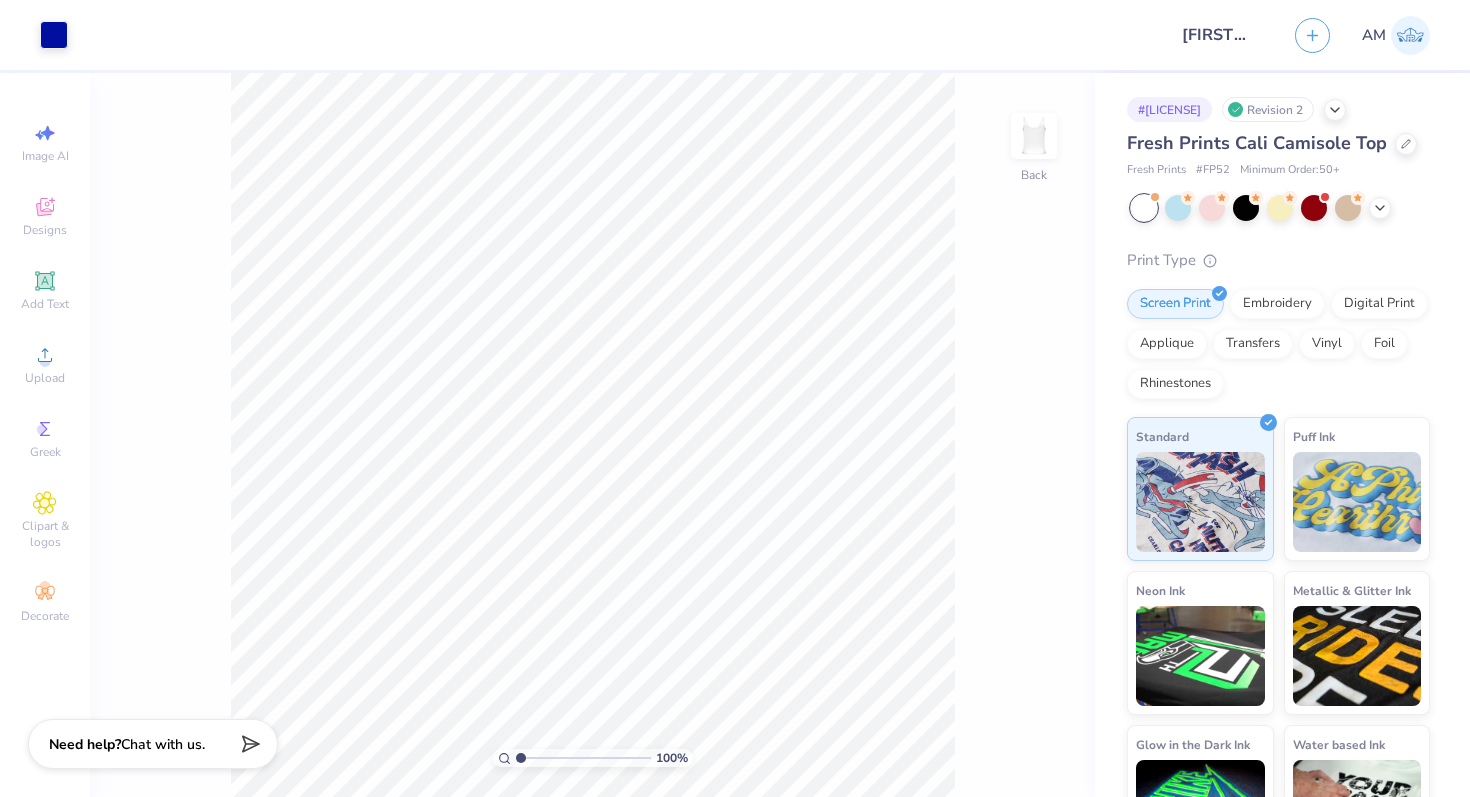 click on "Catherine Hellrigel : SUNY University at buffalo" at bounding box center (1216, 35) 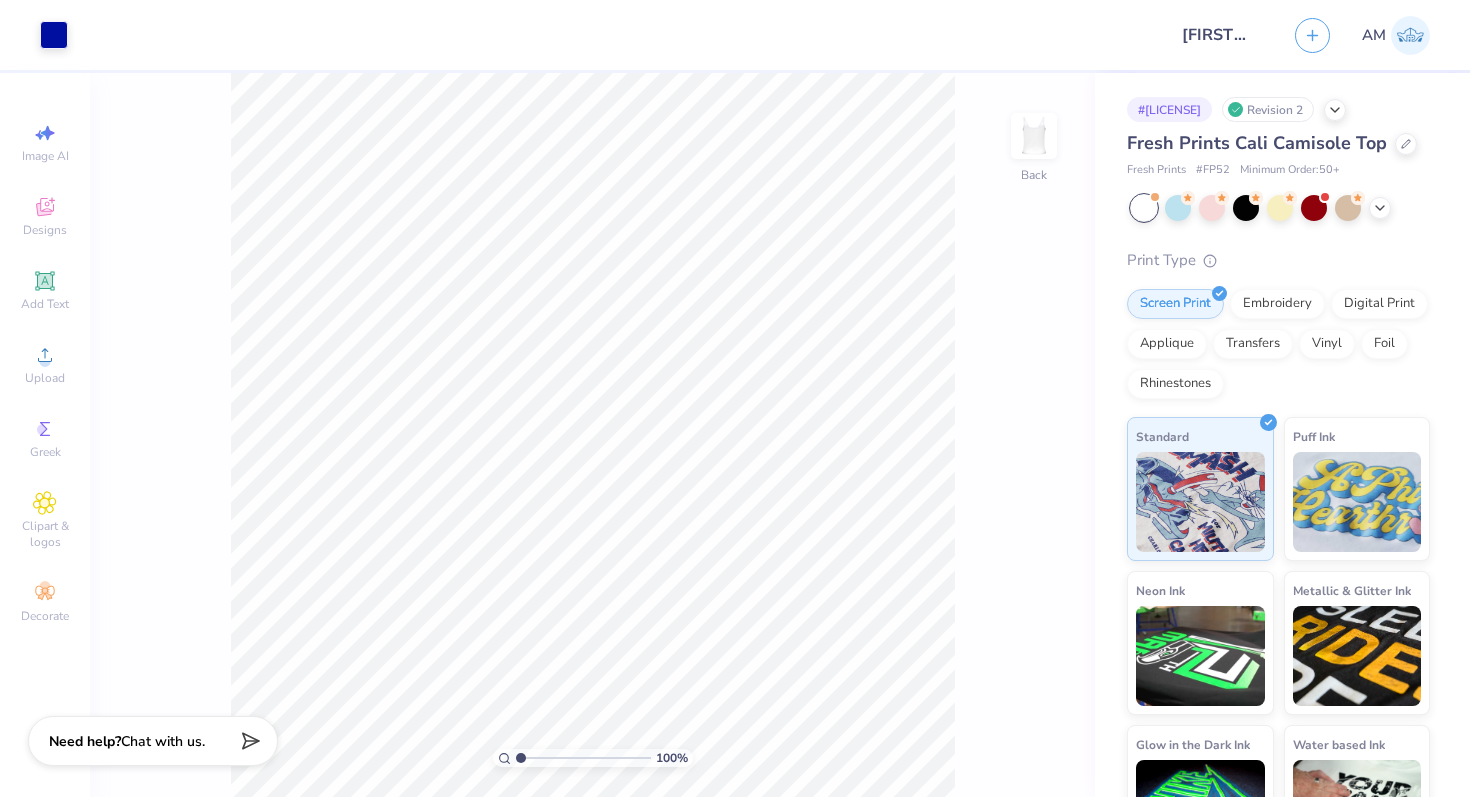 click on "Chat with us." at bounding box center (163, 741) 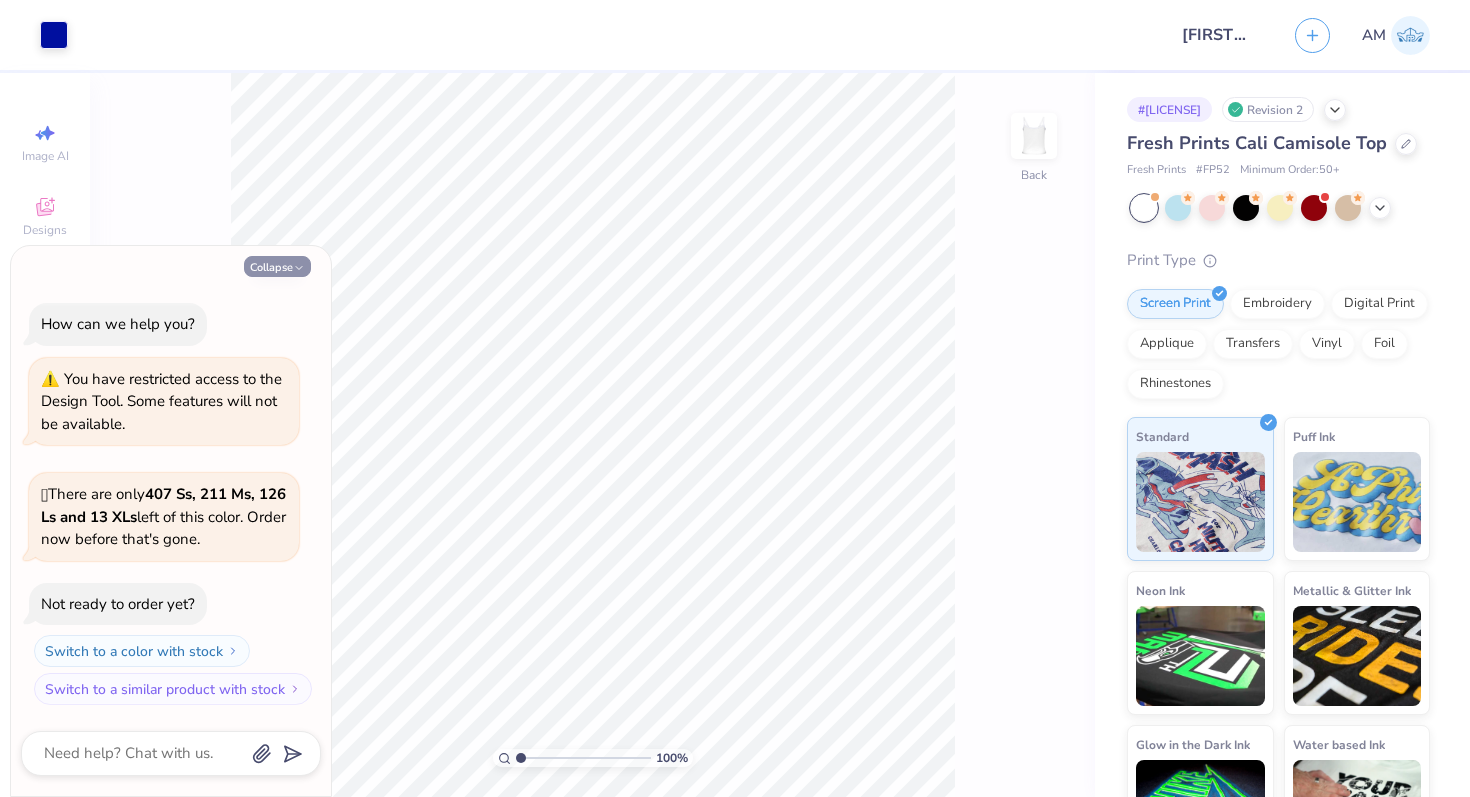 click on "Collapse" at bounding box center (277, 266) 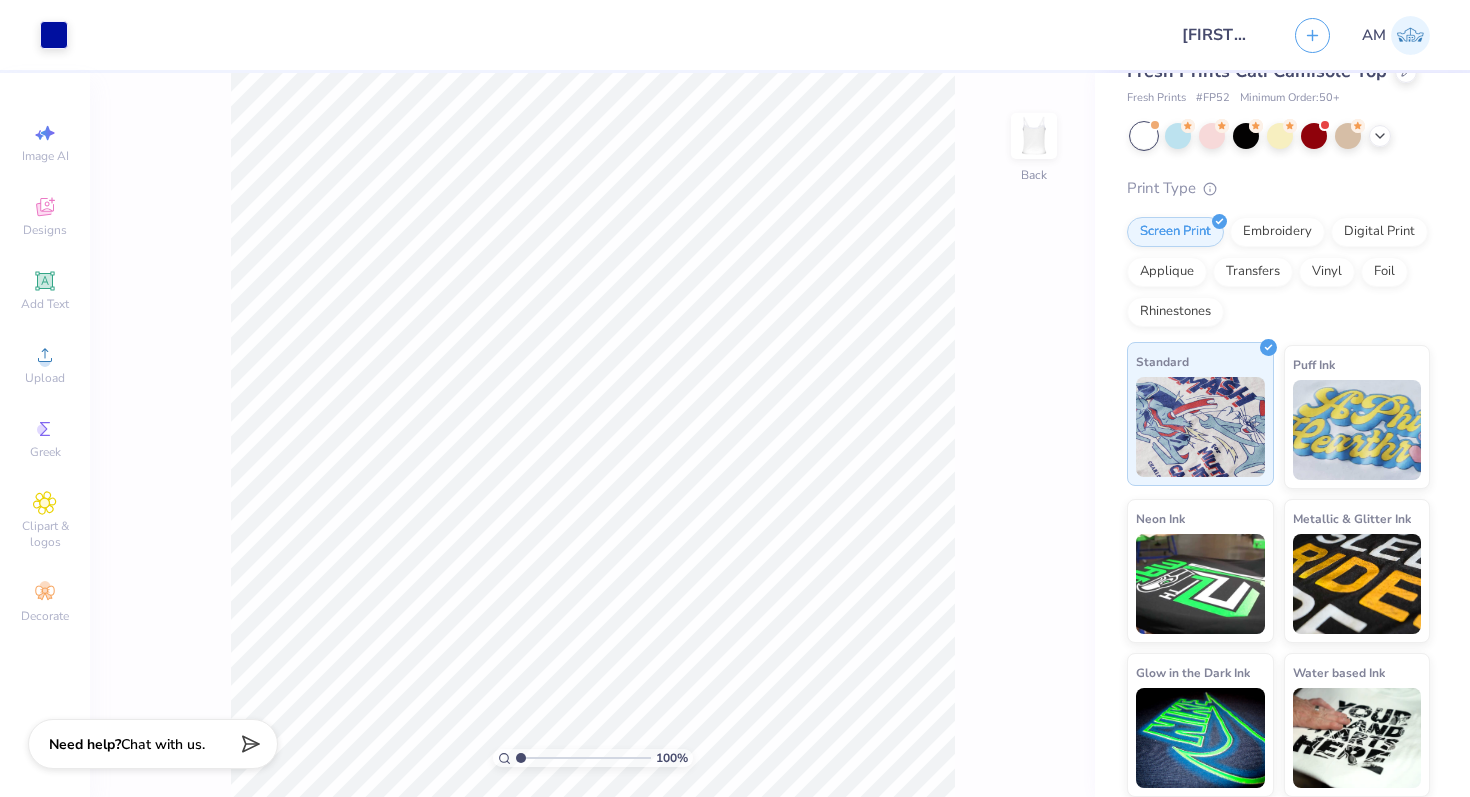 scroll, scrollTop: 0, scrollLeft: 0, axis: both 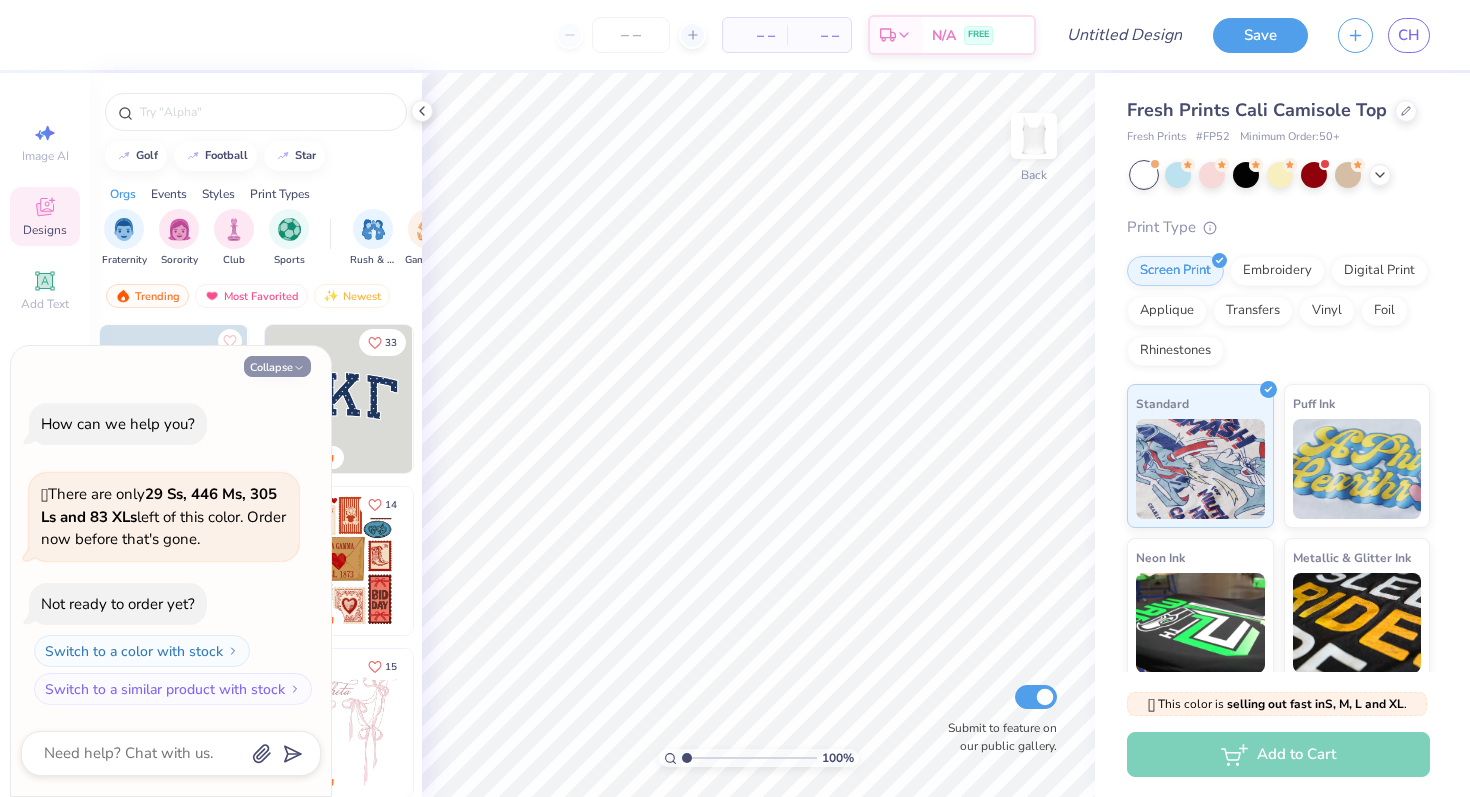 click on "Collapse" at bounding box center (277, 366) 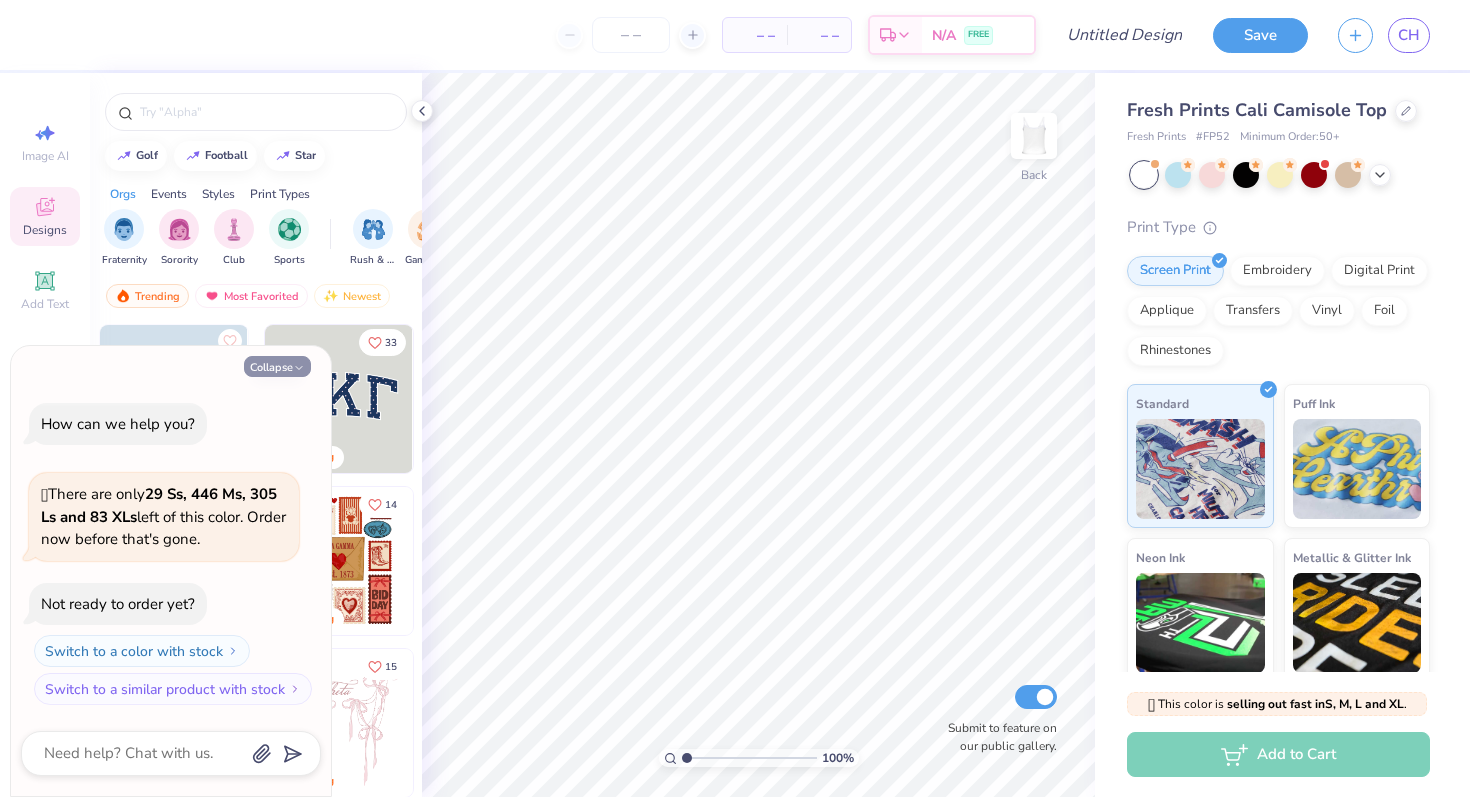 type on "x" 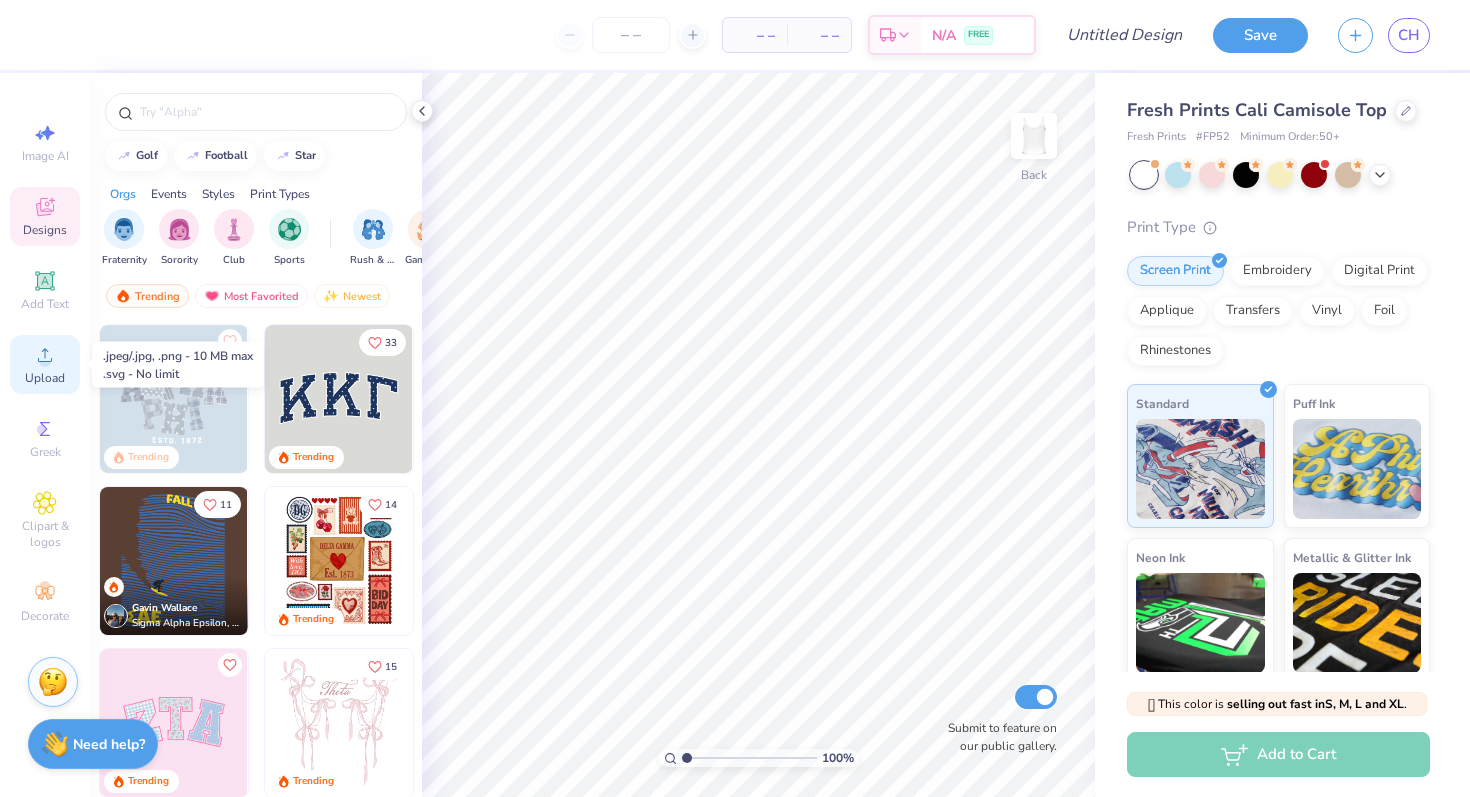 click on "Upload" at bounding box center (45, 364) 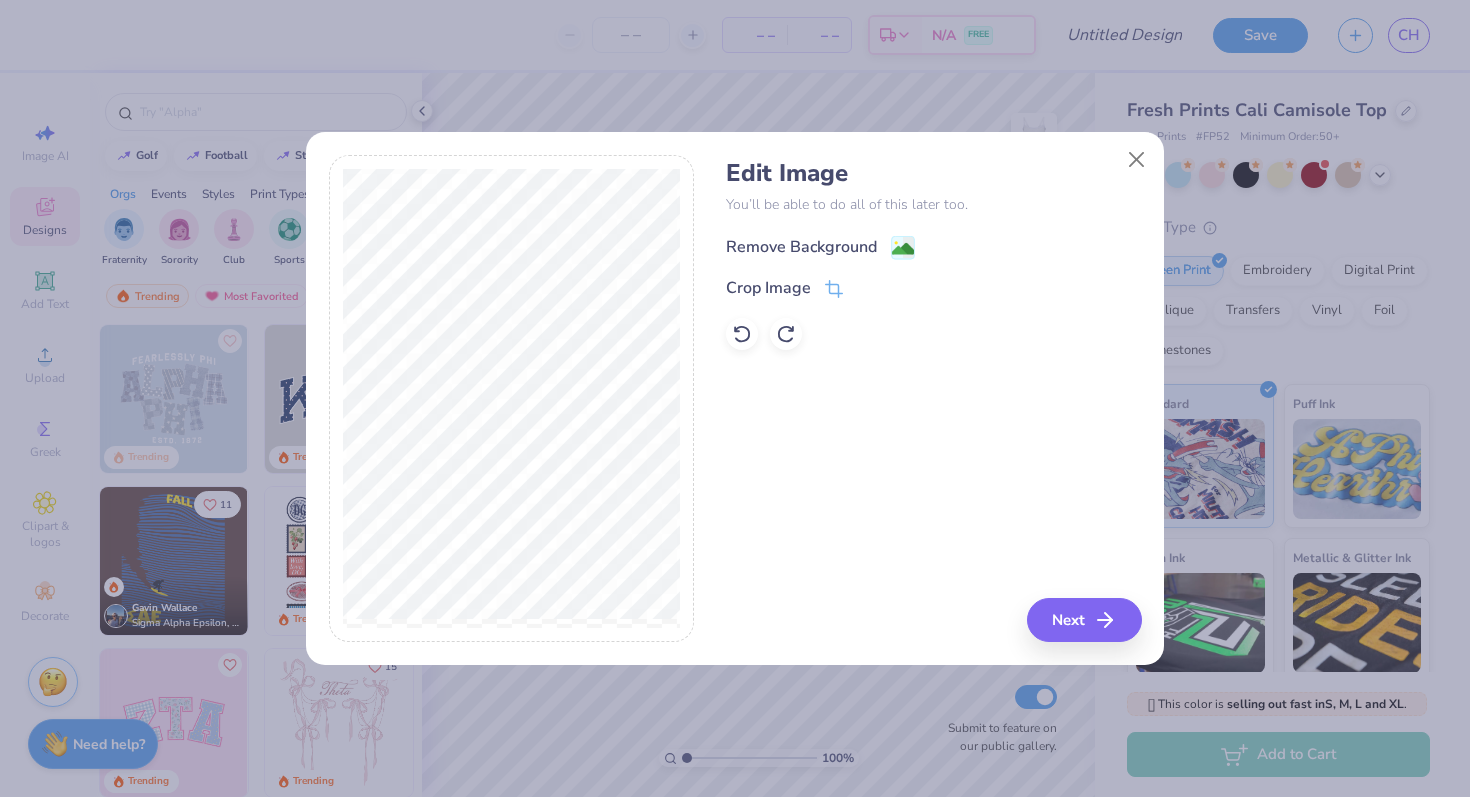 click on "Remove Background" at bounding box center (801, 247) 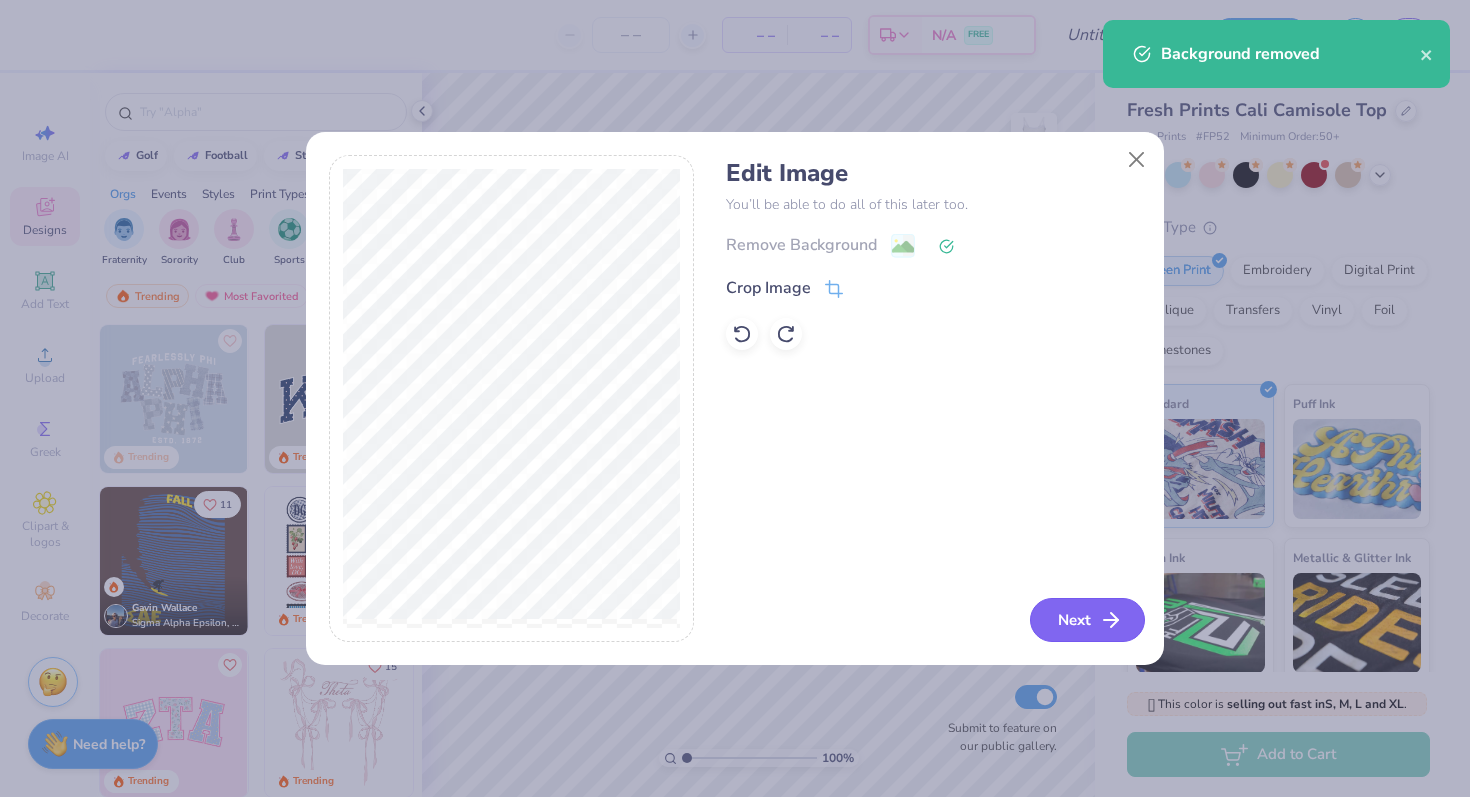 click on "Next" at bounding box center [1087, 620] 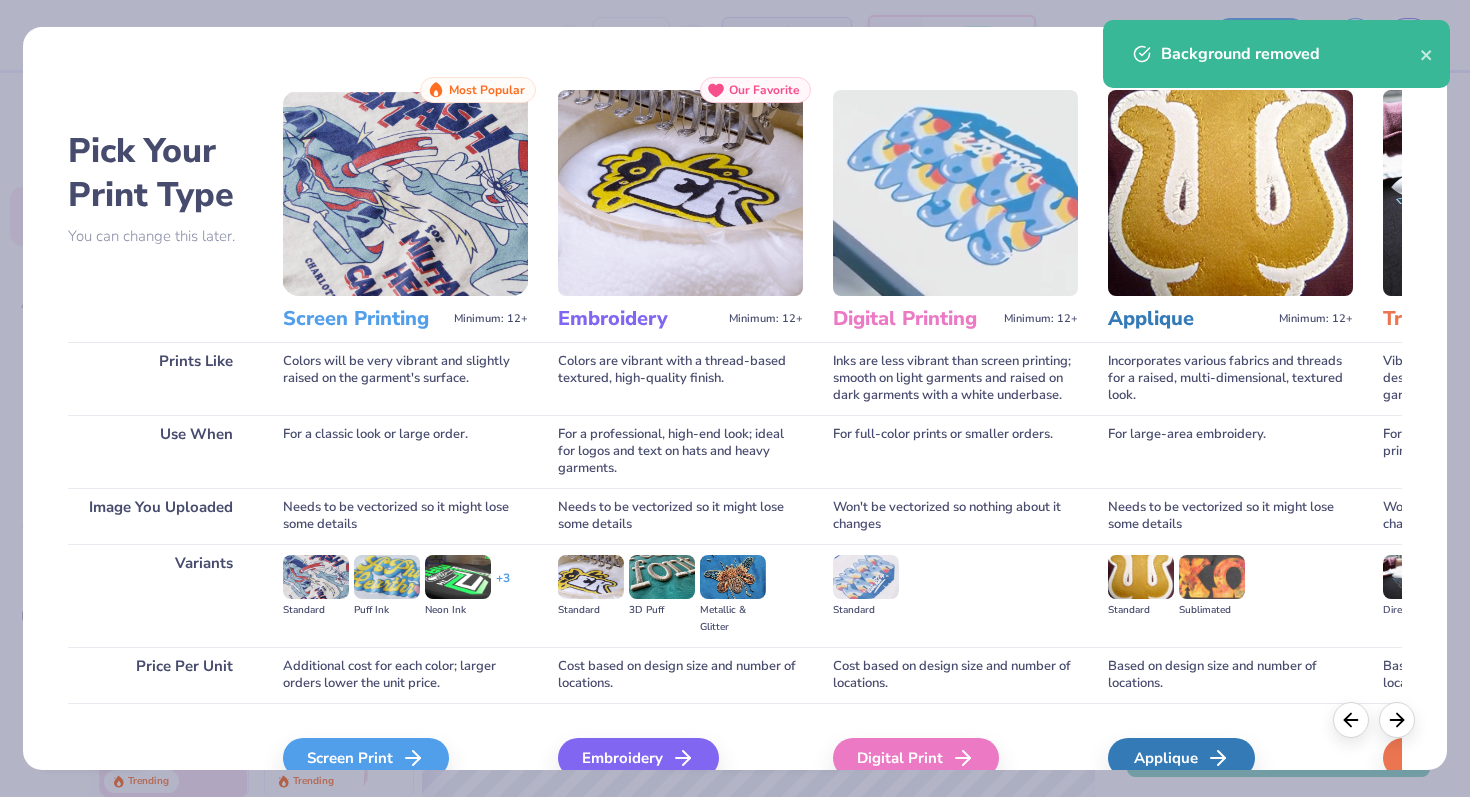 scroll, scrollTop: 100, scrollLeft: 0, axis: vertical 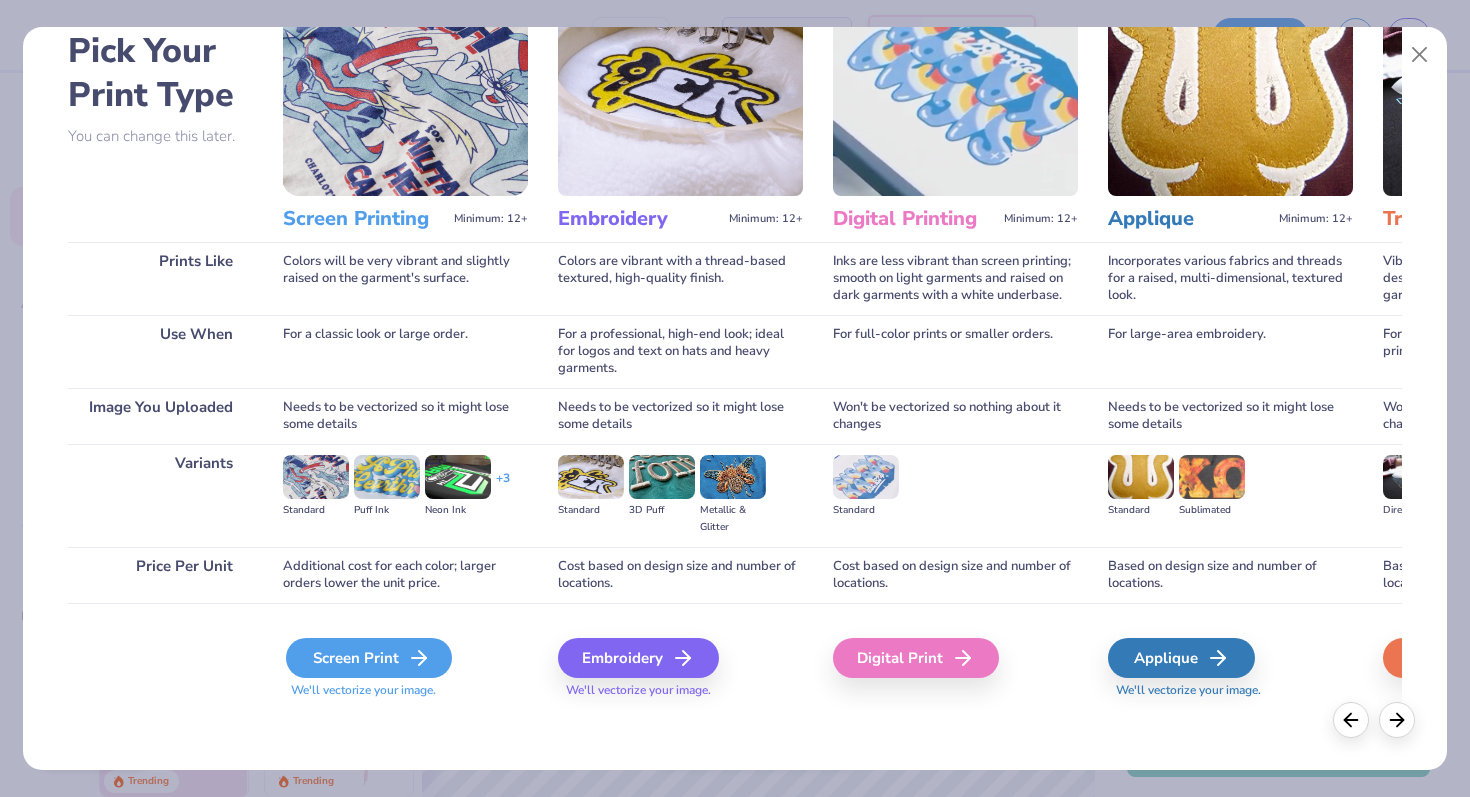 click on "Screen Print" at bounding box center (369, 658) 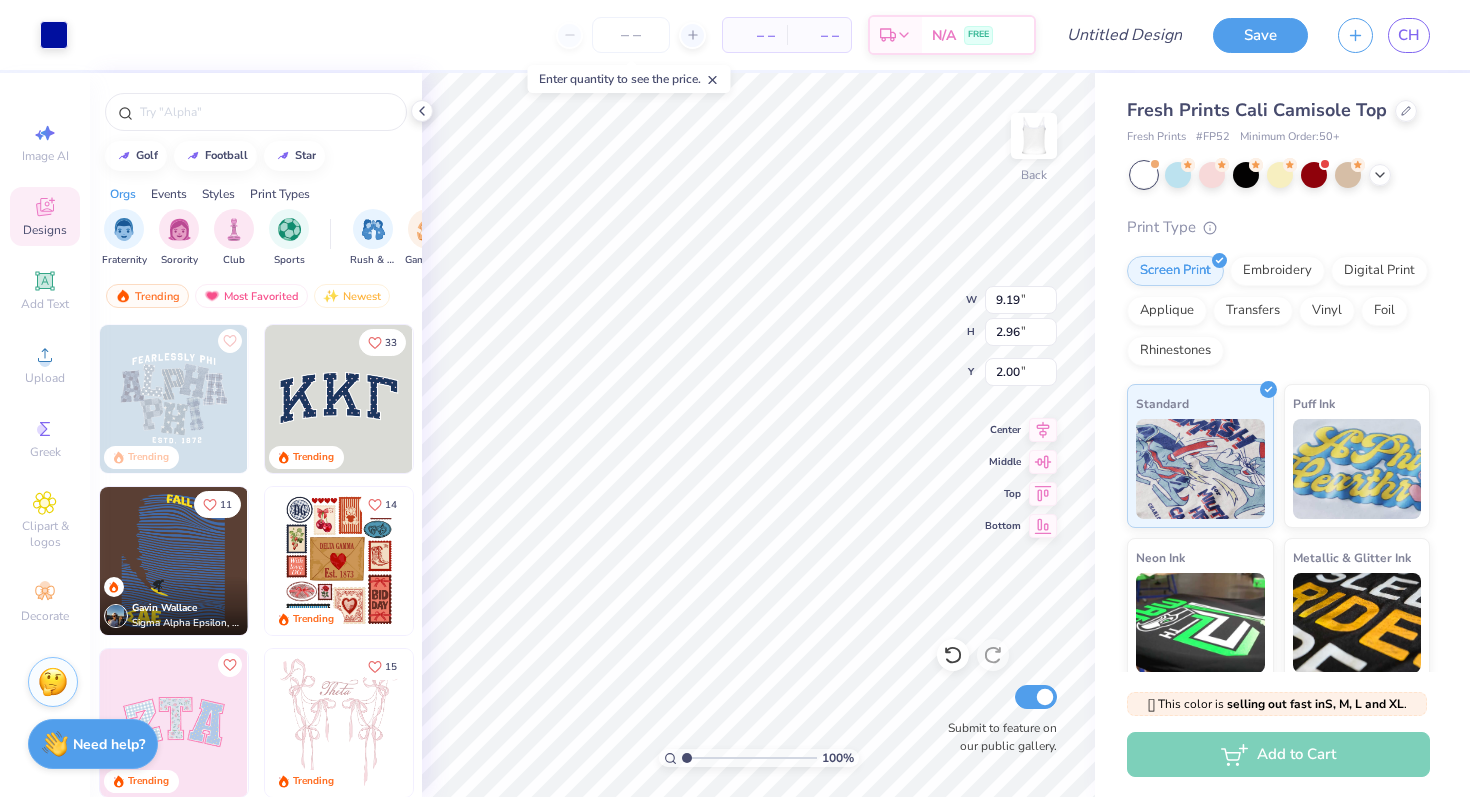 type on "2.00" 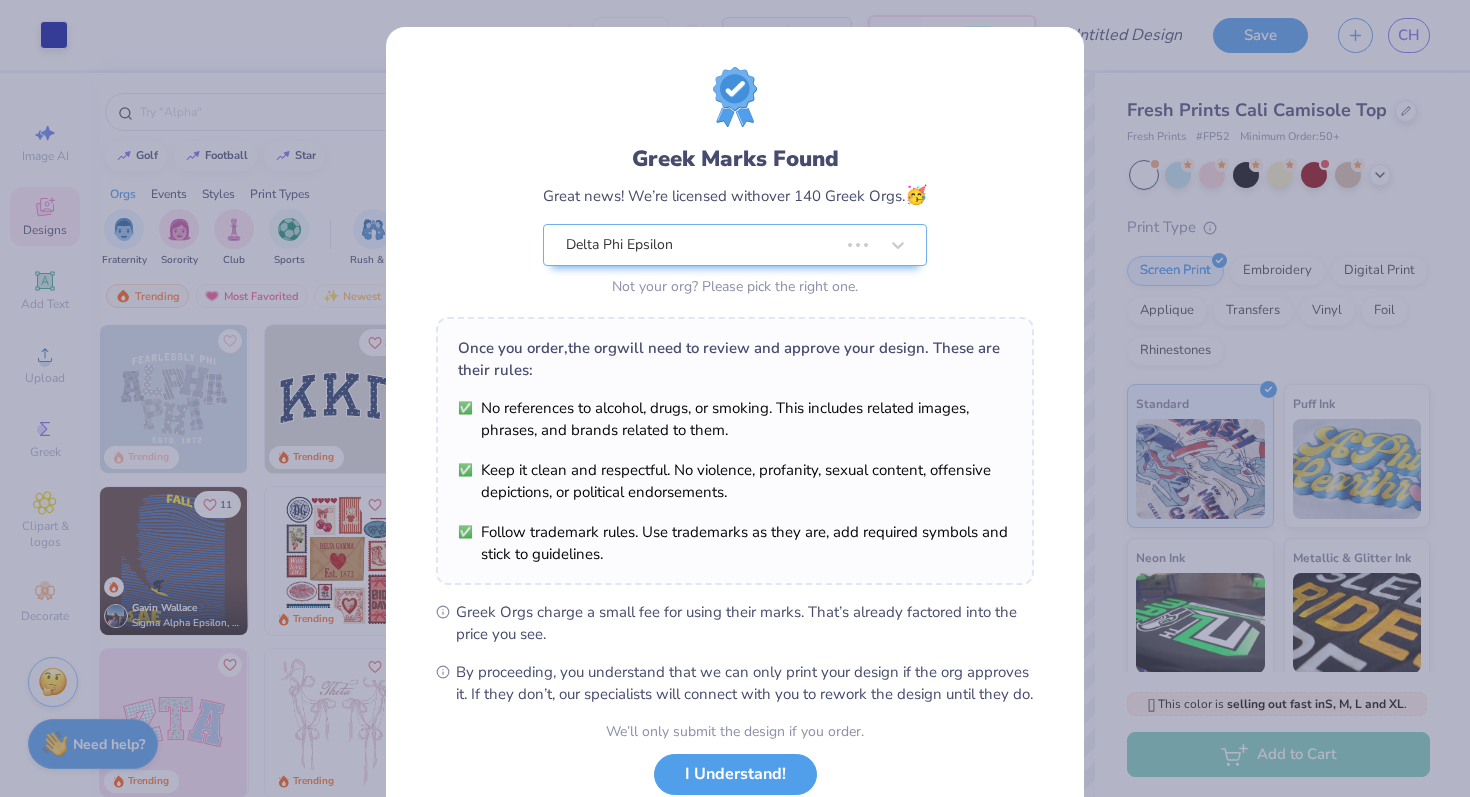 click on "Art colors – – Per Item – – Total Est.  Delivery N/A FREE Design Title Save CH Image AI Designs Add Text Upload Greek Clipart & logos Decorate golf football star Orgs Events Styles Print Types Fraternity Sorority Club Sports Rush & Bid Game Day Parent's Weekend PR & General Big Little Reveal Philanthropy Date Parties & Socials Retreat Spring Break Holidays Greek Week Formal & Semi Graduation Founder’s Day Classic Minimalist Varsity Y2K Typography Handdrawn Cartoons Grunge 80s & 90s 60s & 70s Embroidery Screen Print Patches Vinyl Digital Print Applique Transfers Trending Most Favorited Newest Trending 33 Trending 11 Gavin Wallace Sigma Alpha Epsilon, University of Colorado Boulder 14 Trending Trending 15 Trending 18 Trending 19 Trending 17 Trending Trending 100  % Back W 9.19 9.19 " H 2.96 2.96 " Y 2.00 2.00 " Center Middle Top Bottom Submit to feature on our public gallery. Fresh Prints Cali Camisole Top Fresh Prints # FP52 Minimum Order:  50 +   Print Type Screen Print Vinyl" at bounding box center (735, 398) 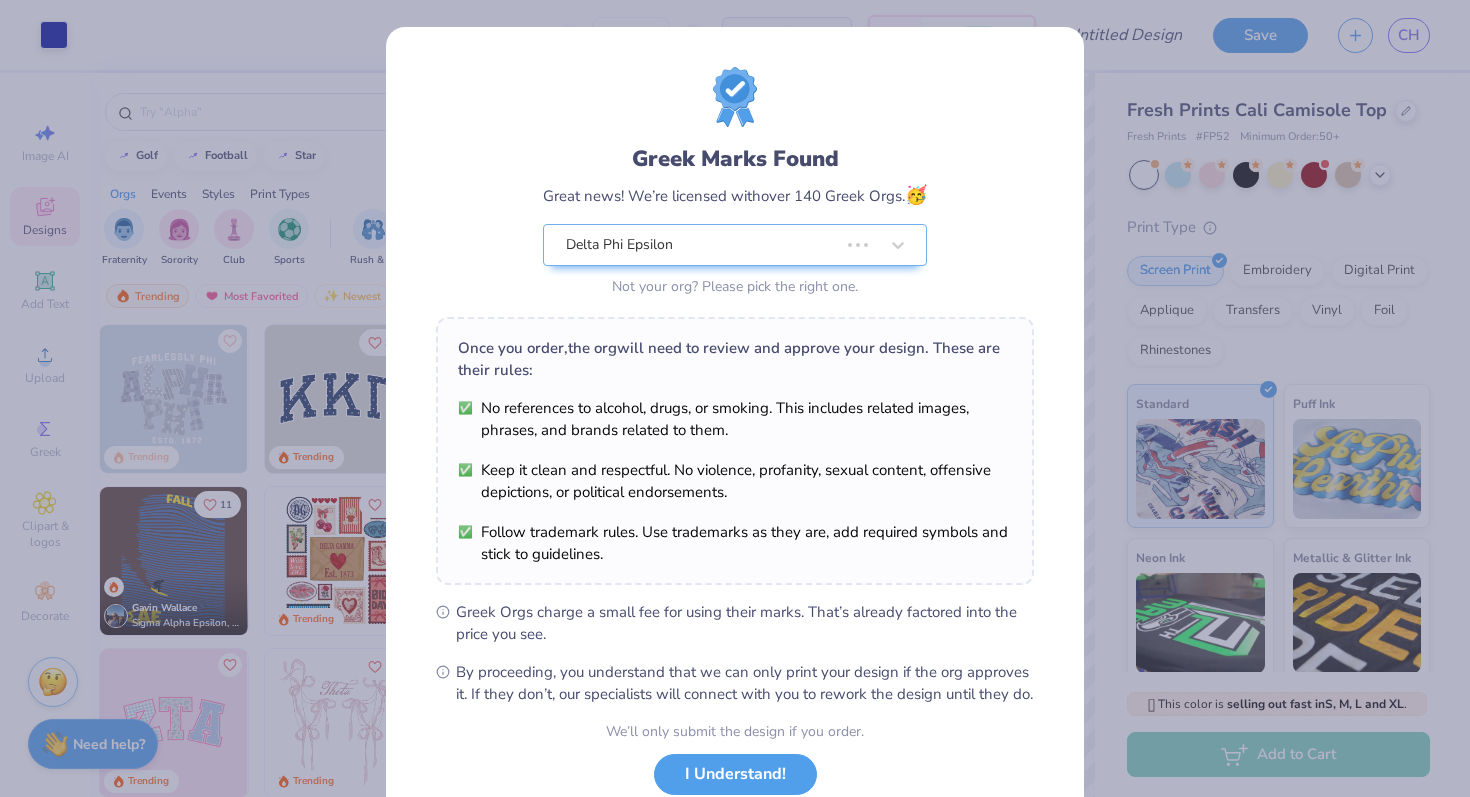 type on "8.18" 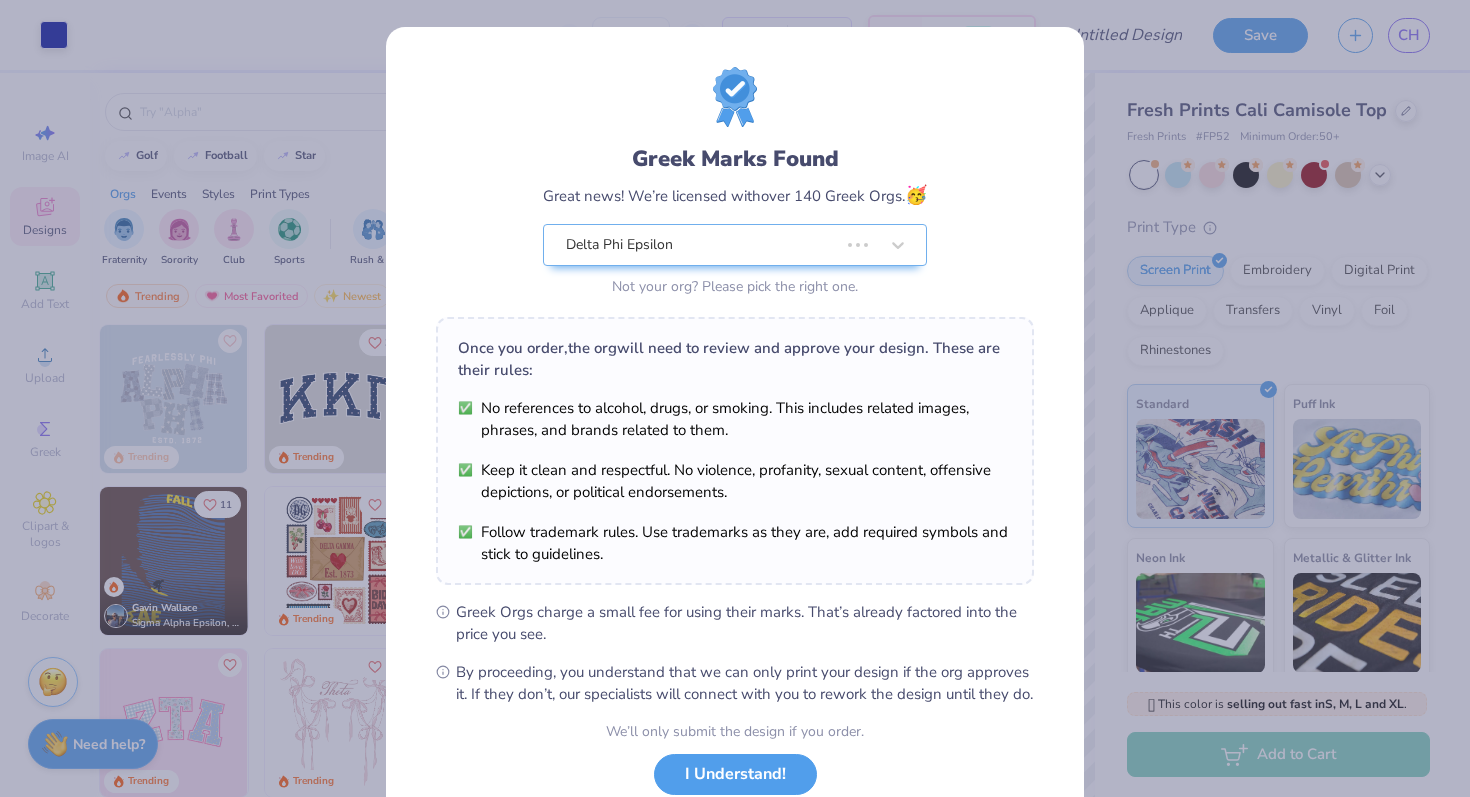 type on "2.63" 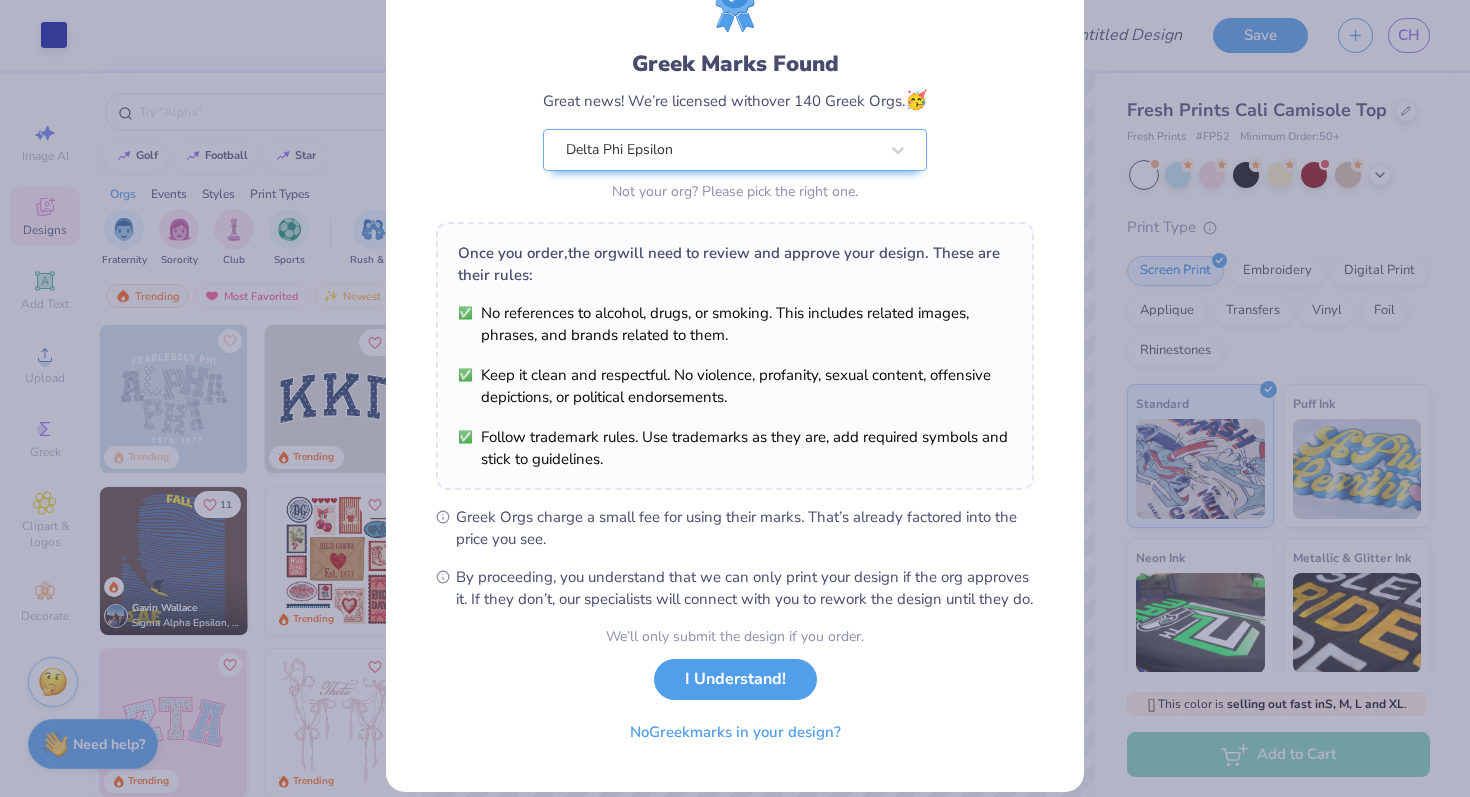 scroll, scrollTop: 139, scrollLeft: 0, axis: vertical 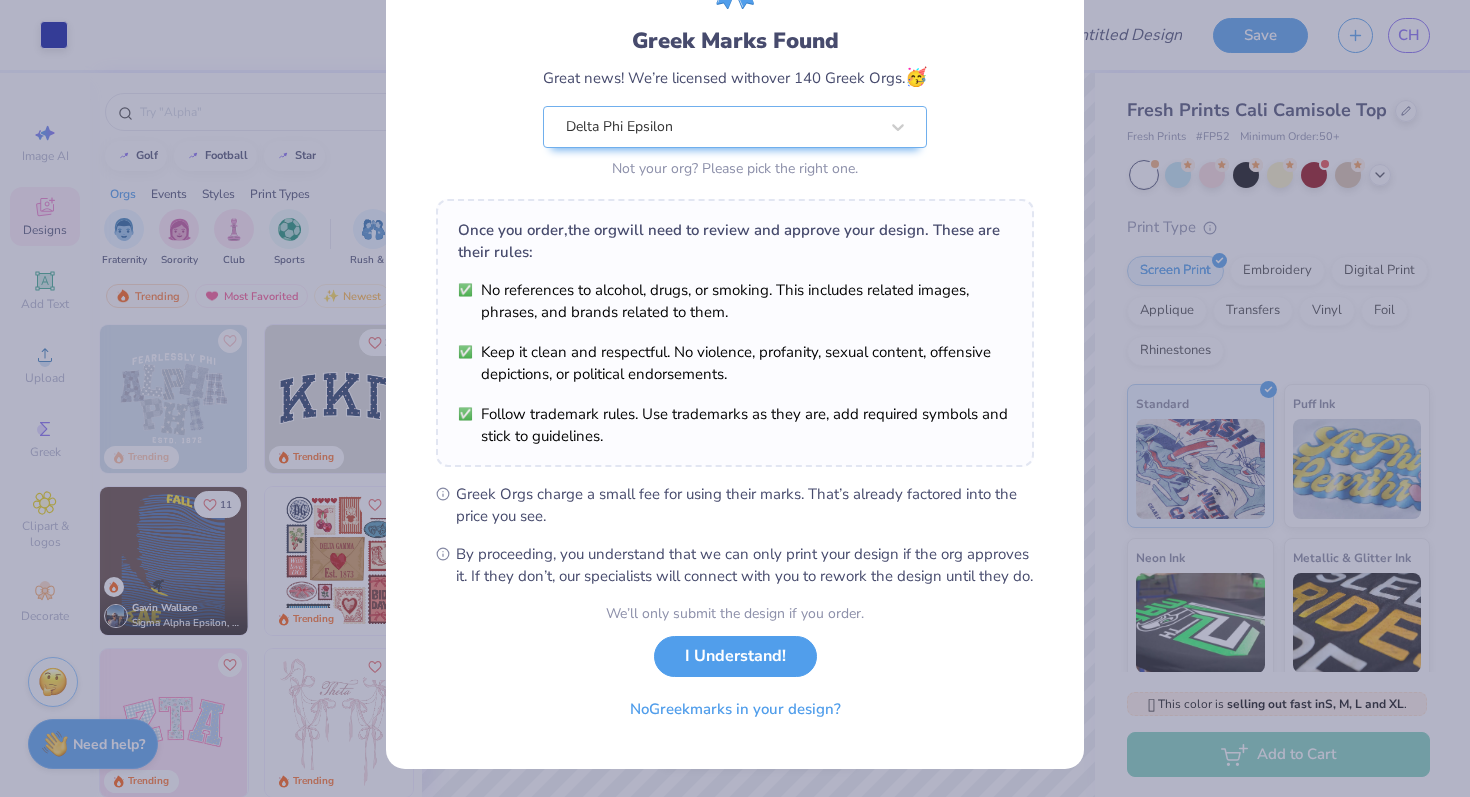 click on "I Understand!" at bounding box center [735, 656] 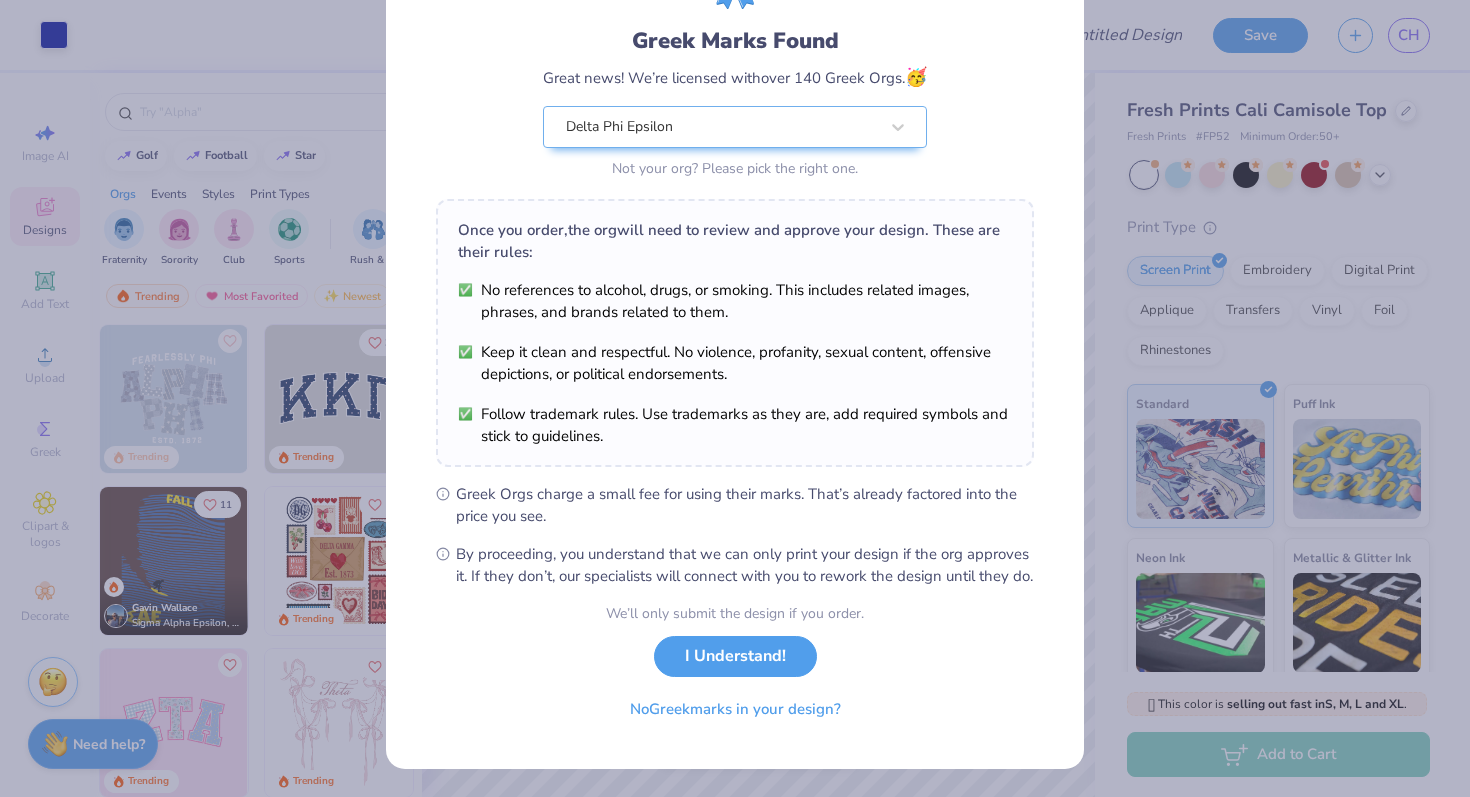 scroll, scrollTop: 0, scrollLeft: 0, axis: both 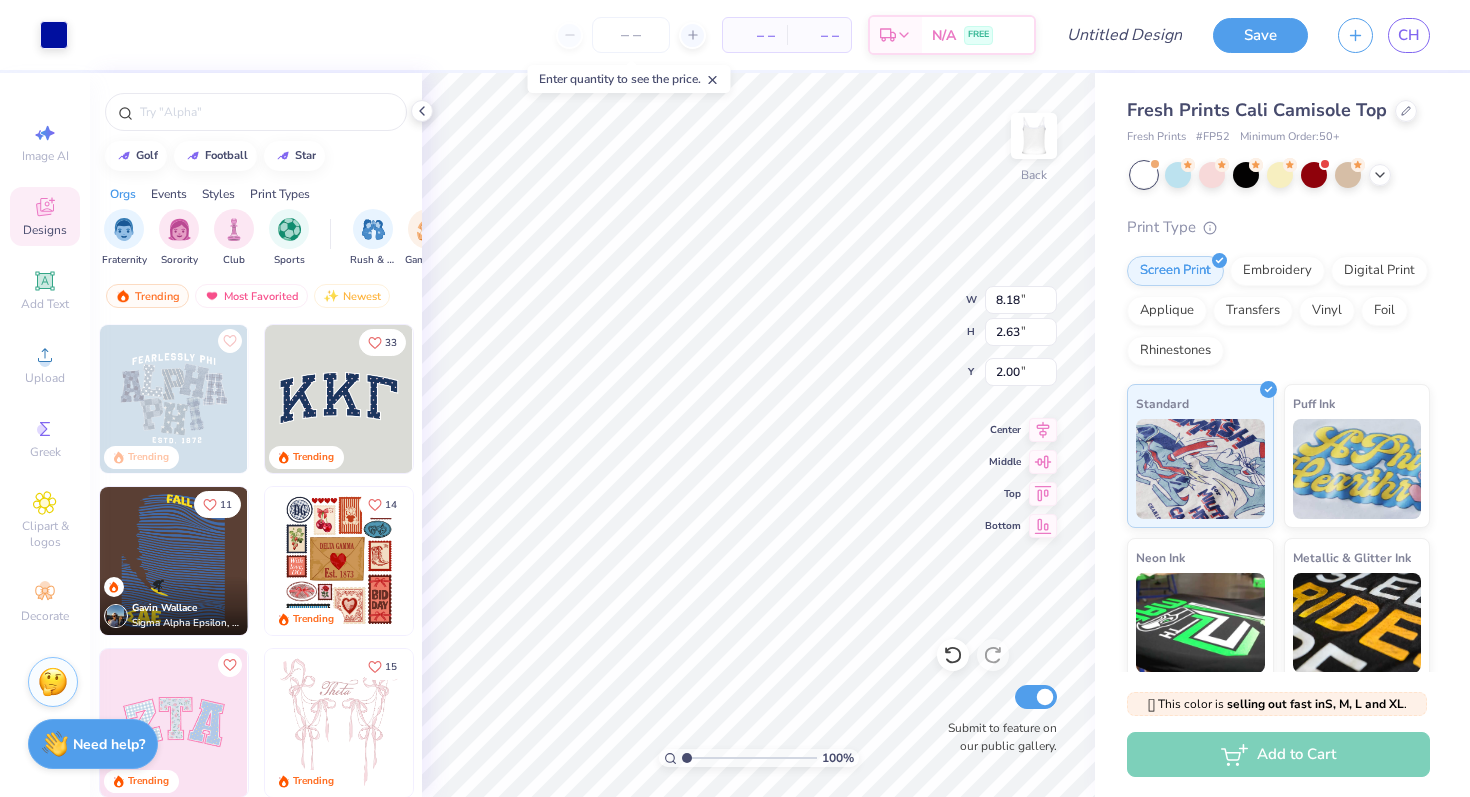 type on "7.40" 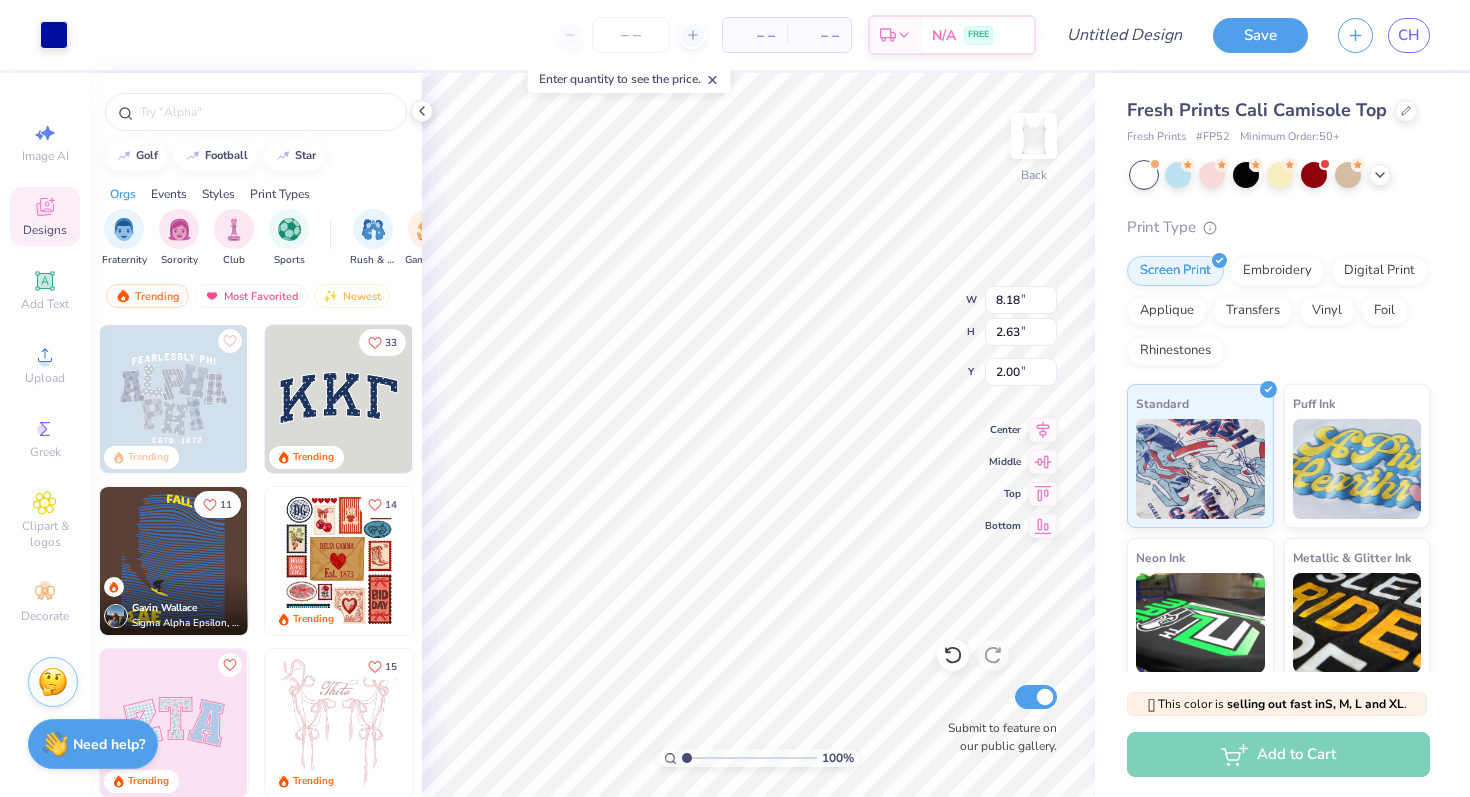 type on "2.38" 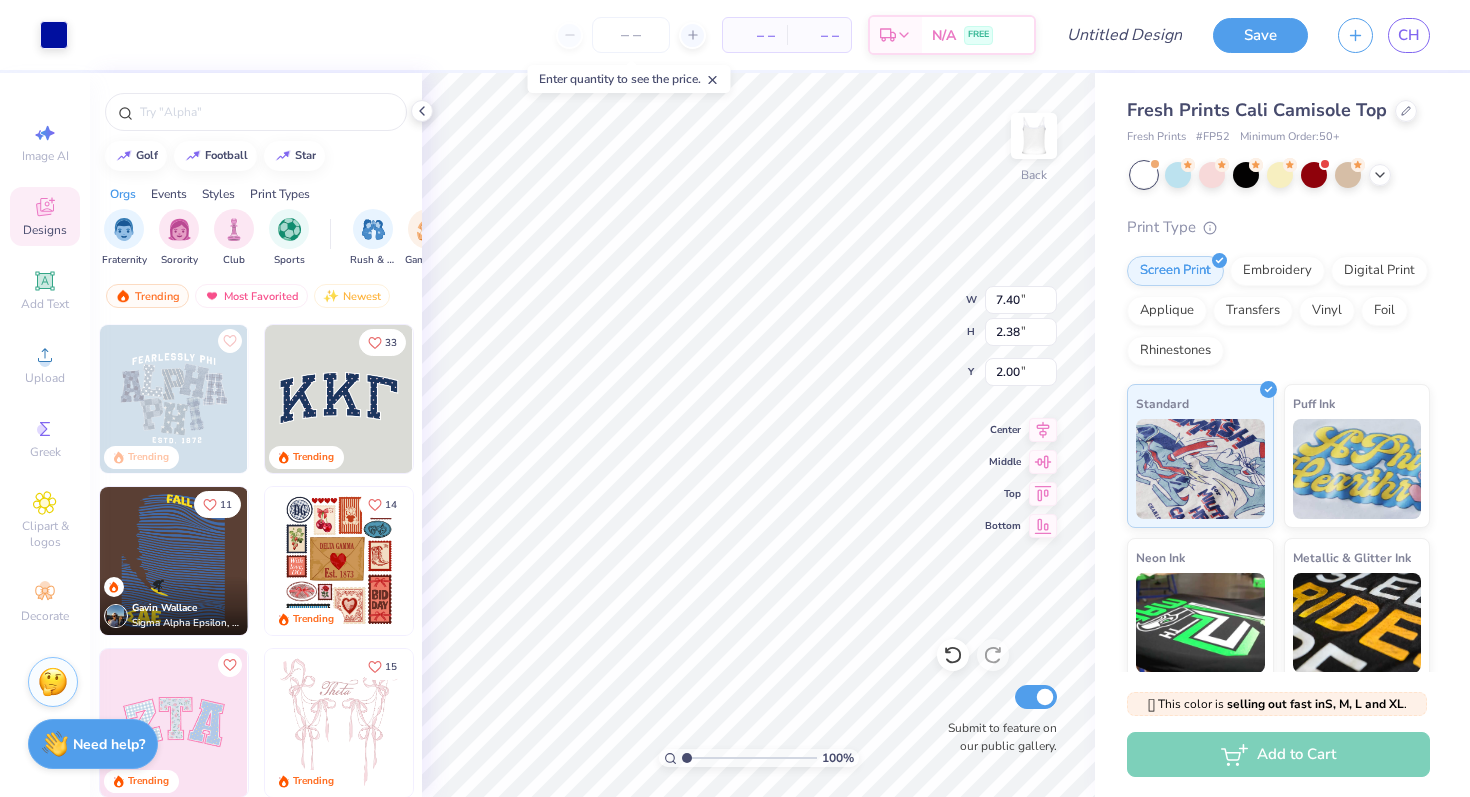 type on "1.96" 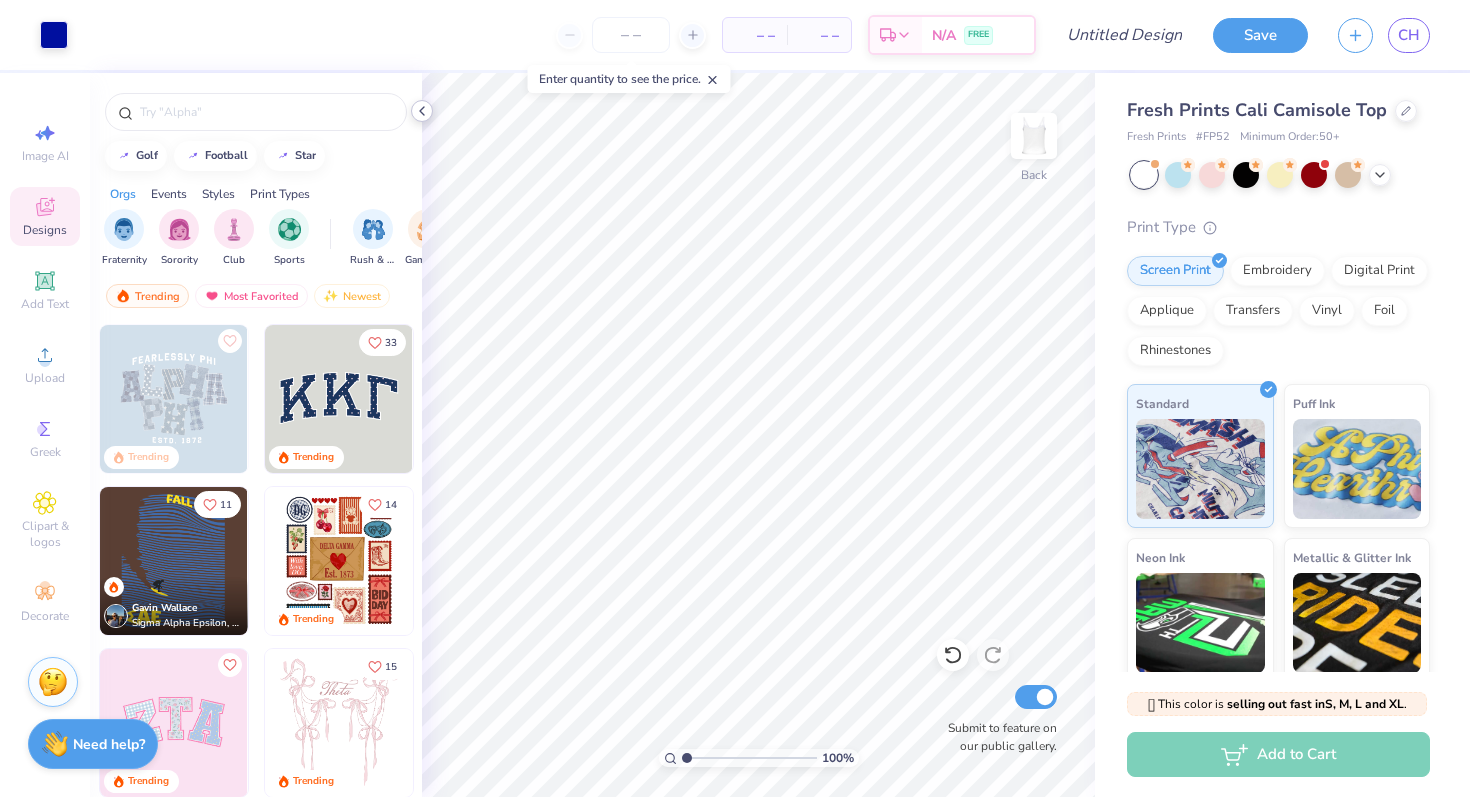 click 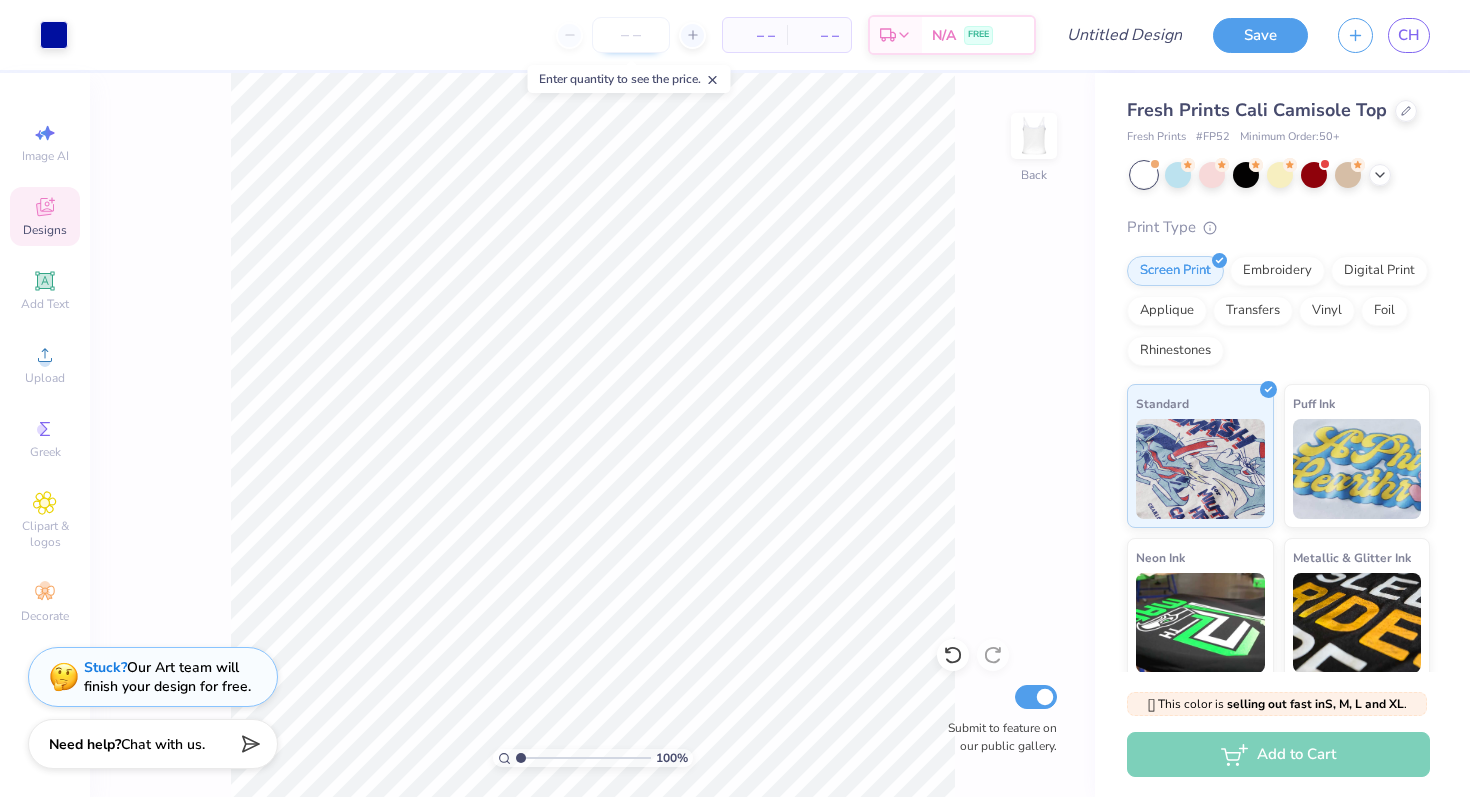 click at bounding box center [631, 35] 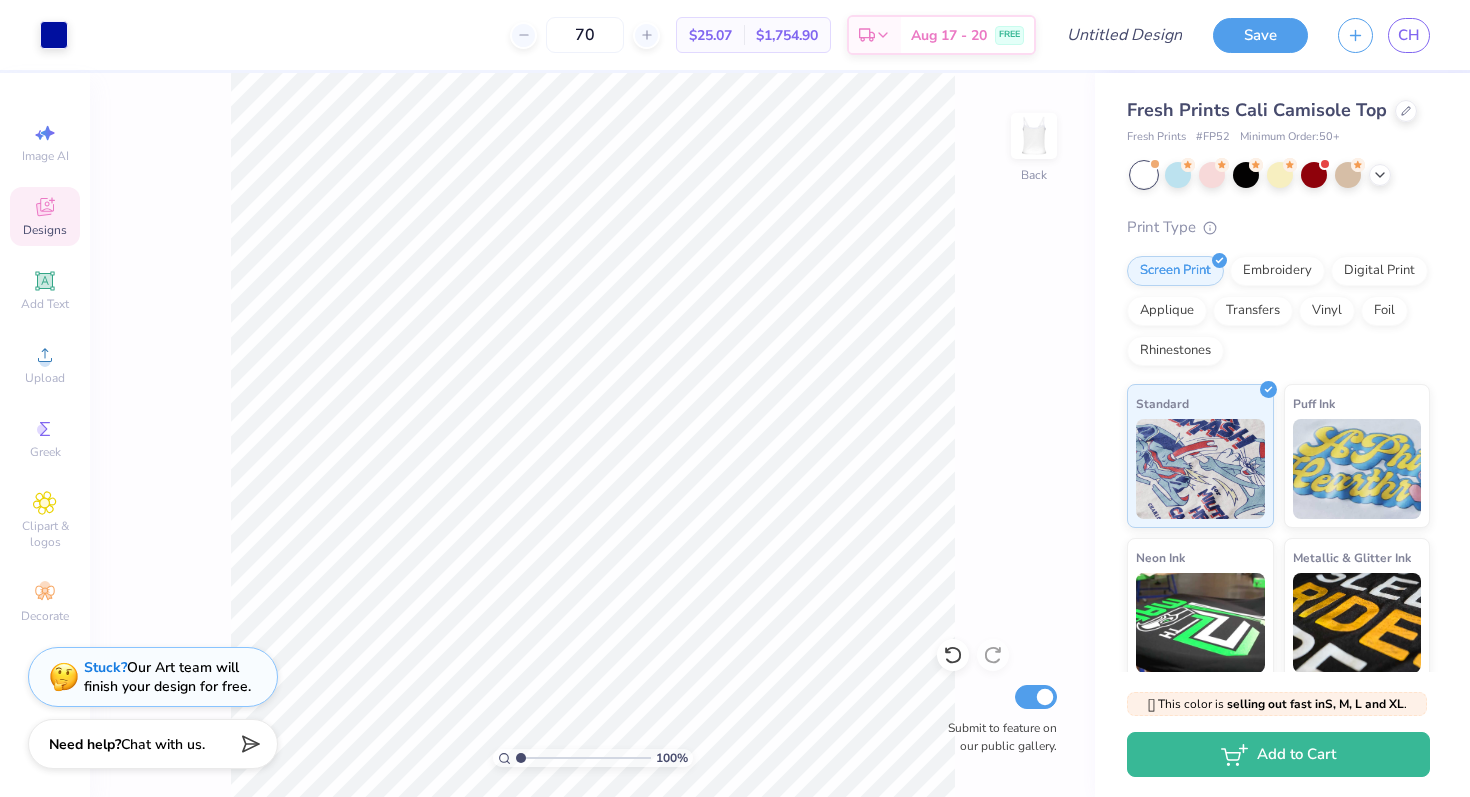 type on "70" 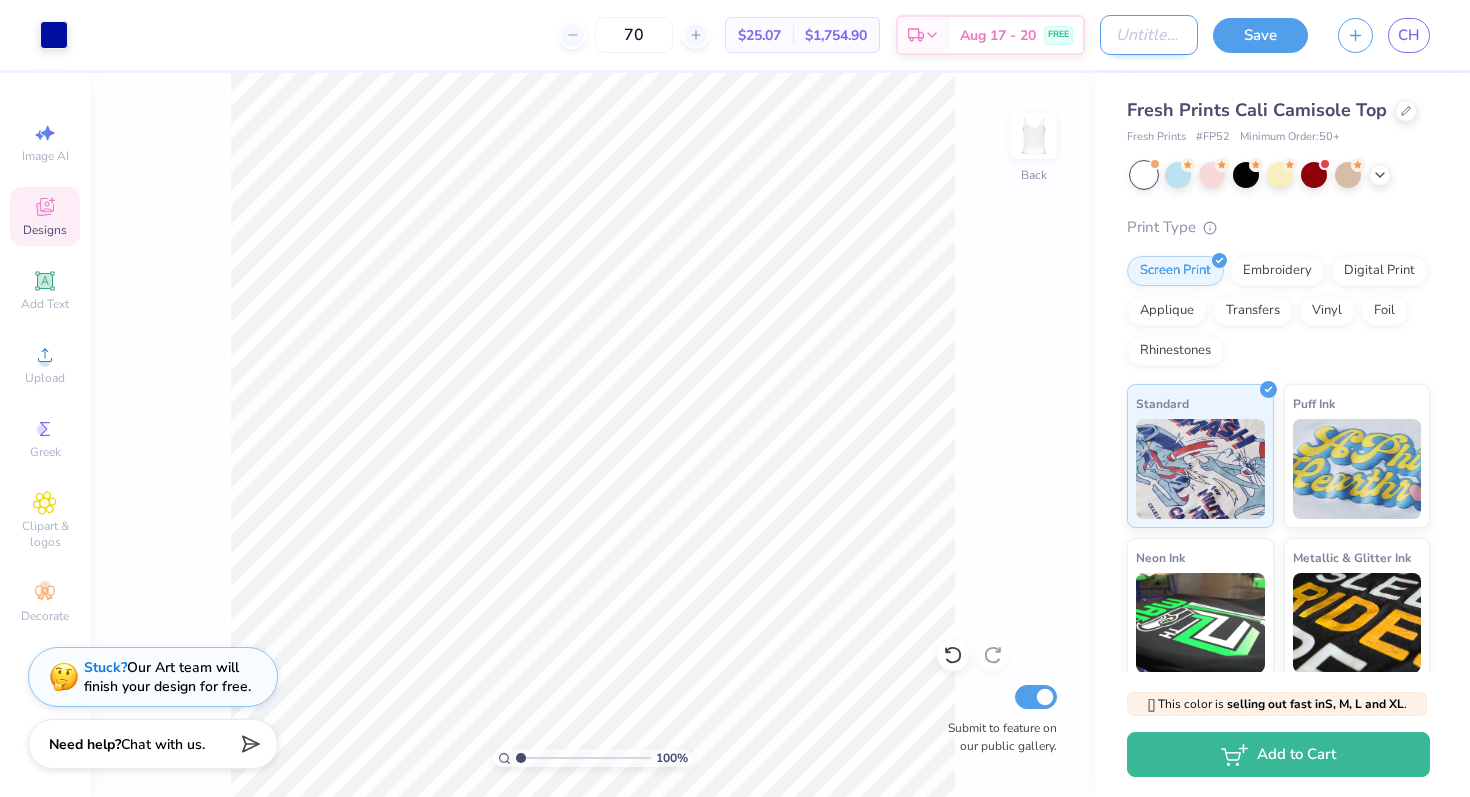 click on "Design Title" at bounding box center (1149, 35) 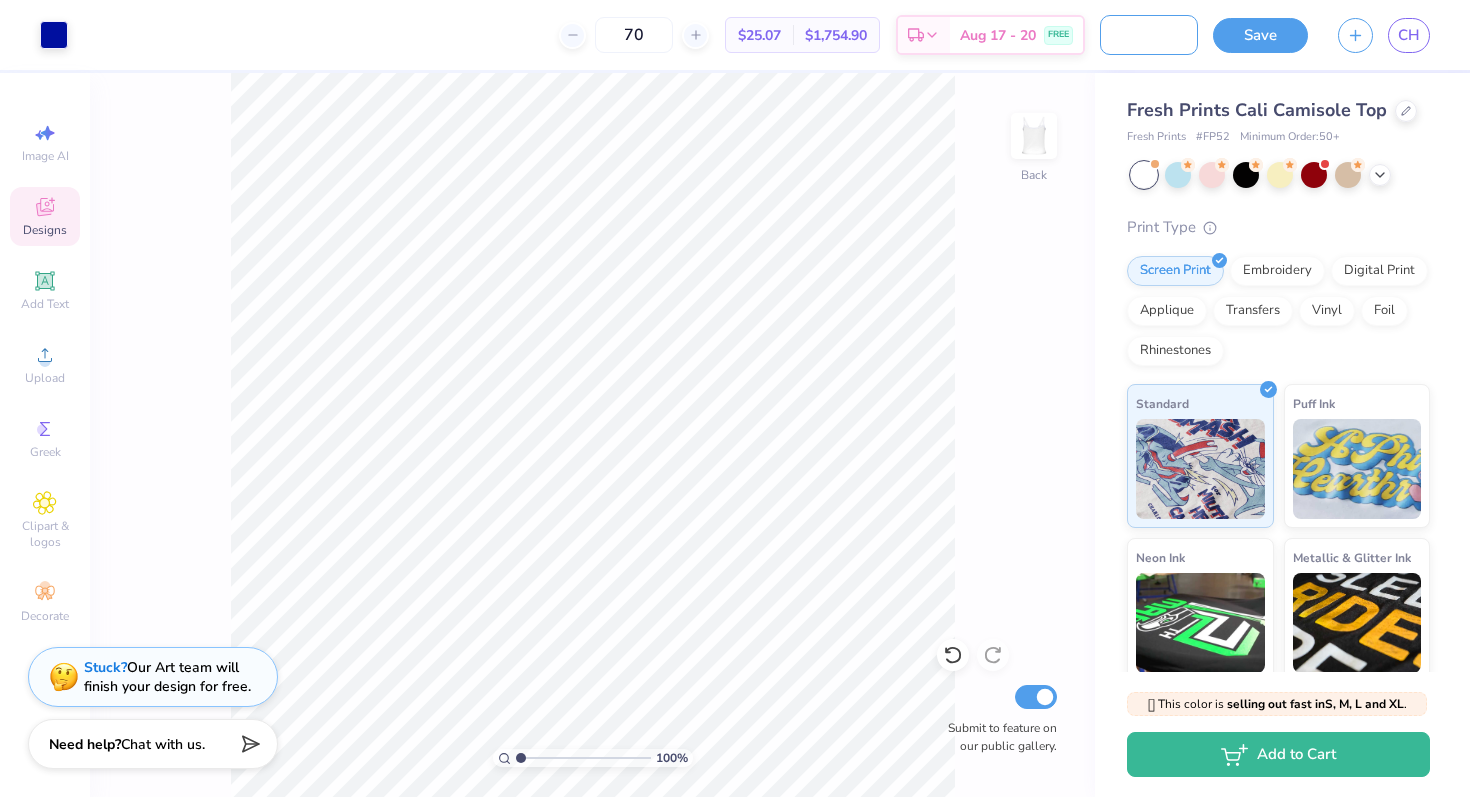 scroll, scrollTop: 0, scrollLeft: 111, axis: horizontal 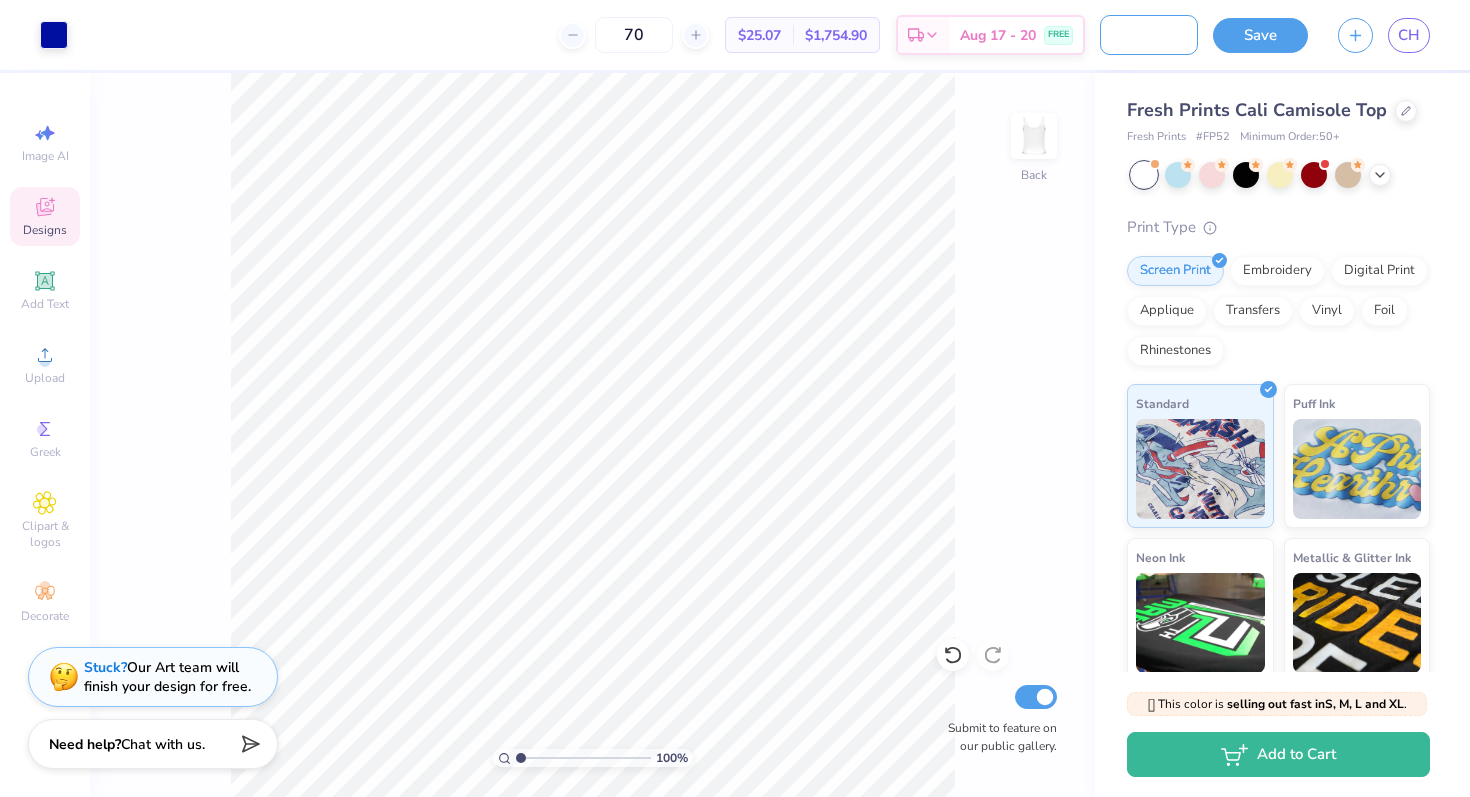 type on "Delta Phi Epsilon Merch" 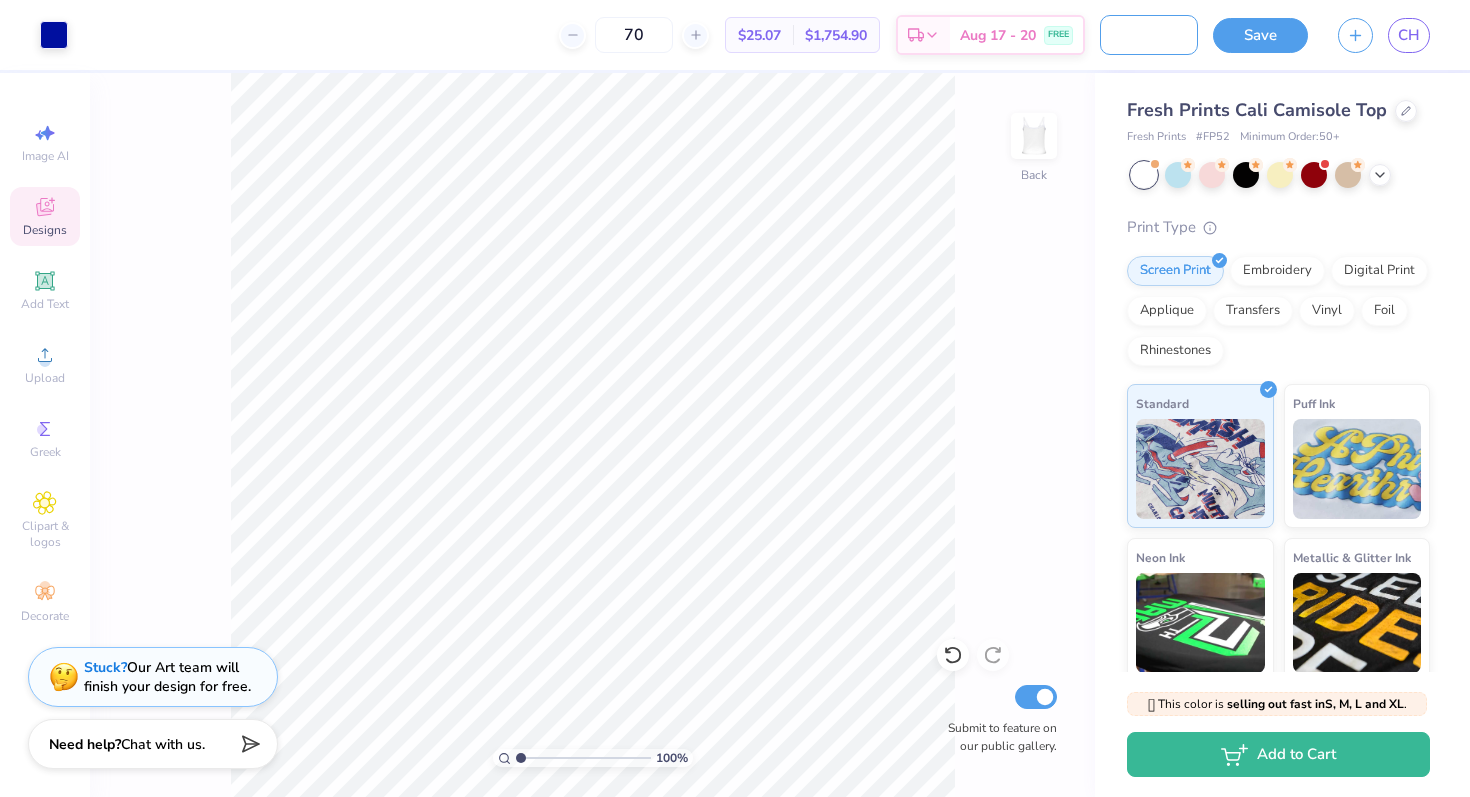 scroll, scrollTop: 0, scrollLeft: 0, axis: both 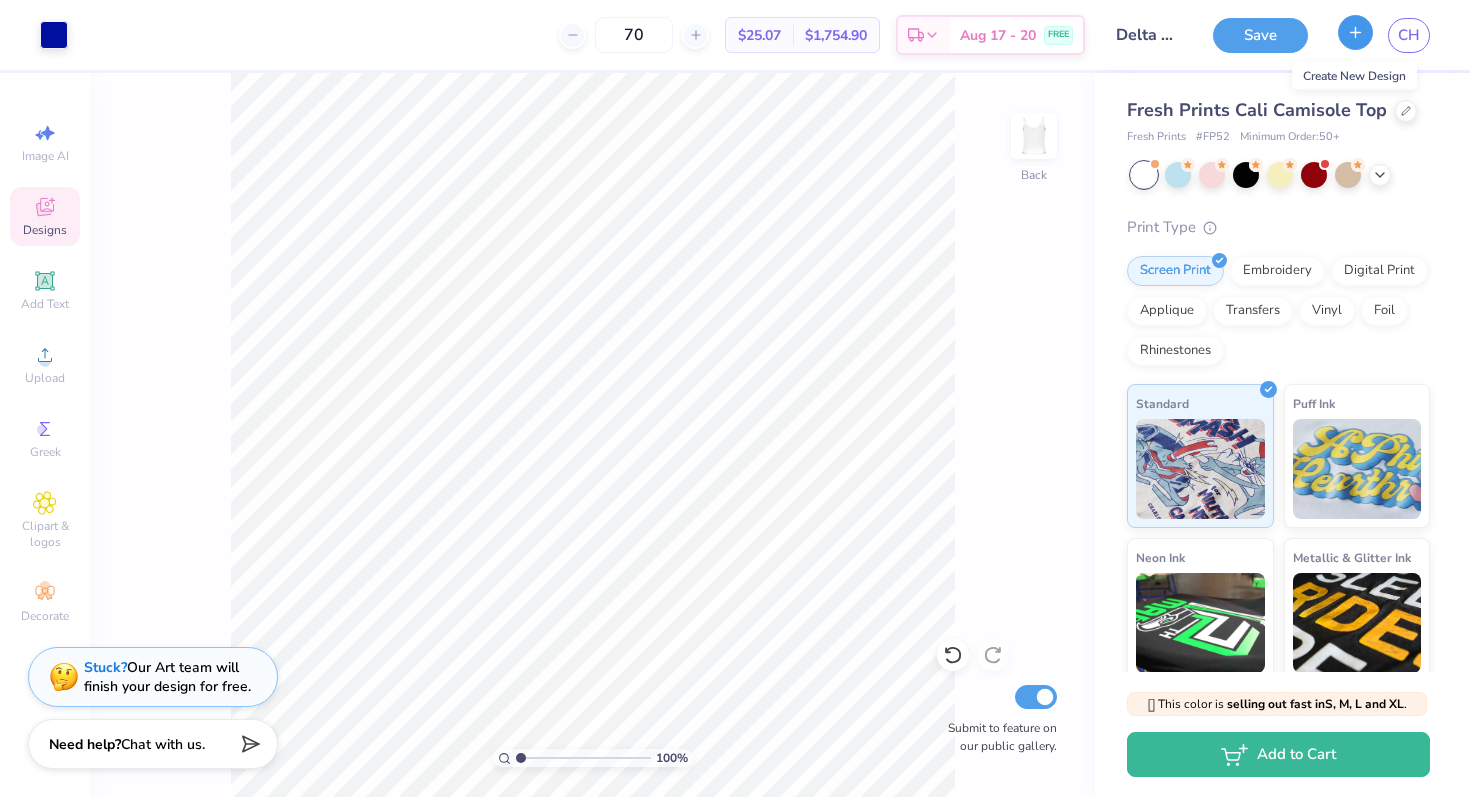click 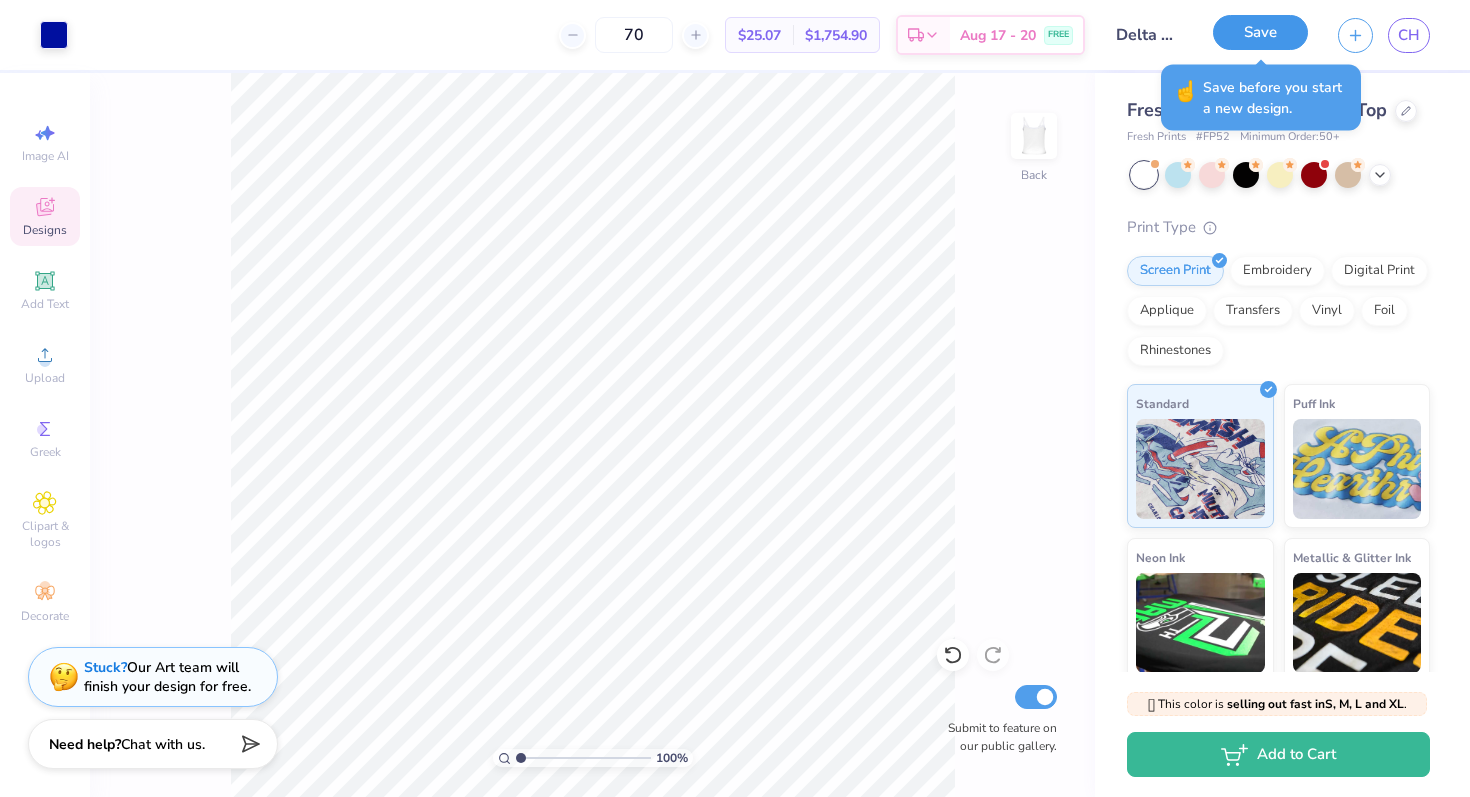 click on "Save" at bounding box center [1260, 32] 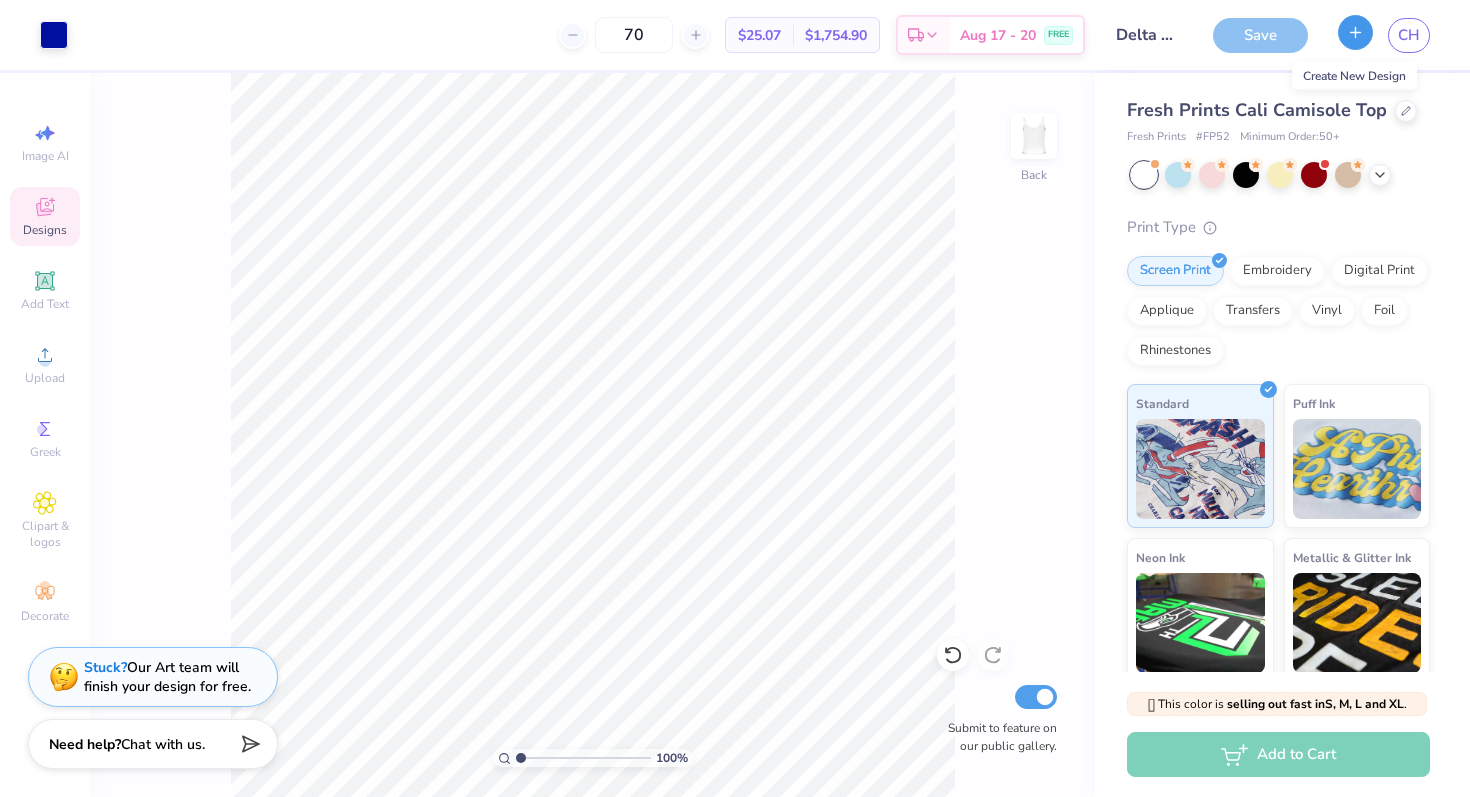 click 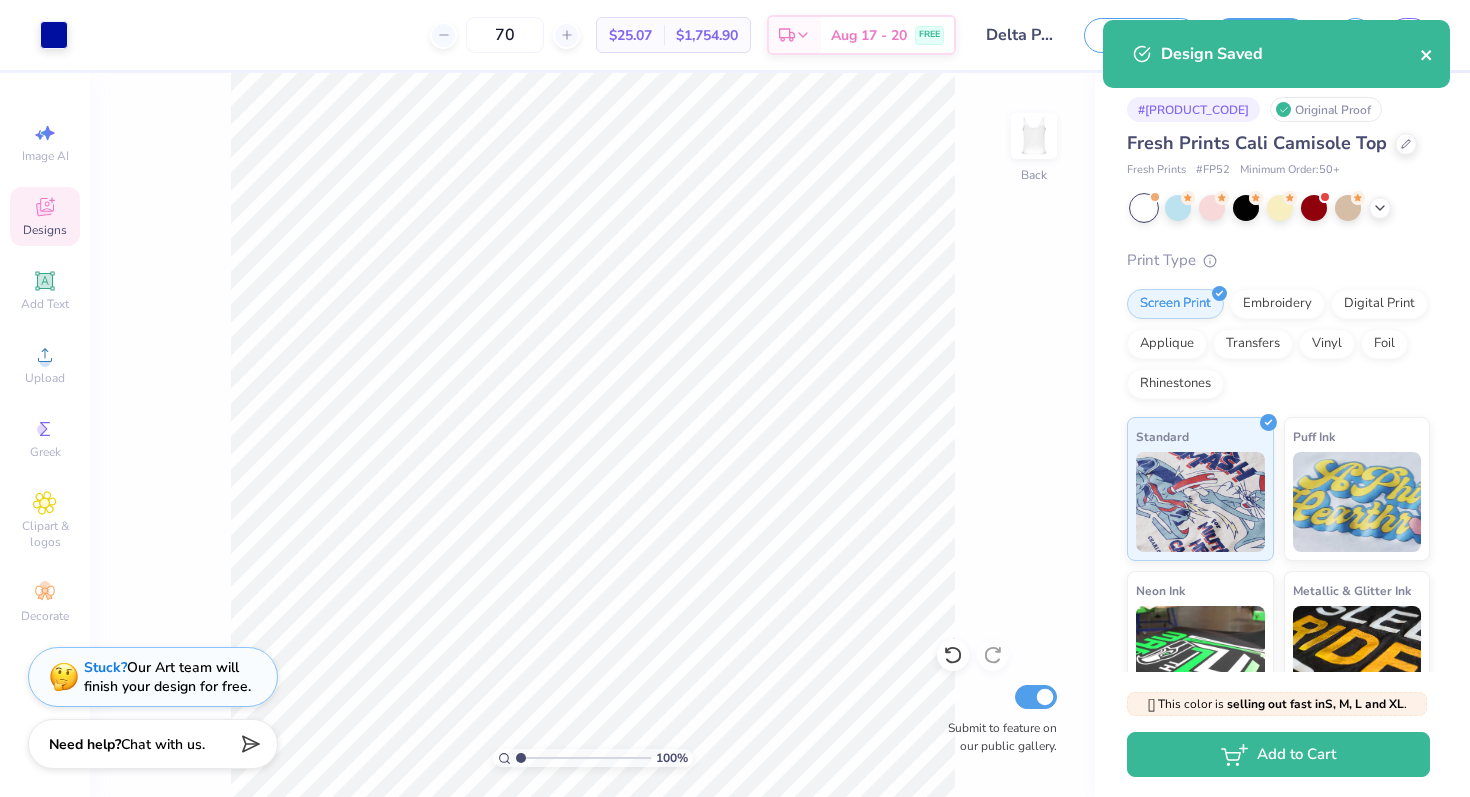 click 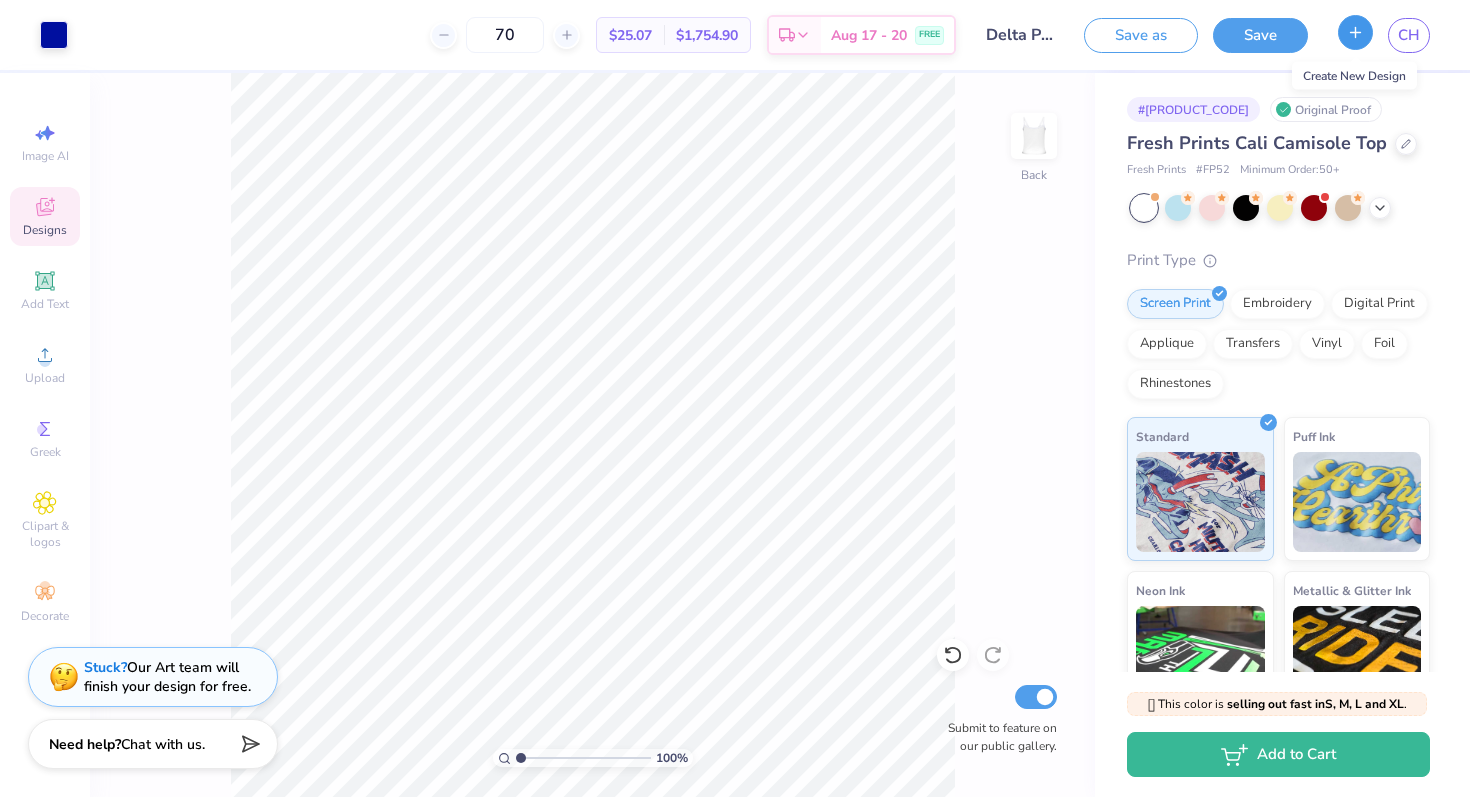 click 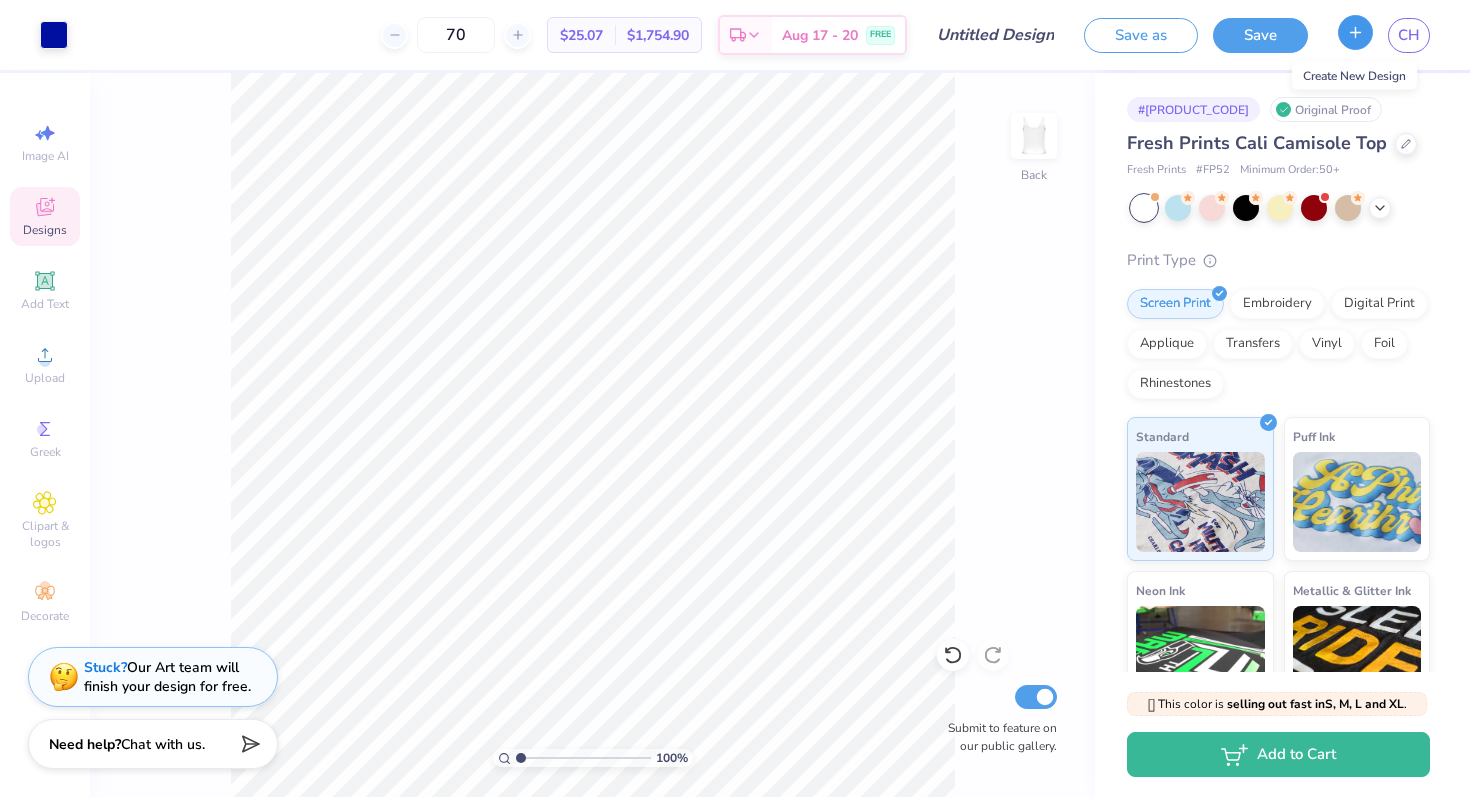 type 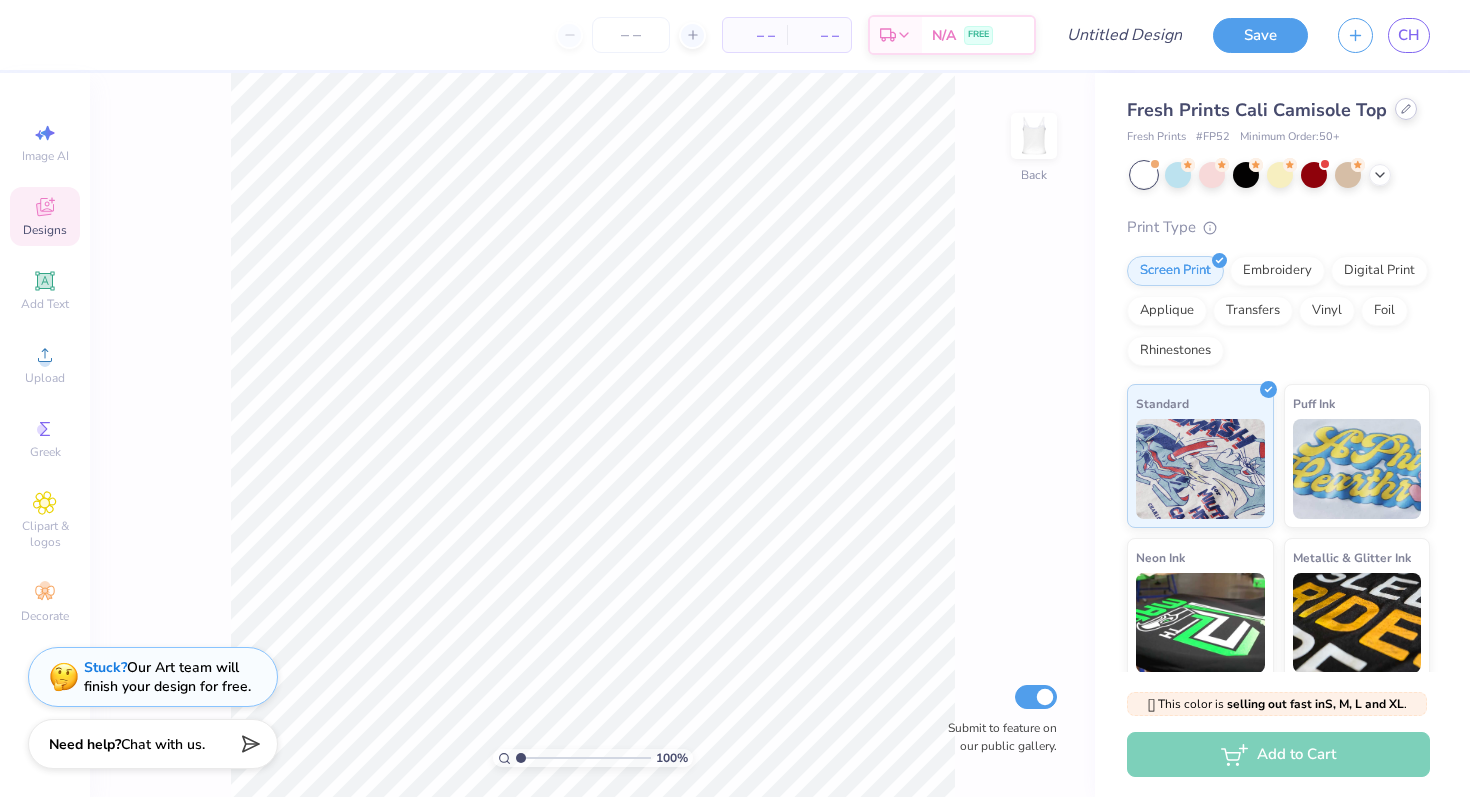 click 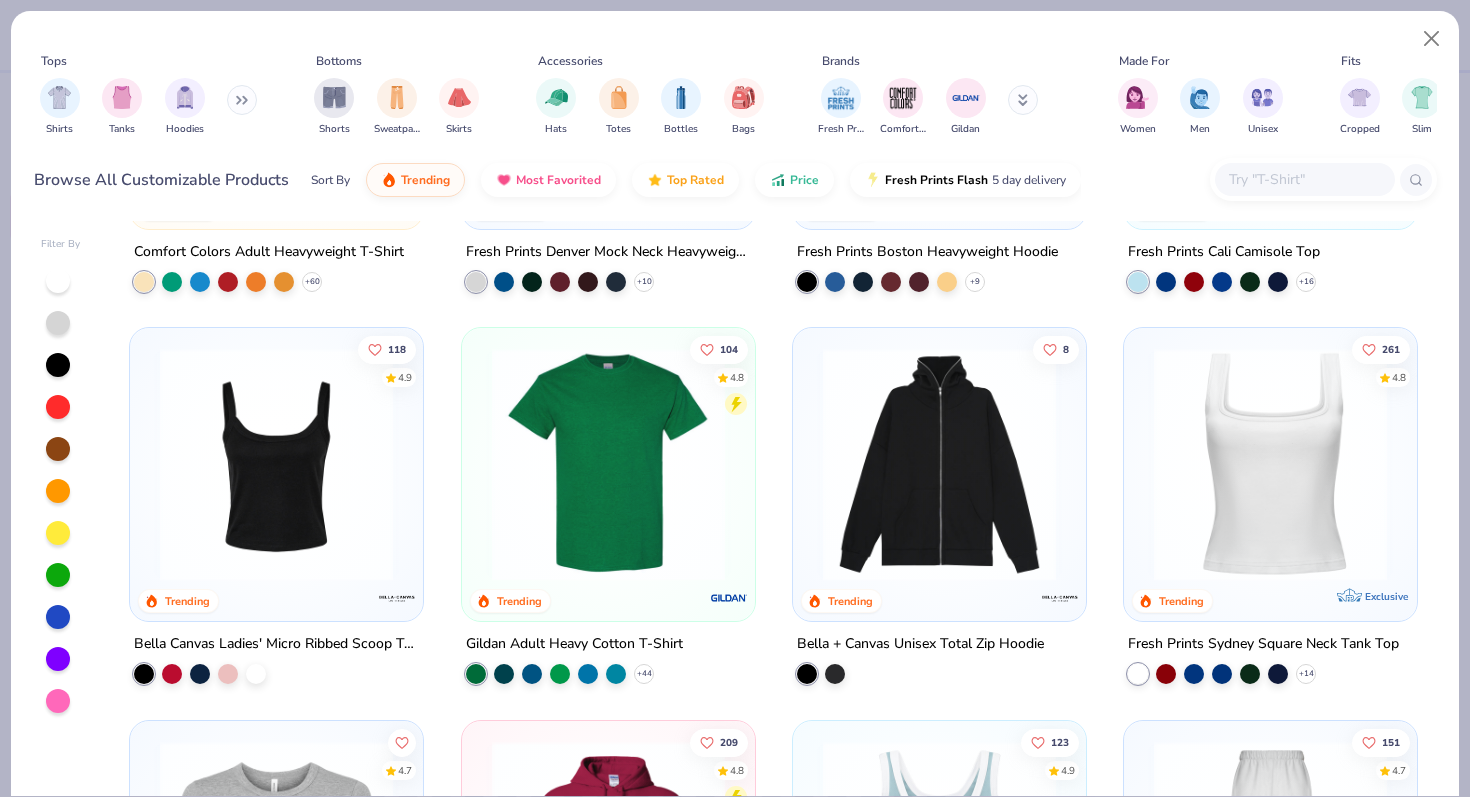 scroll, scrollTop: 298, scrollLeft: 0, axis: vertical 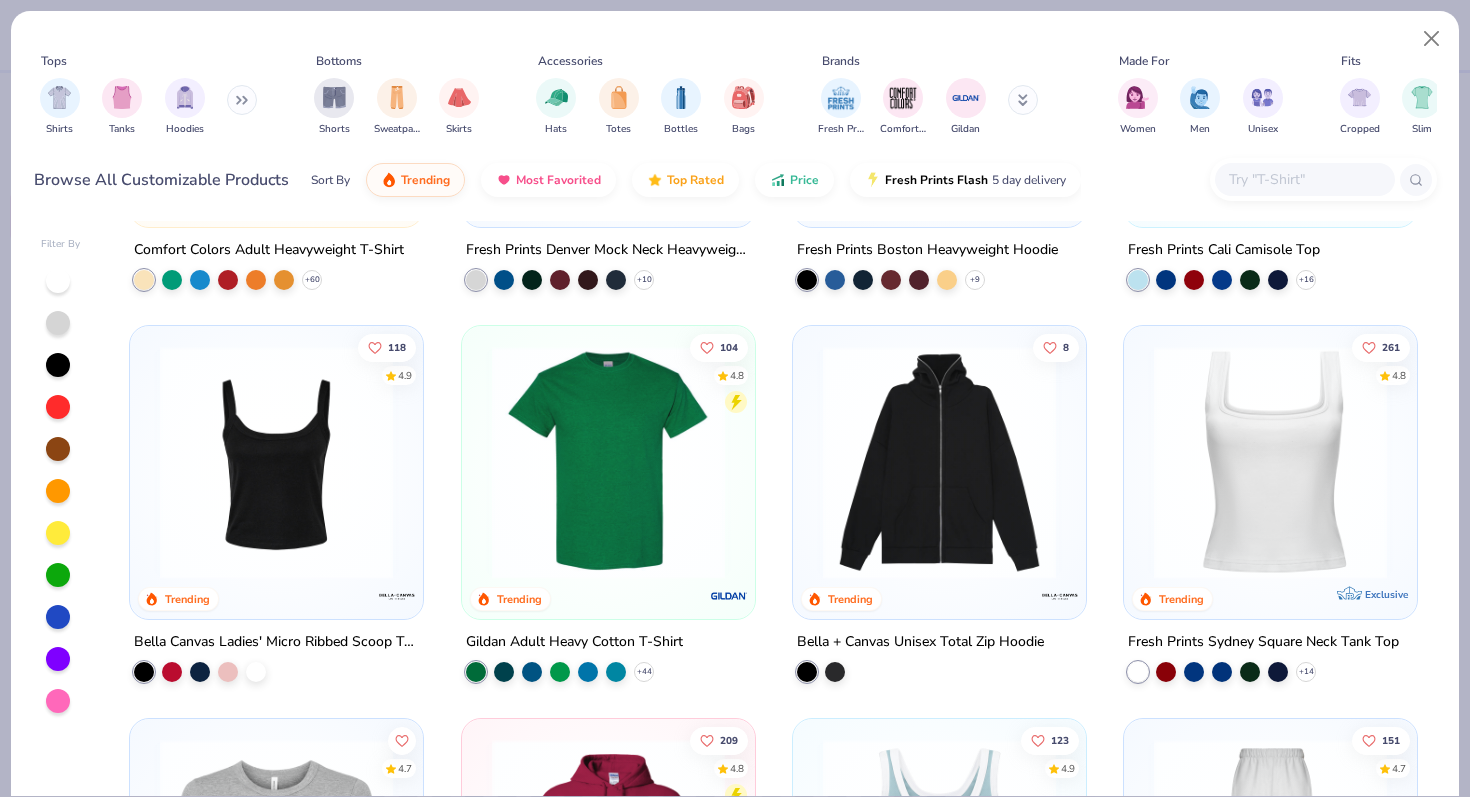 click at bounding box center [276, 462] 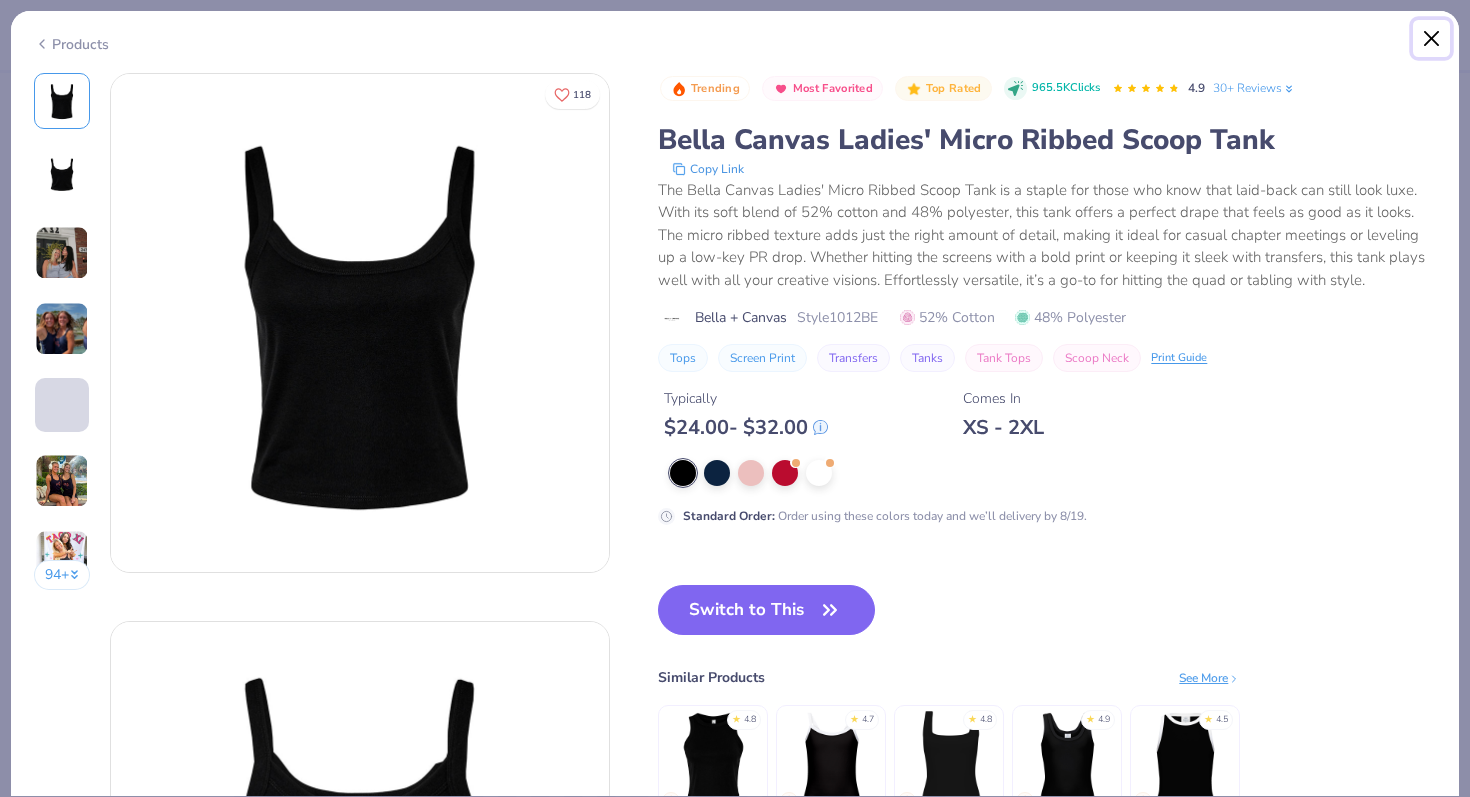click at bounding box center [1432, 39] 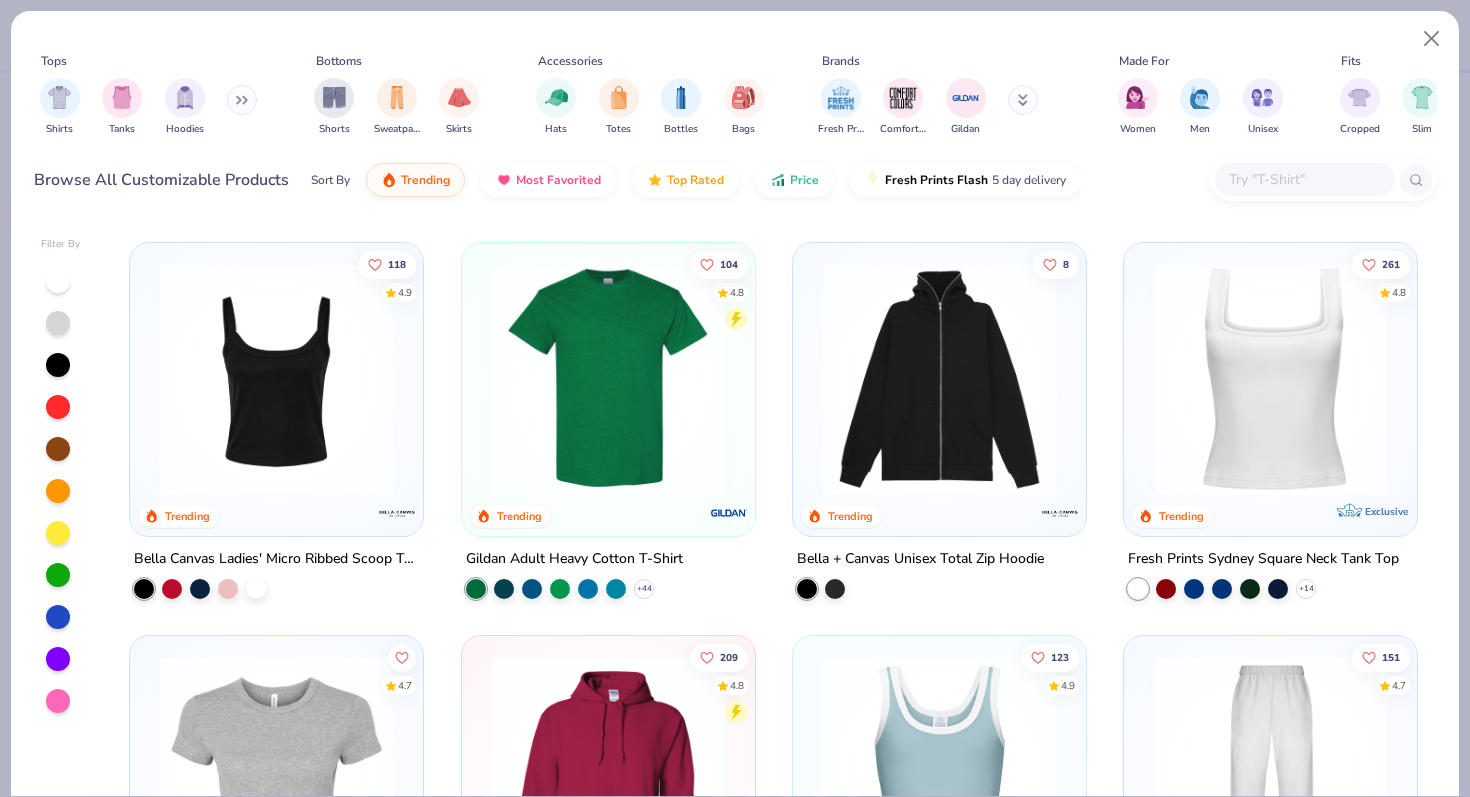 scroll, scrollTop: 0, scrollLeft: 0, axis: both 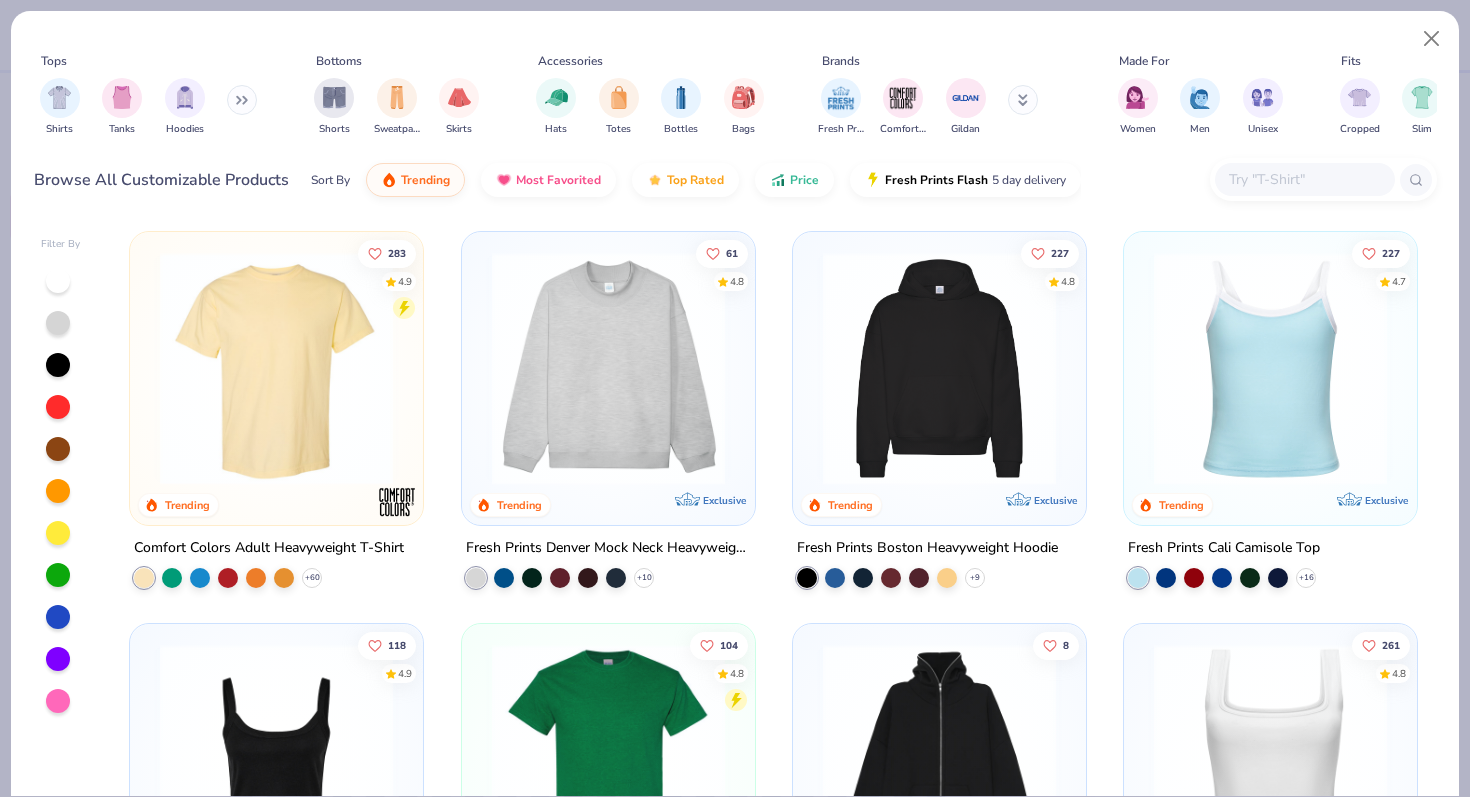 click at bounding box center [1304, 179] 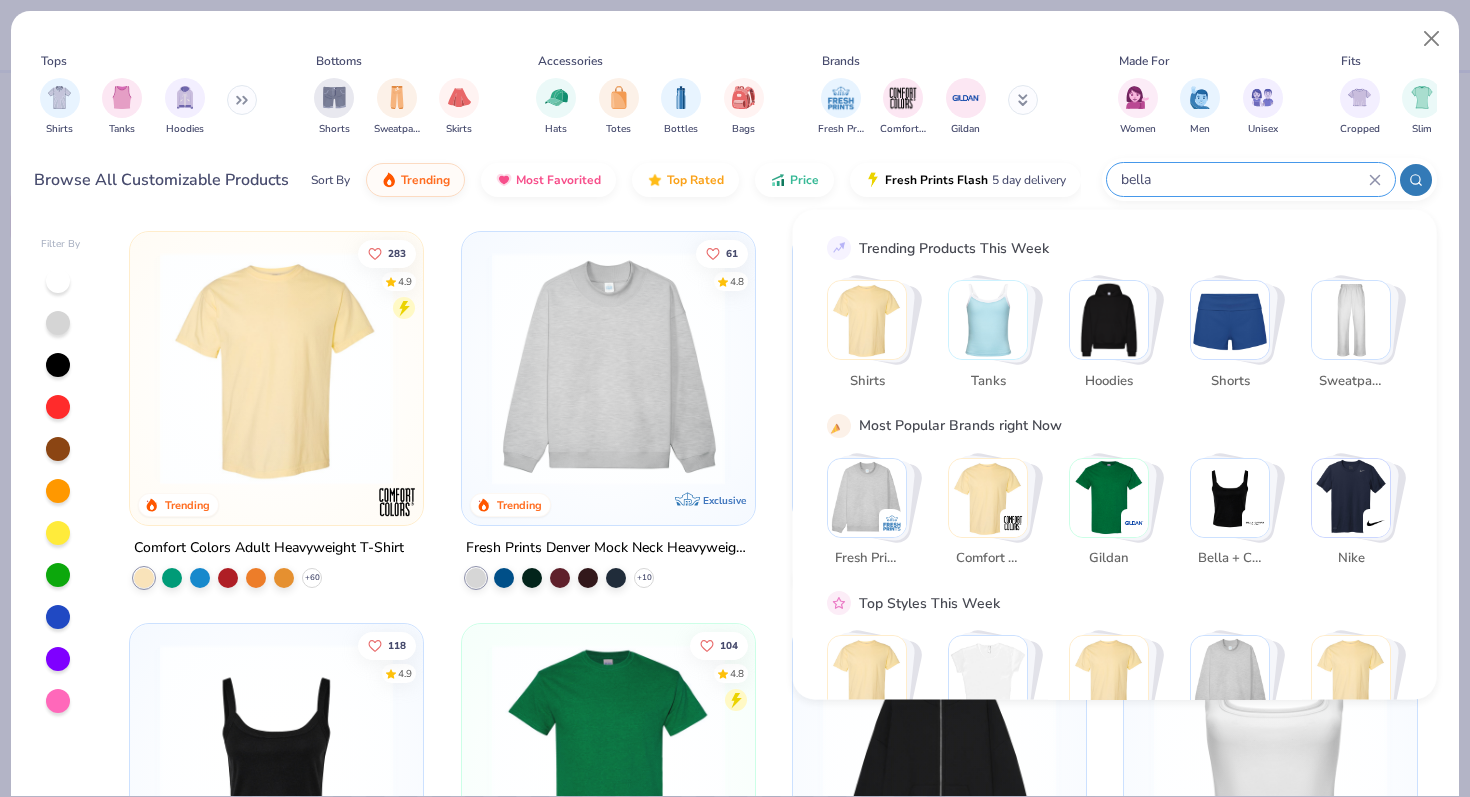 type on "bella" 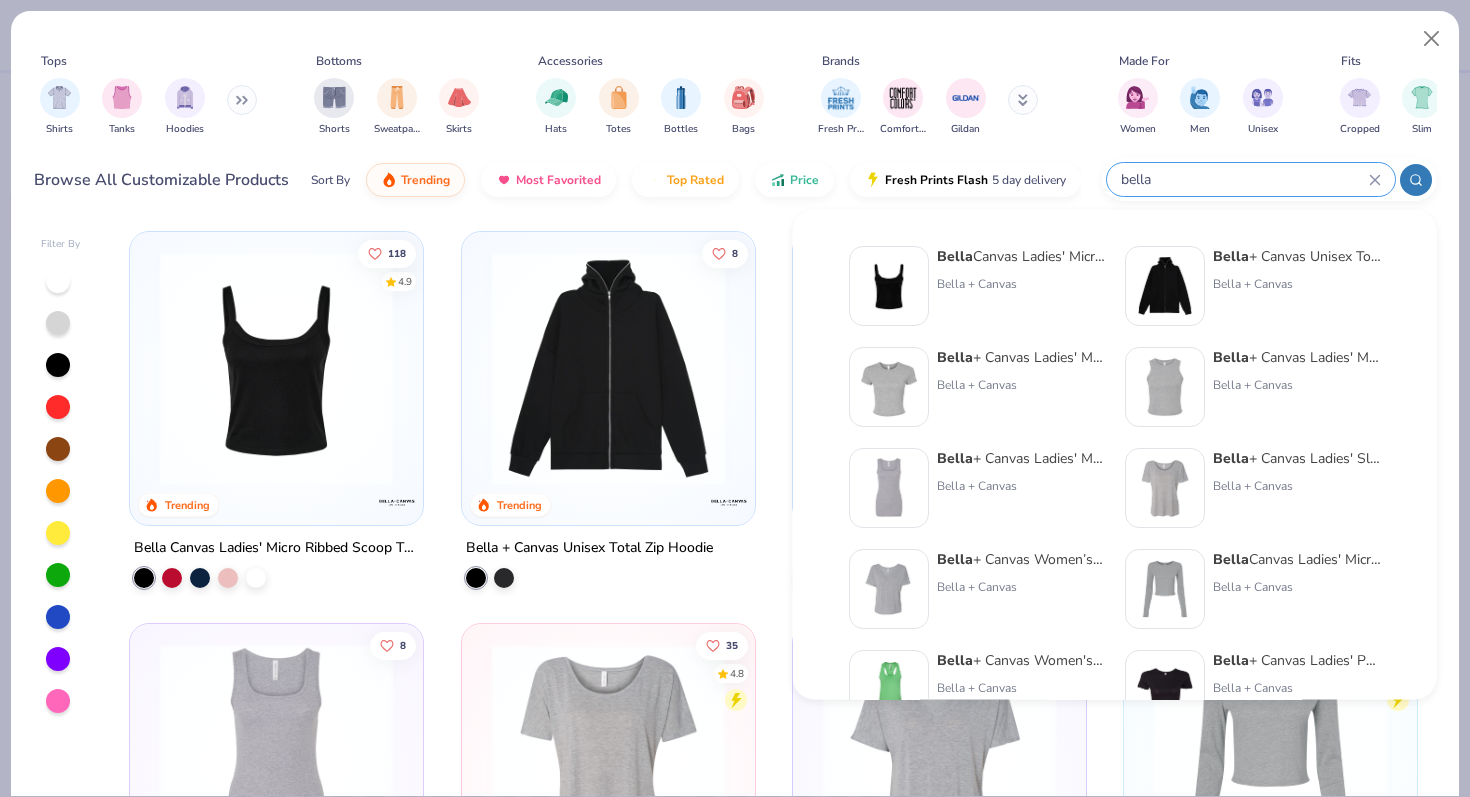 click on "Bella  Canvas Ladies' Micro Ribbed Scoop Tank" at bounding box center [1021, 256] 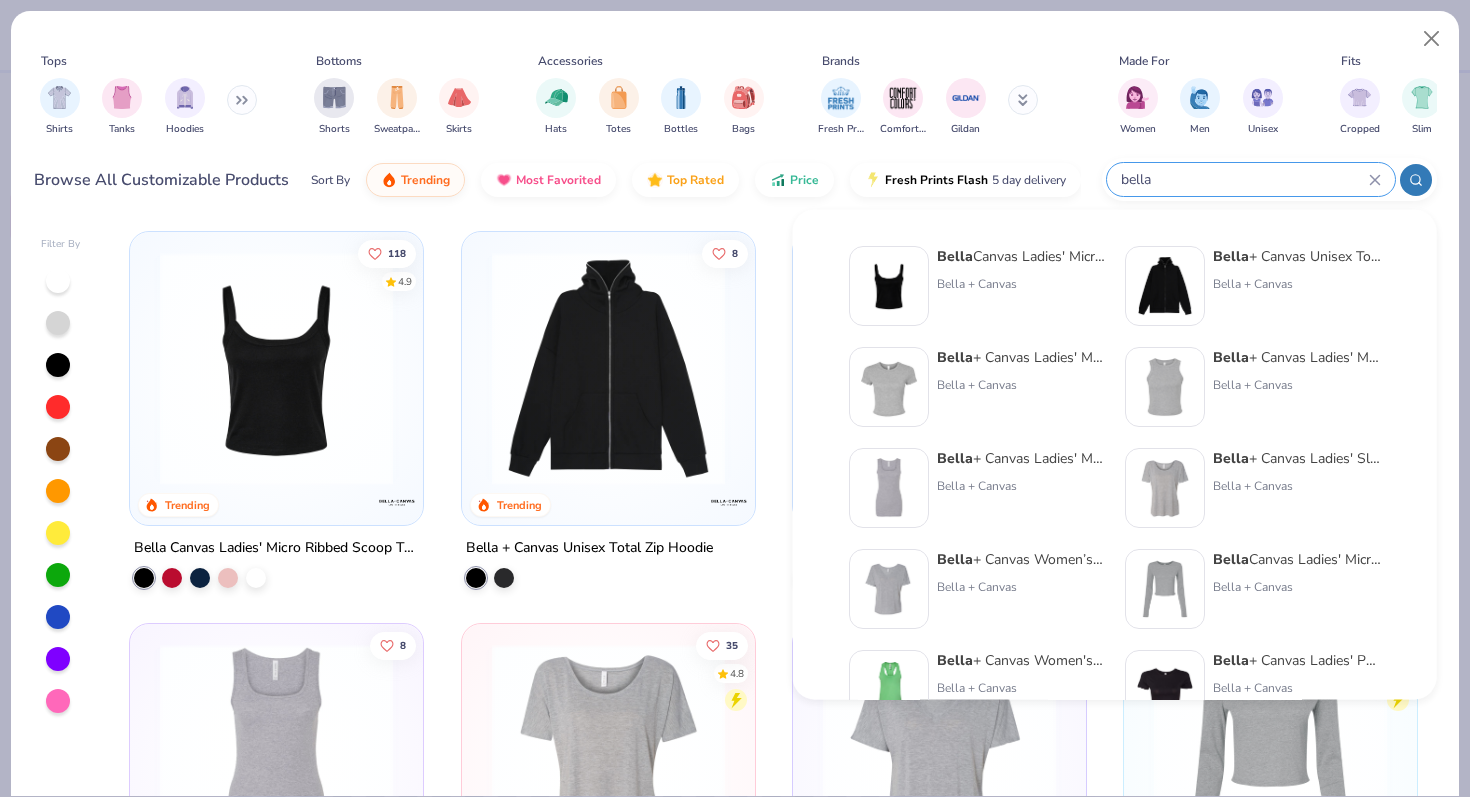 type 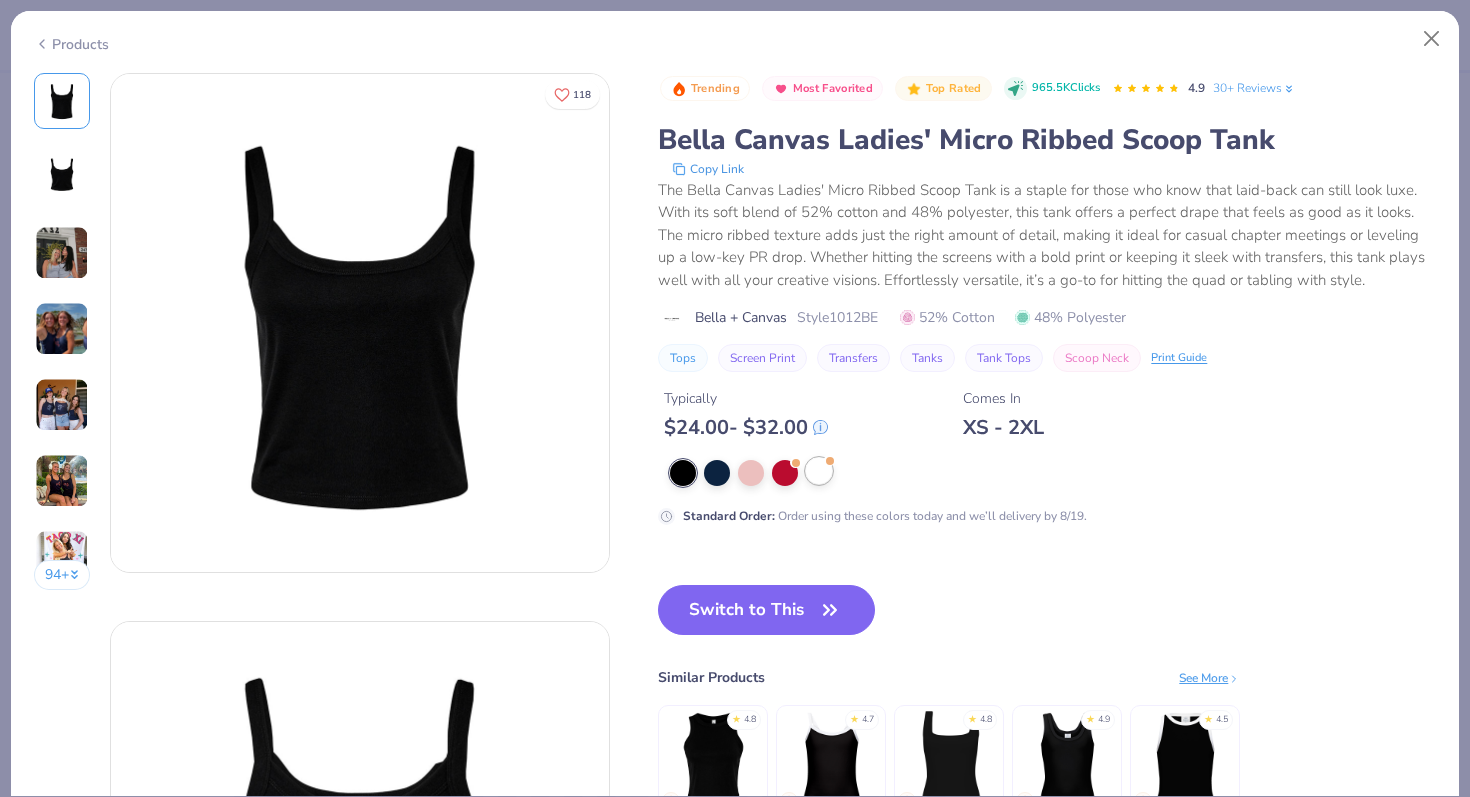 click at bounding box center (819, 471) 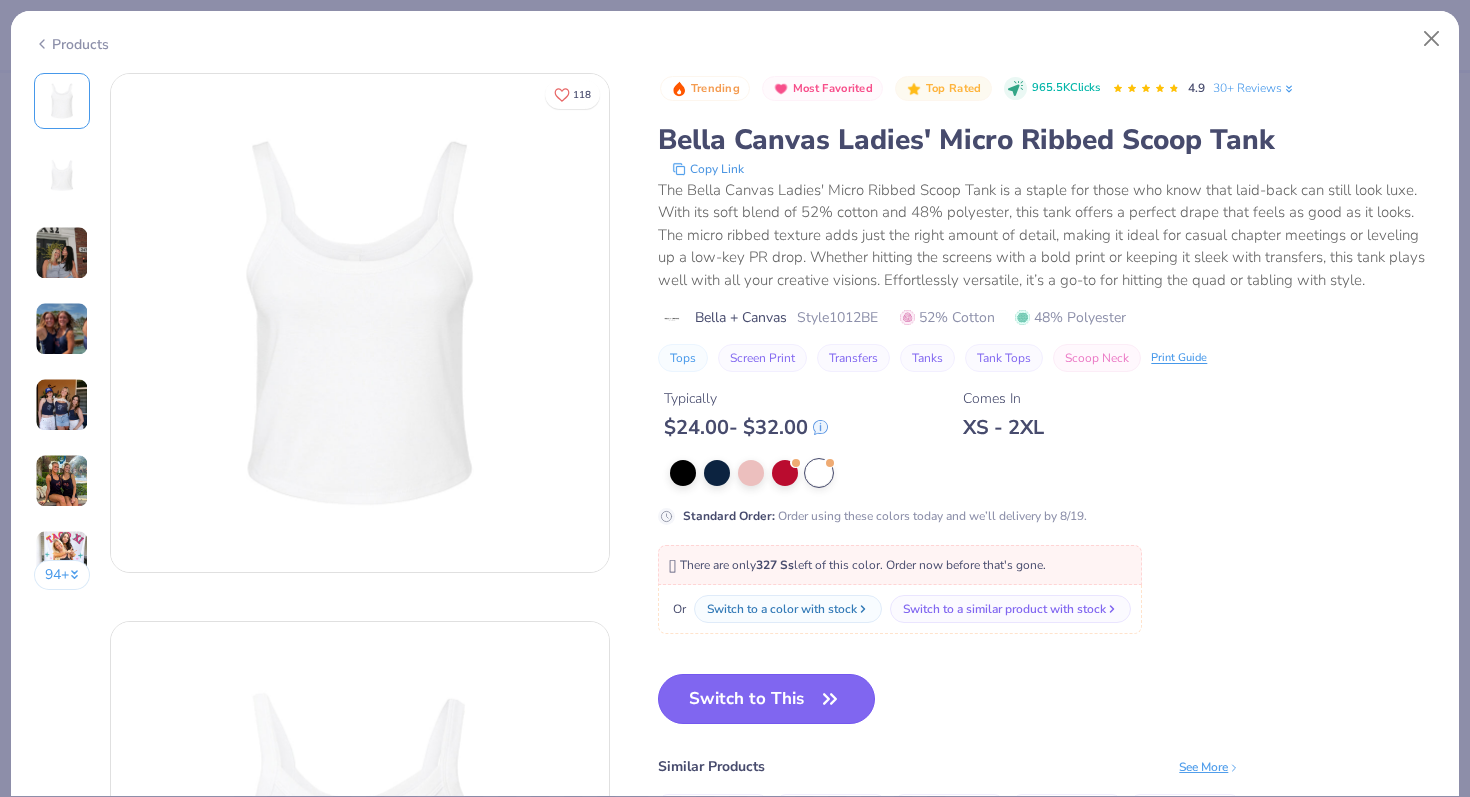 click on "Switch to This" at bounding box center [766, 699] 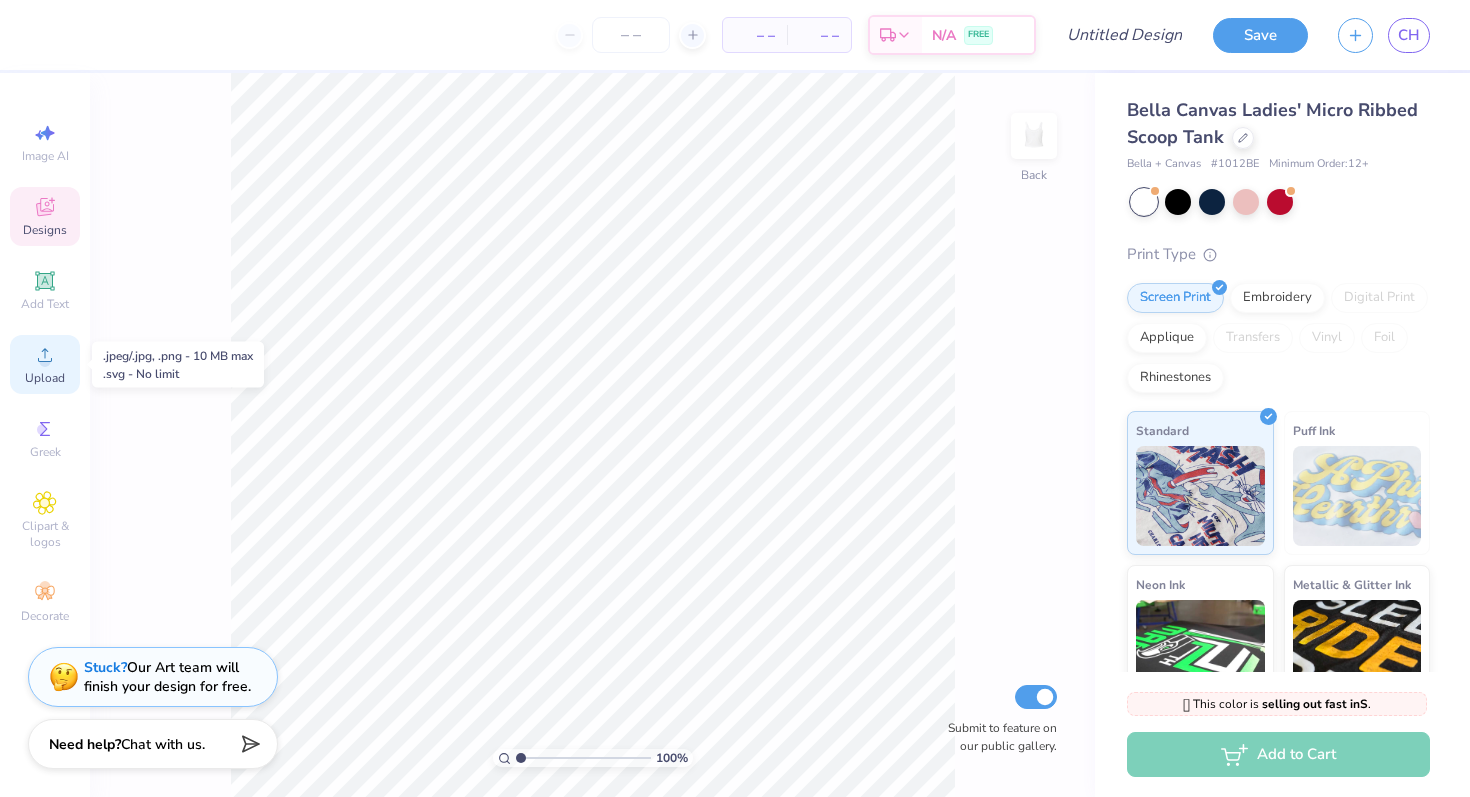 click 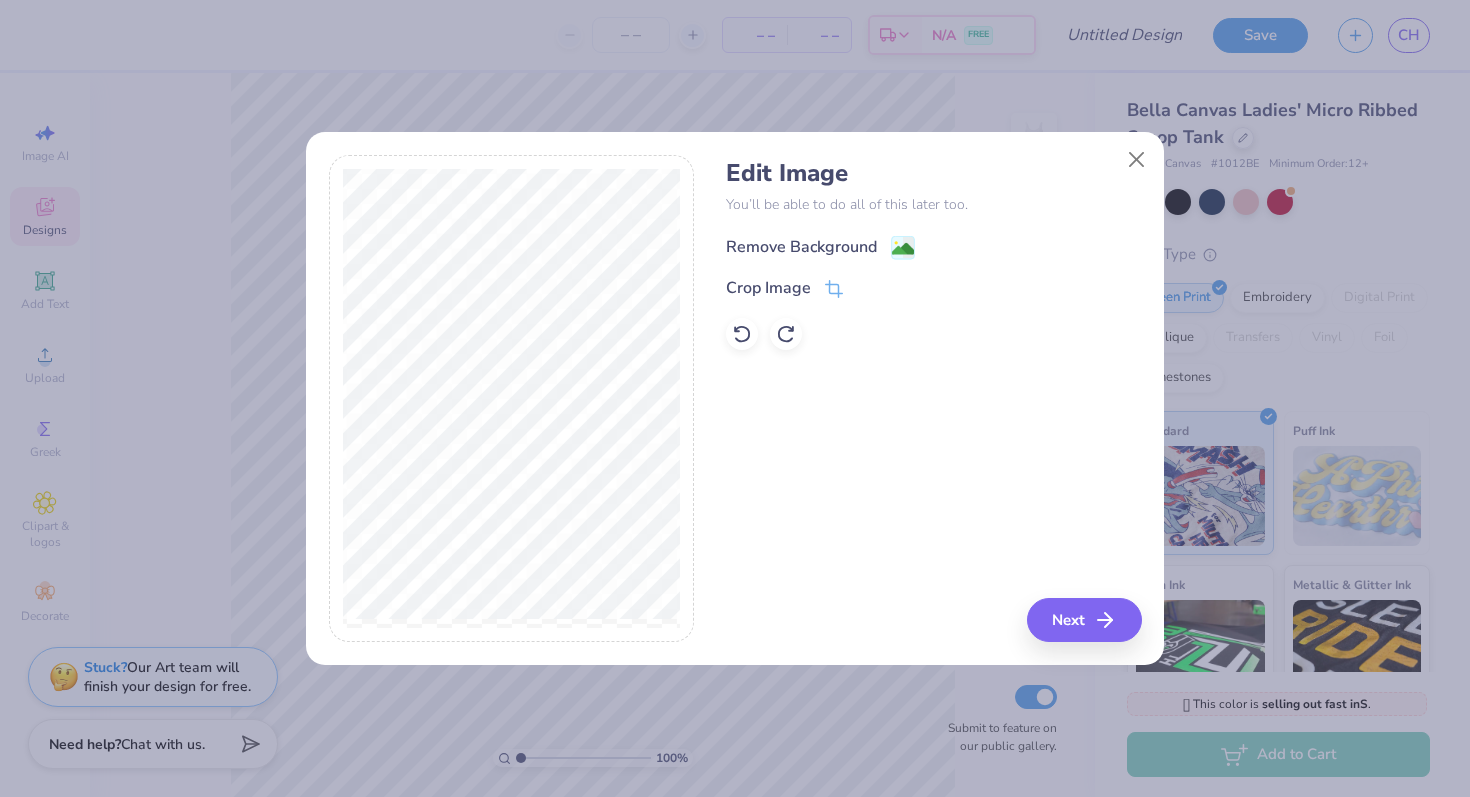 click on "Remove Background" at bounding box center [801, 247] 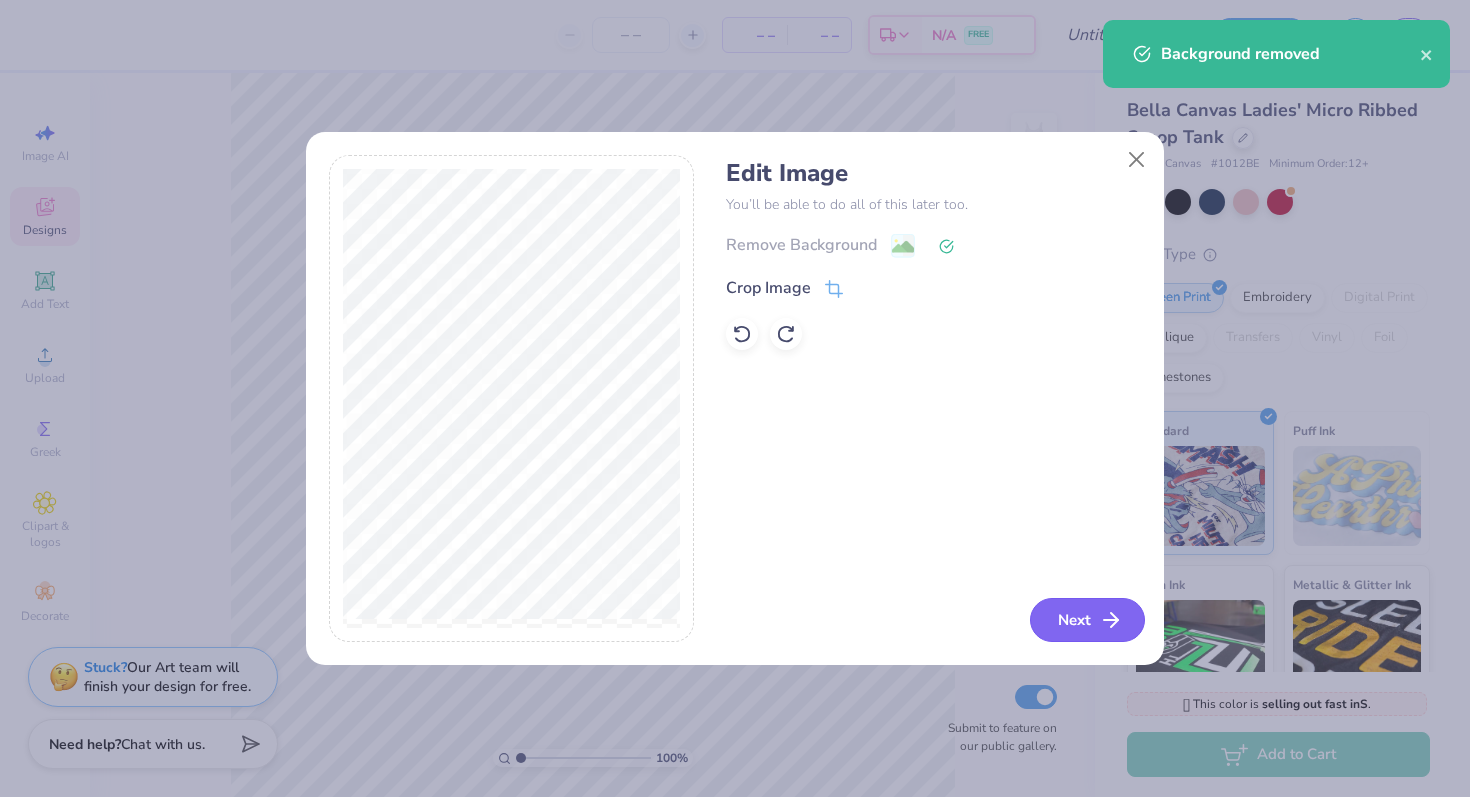 click on "Next" at bounding box center [1087, 620] 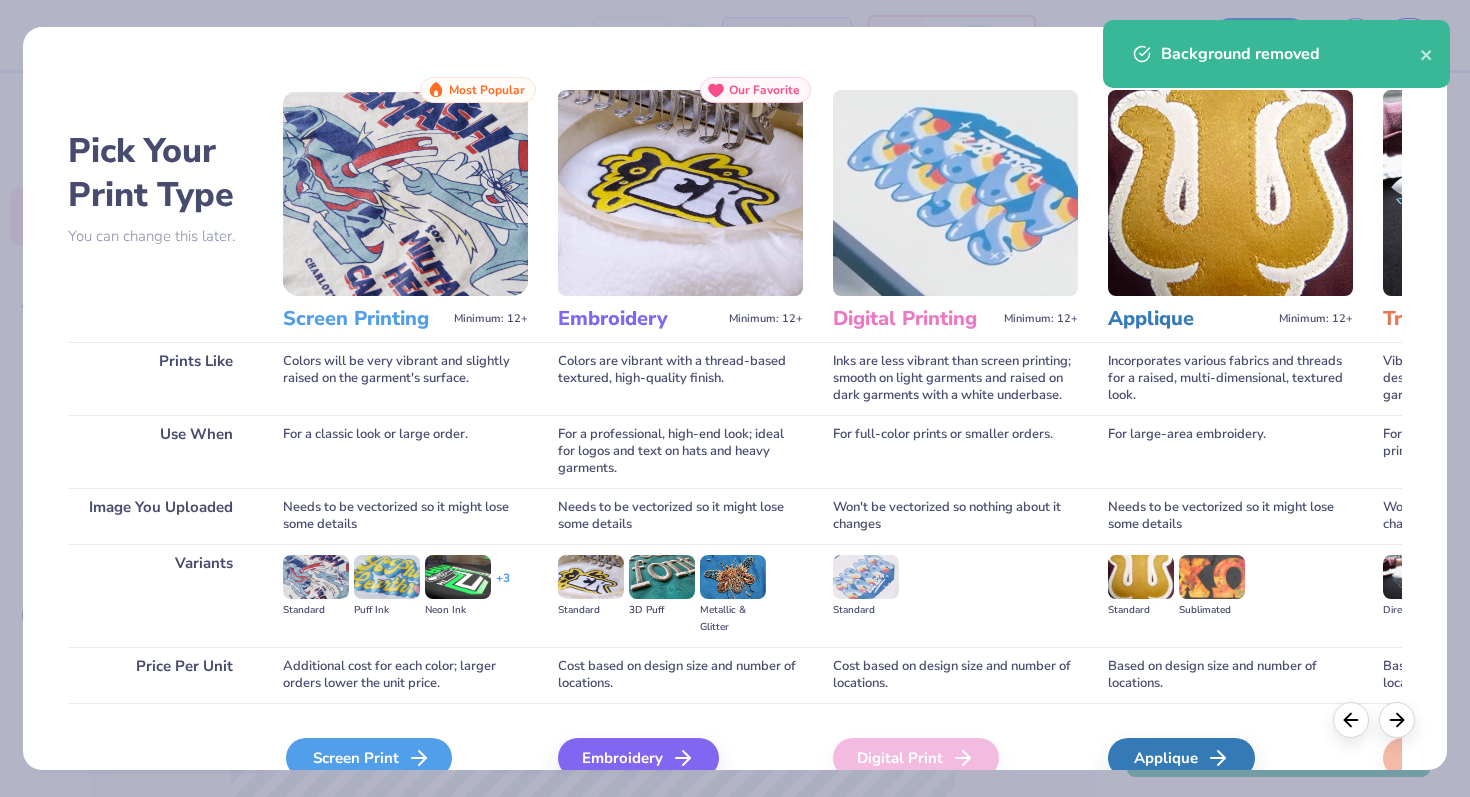 click on "Screen Print" at bounding box center (369, 758) 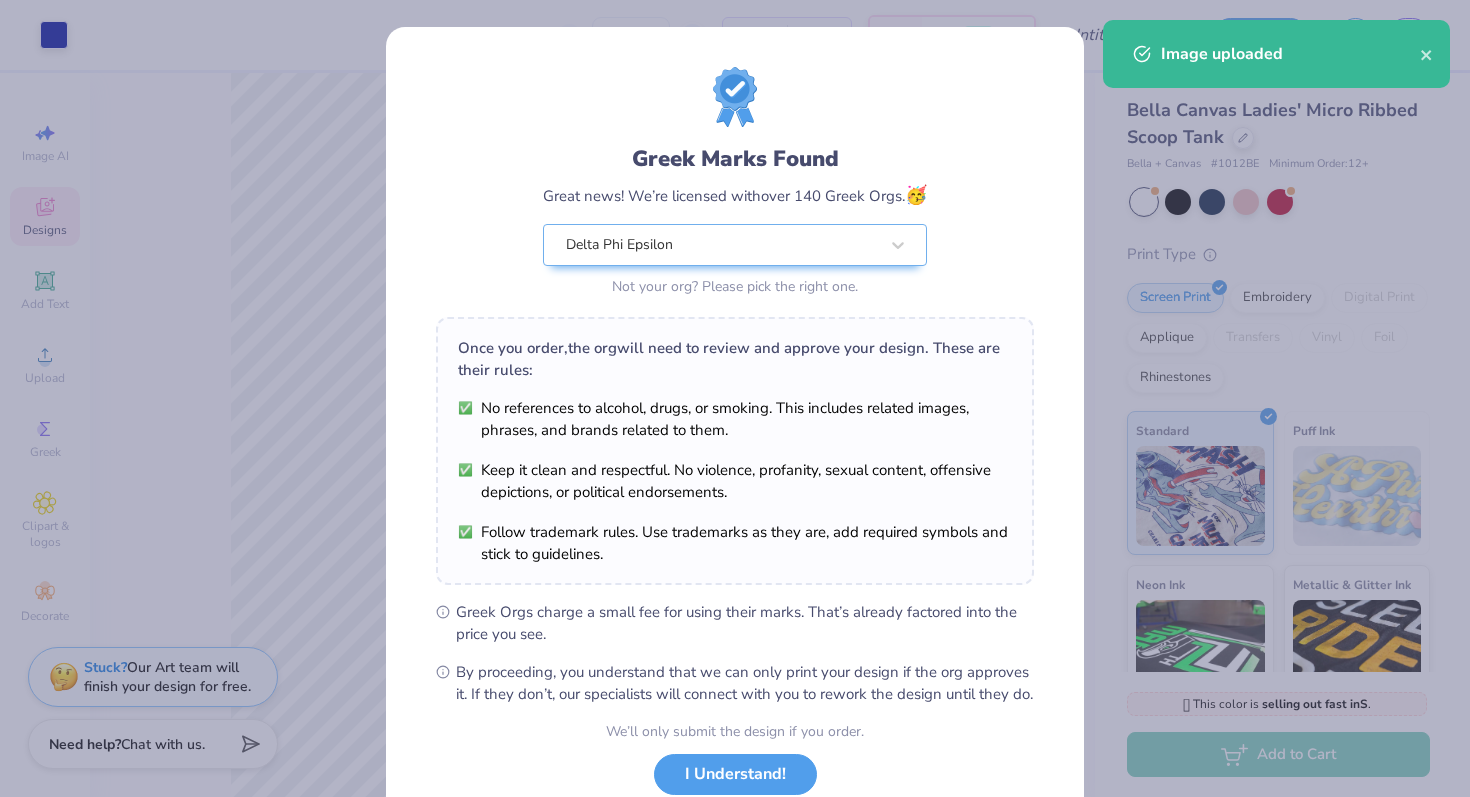 click on "Art colors – – Per Item – – Total Est.  Delivery N/A FREE Design Title Save CH Image AI Designs Add Text Upload Greek Clipart & logos Decorate golf football star Orgs Events Styles Print Types Fraternity Sorority Club Sports Rush & Bid Game Day Parent's Weekend PR & General Big Little Reveal Philanthropy Date Parties & Socials Retreat Spring Break Holidays Greek Week Formal & Semi Graduation Founder’s Day Classic Minimalist Varsity Y2K Typography Handdrawn Cartoons Grunge 80s & 90s 60s & 70s Embroidery Screen Print Patches Vinyl Digital Print Applique Transfers Trending Most Favorited Newest 100  % Back W 8.95 8.95 " H 2.88 2.88 " Y 4.06 4.06 " Center Middle Top Bottom Submit to feature on our public gallery. Bella Canvas Ladies' Micro Ribbed Scoop Tank Bella + Canvas # 1012BE Minimum Order:  12 +   Print Type Screen Print Embroidery Digital Print Applique Transfers Vinyl Foil Rhinestones Standard Puff Ink Neon Ink Metallic & Glitter Ink Glow in the Dark Ink Water based Ink" at bounding box center [735, 398] 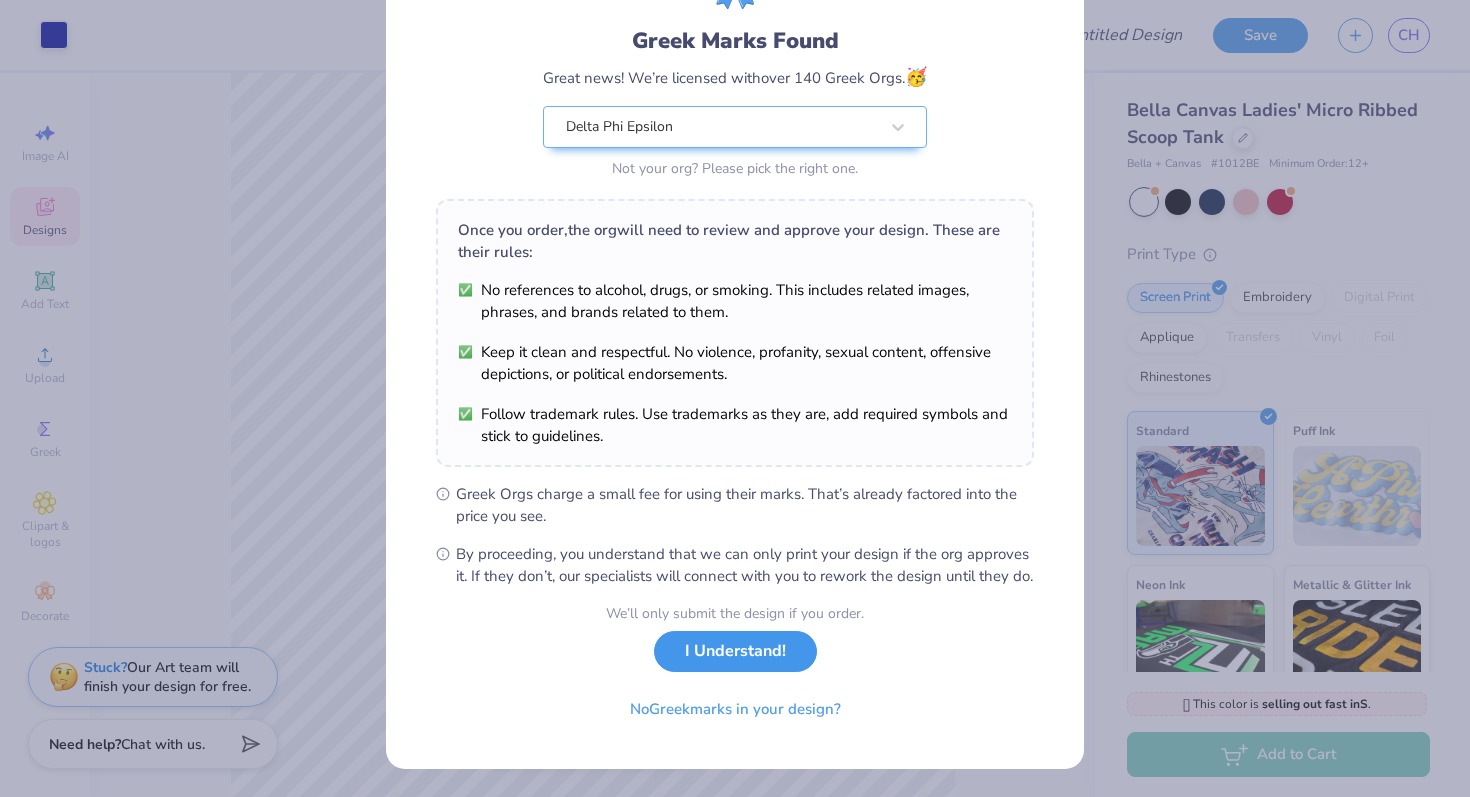 click on "I Understand!" at bounding box center [735, 651] 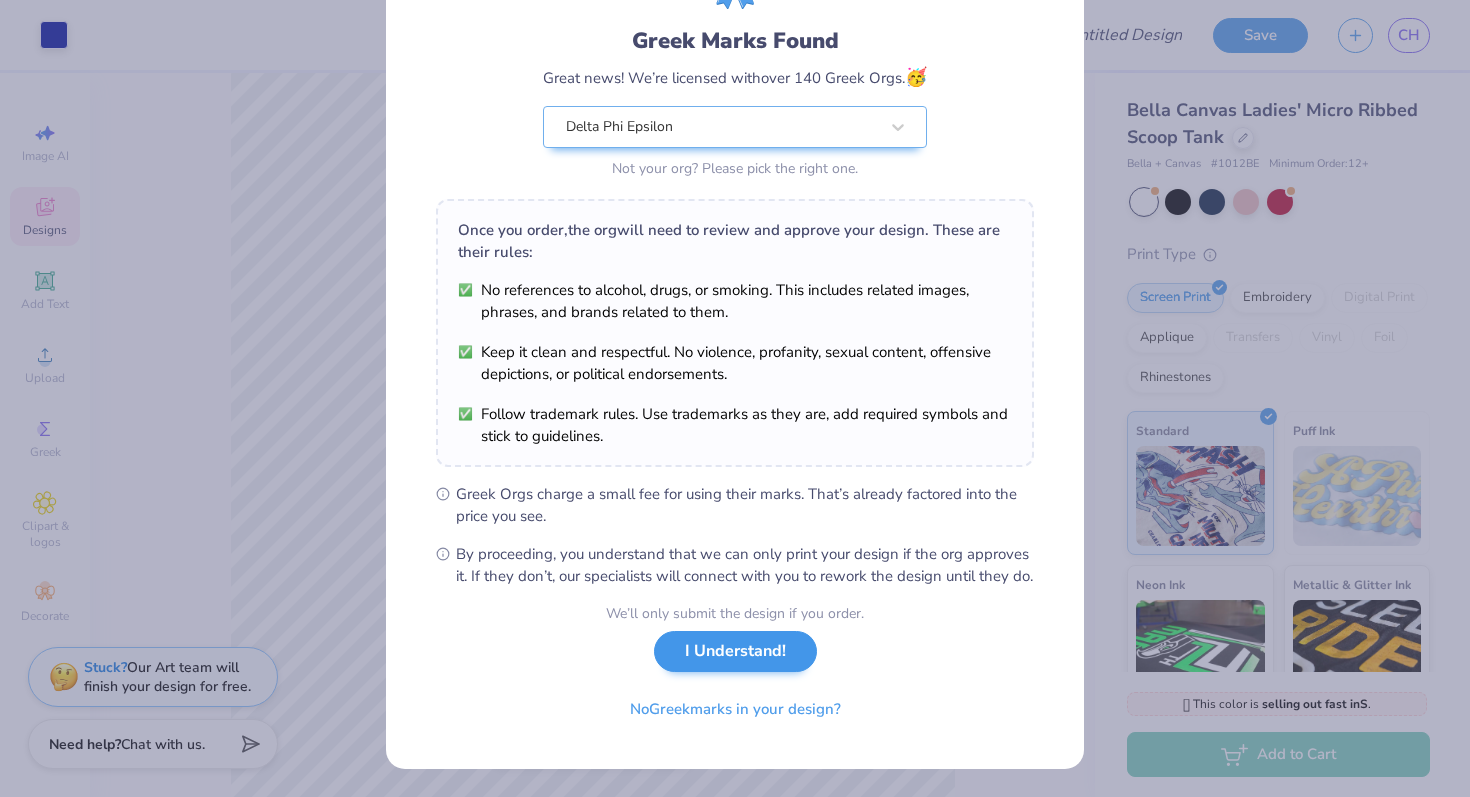 scroll, scrollTop: 0, scrollLeft: 0, axis: both 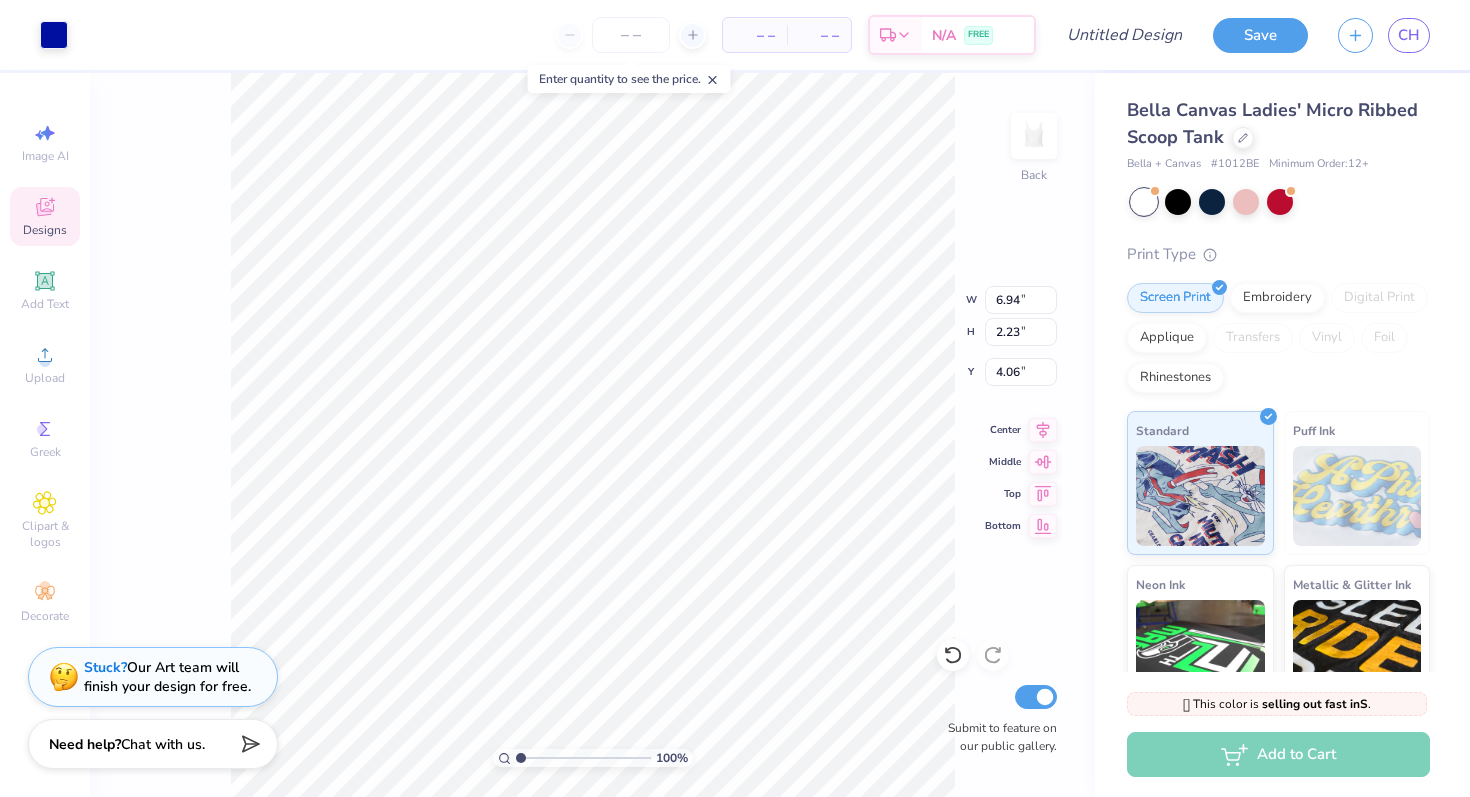 type on "0.88" 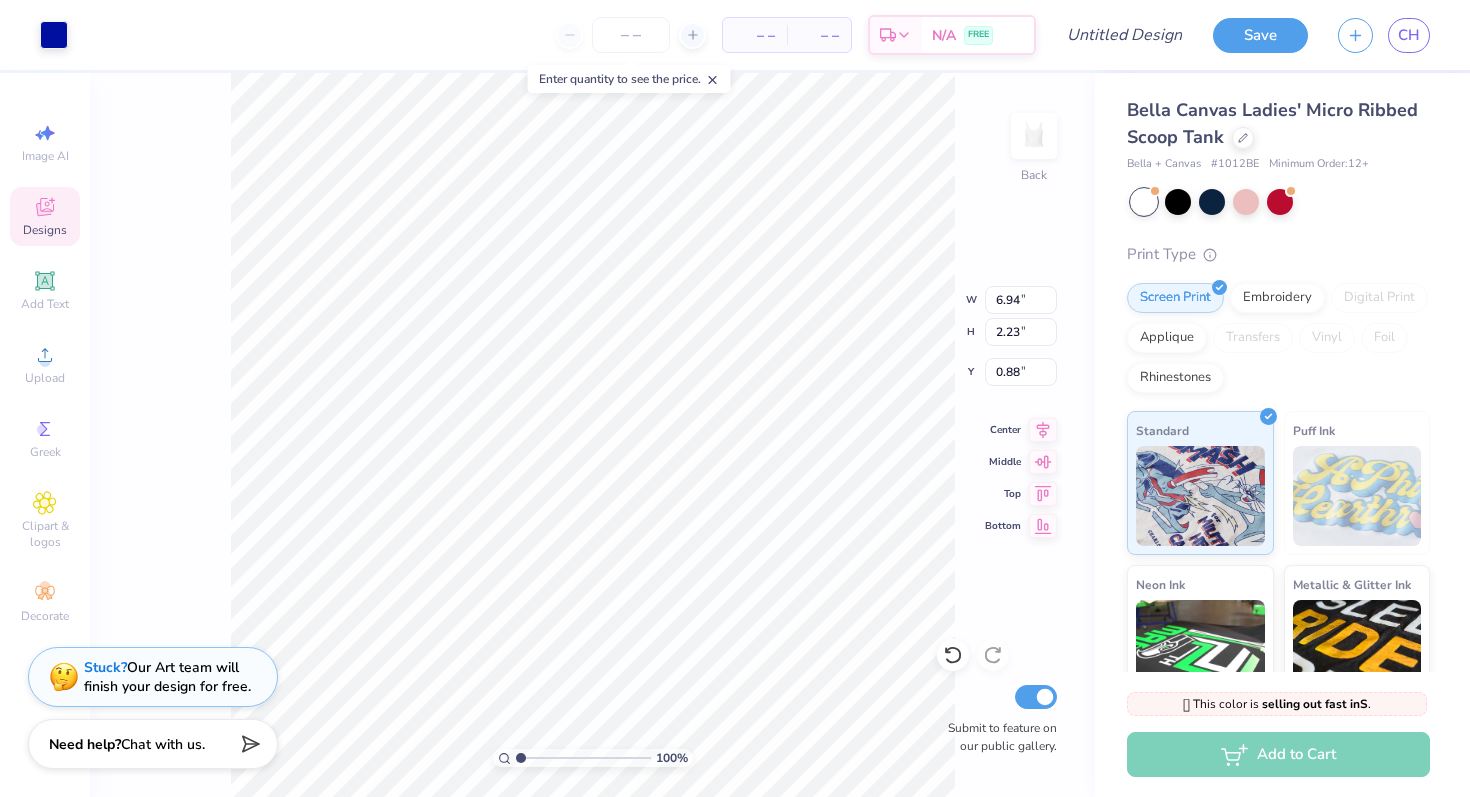 type on "6.06" 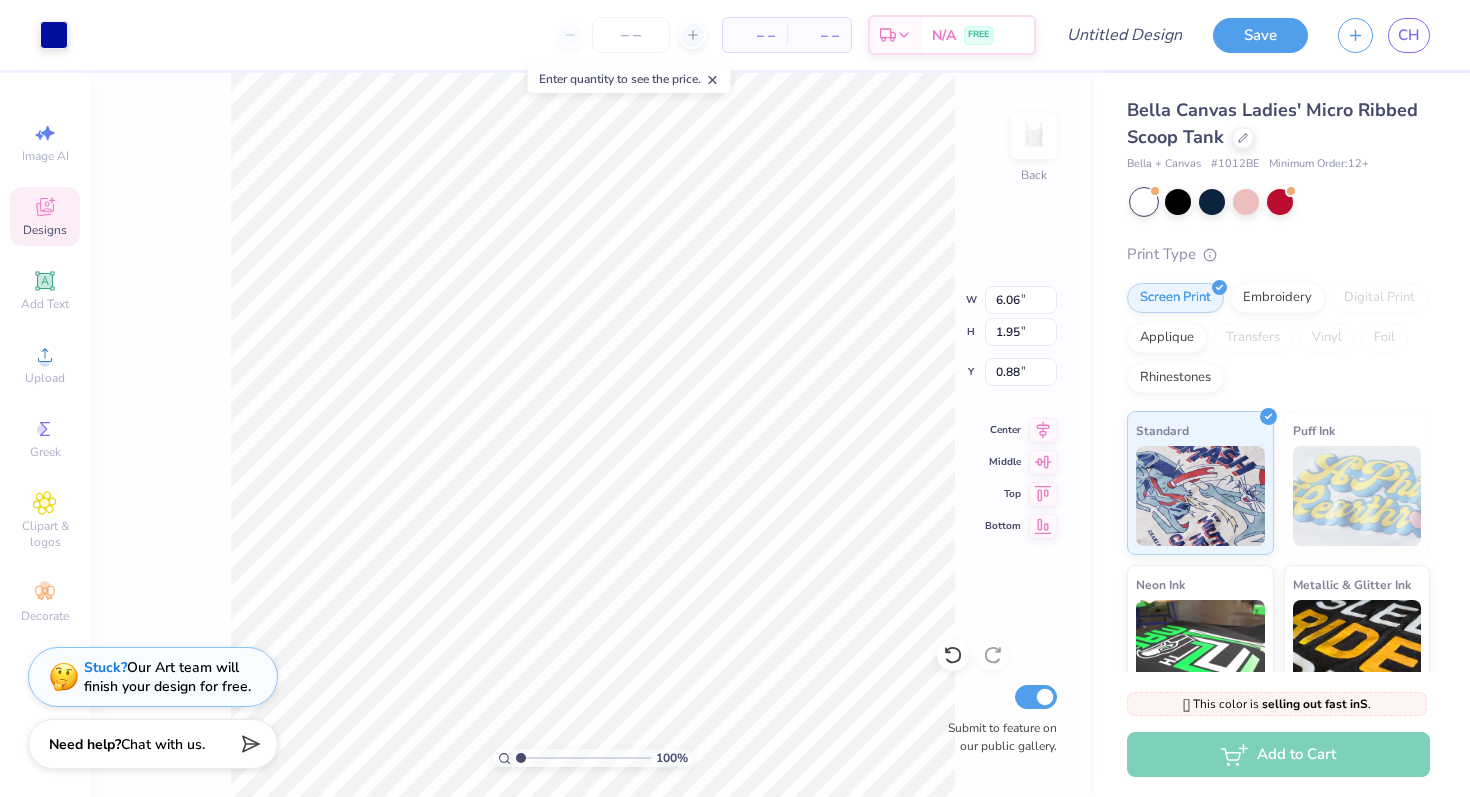 type on "0.86" 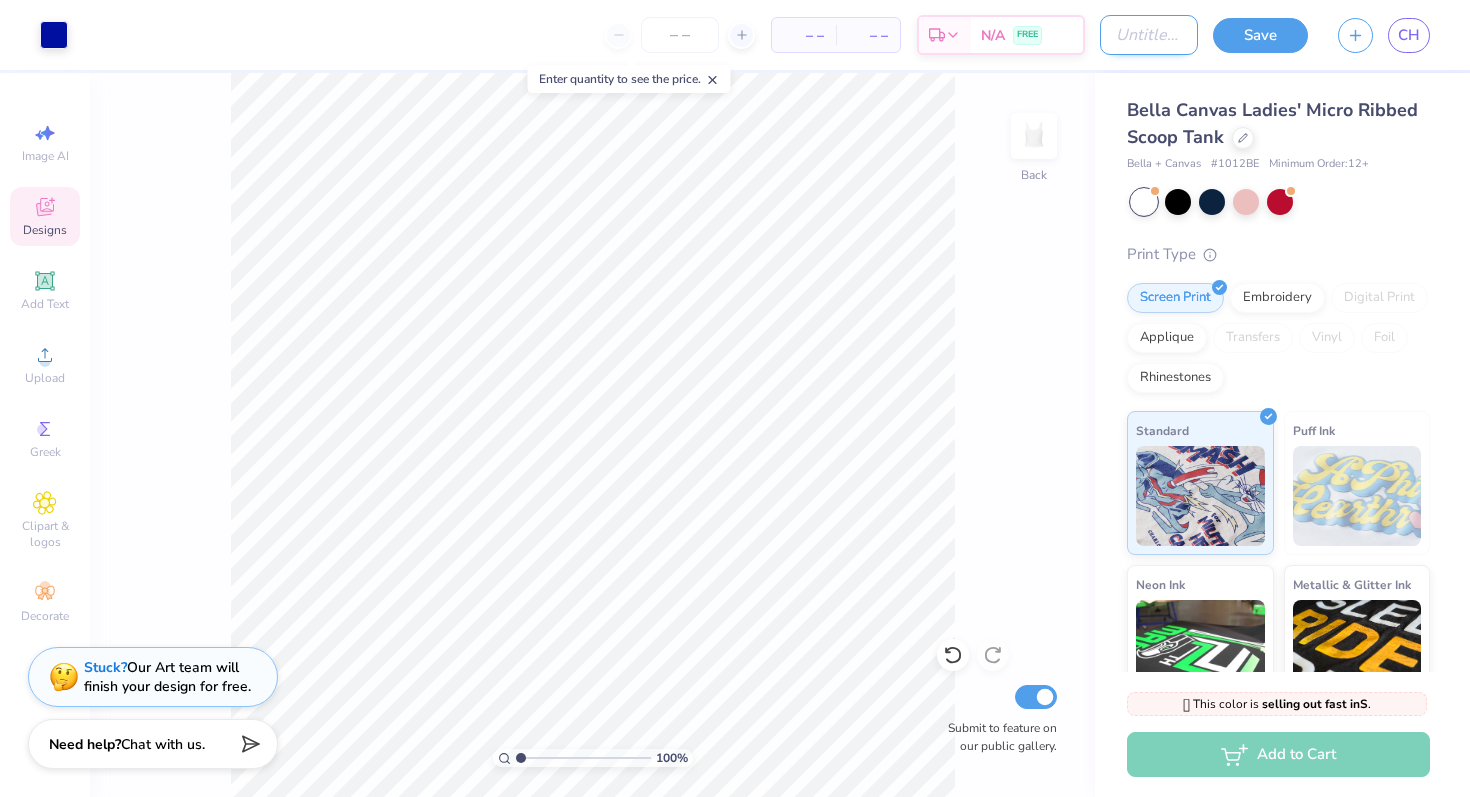 click on "Design Title" at bounding box center (1149, 35) 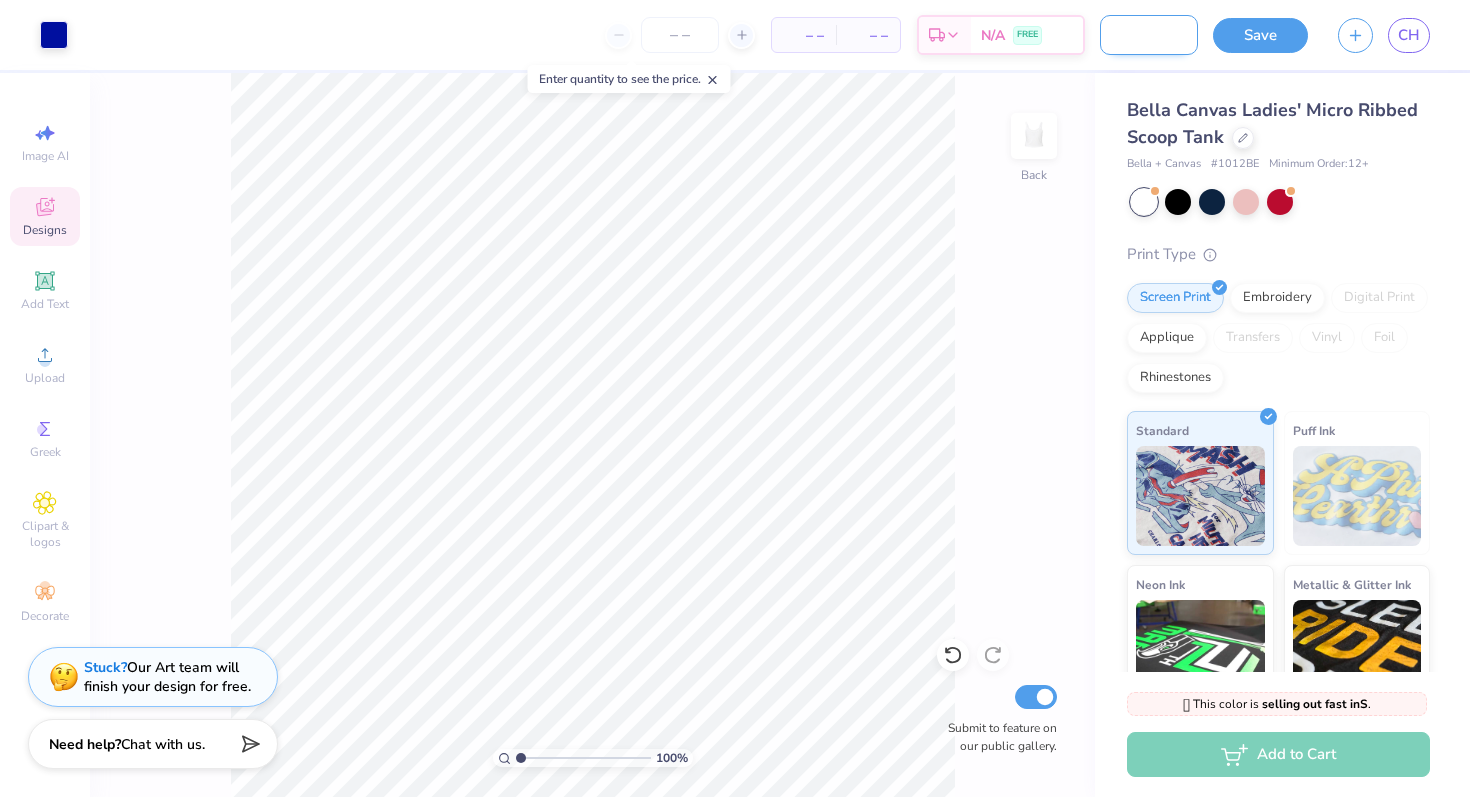 scroll, scrollTop: 0, scrollLeft: 187, axis: horizontal 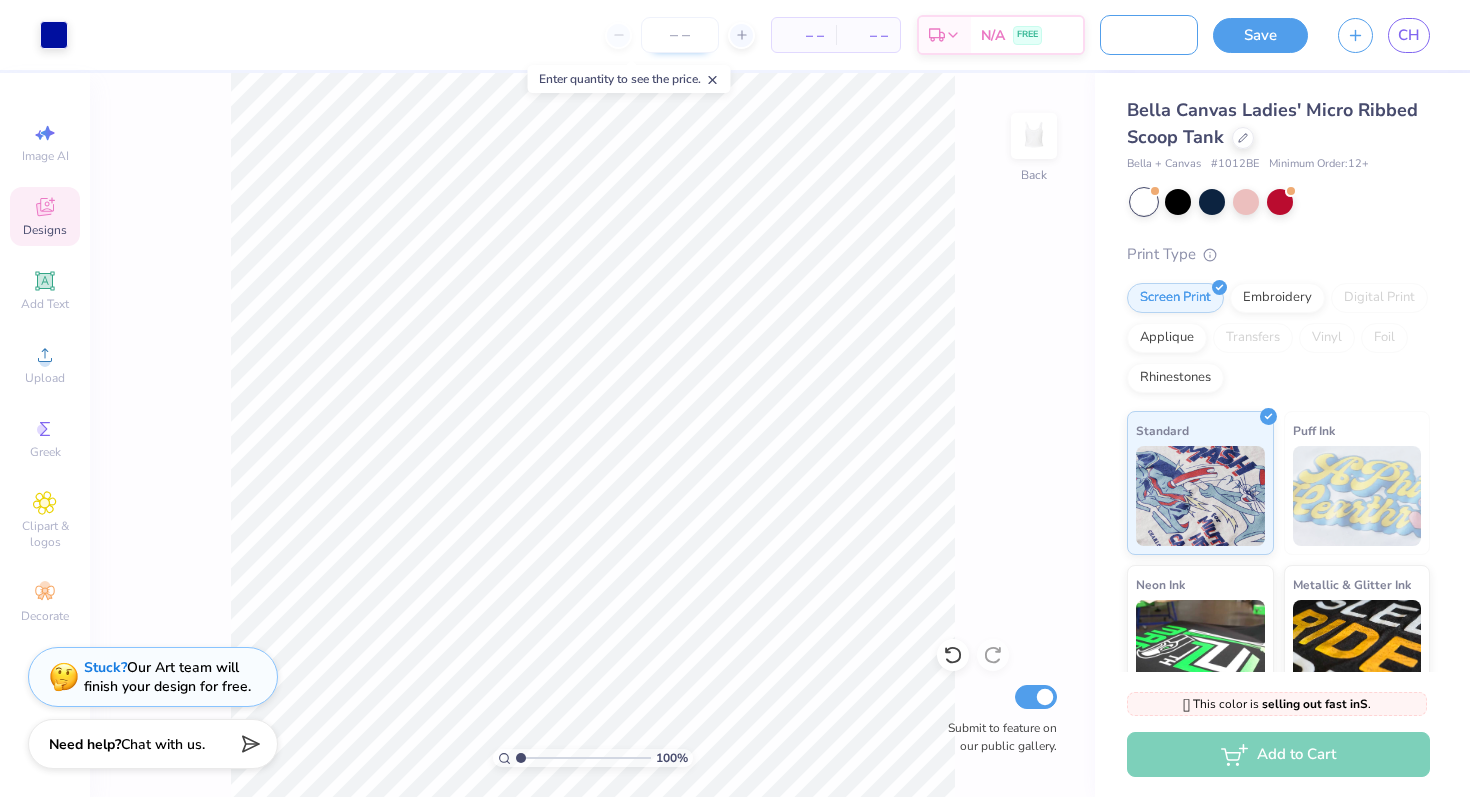 type on "Delta Phi Epsilon - Bella + Canvas" 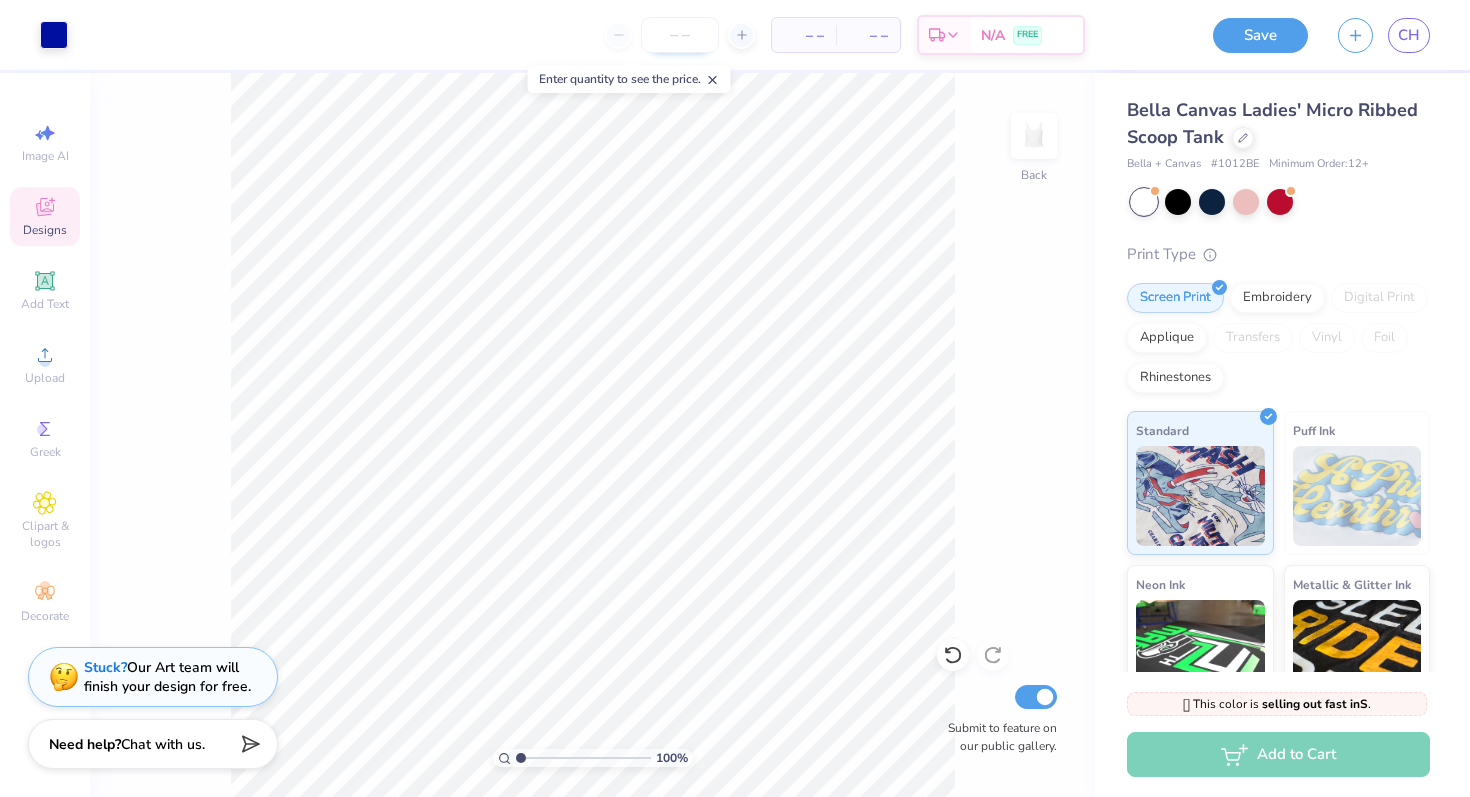 click at bounding box center (680, 35) 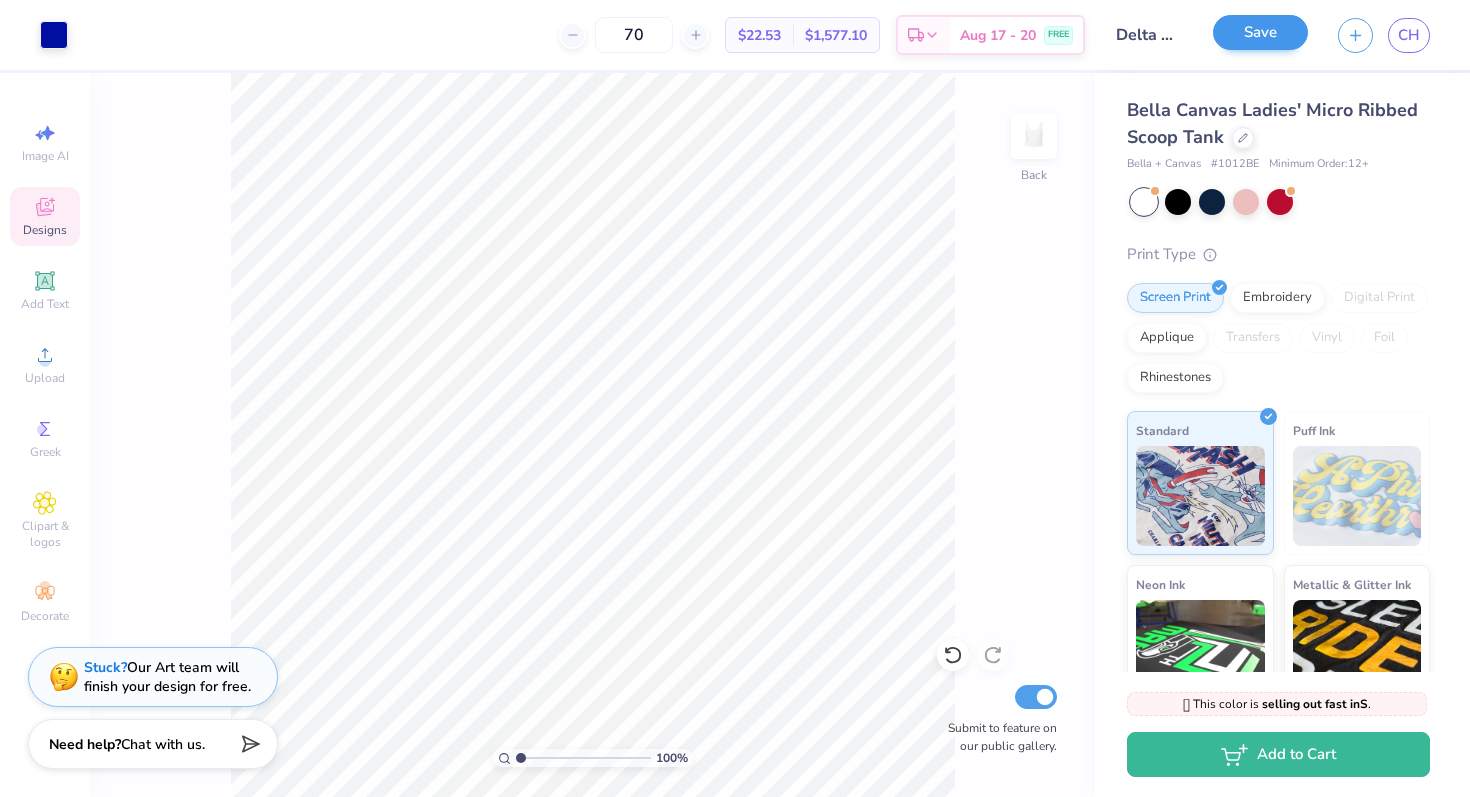 type on "70" 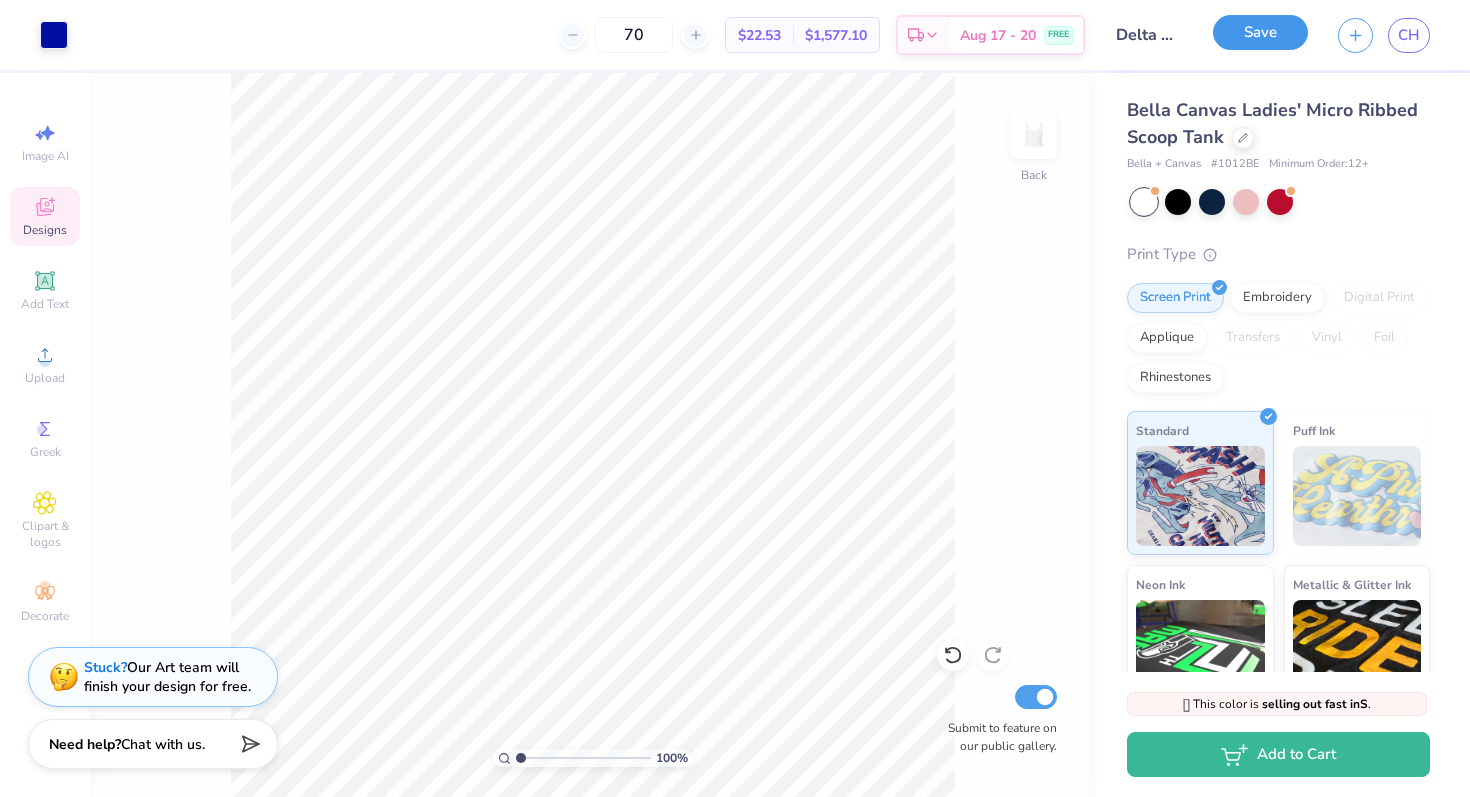 click on "Save" at bounding box center [1260, 32] 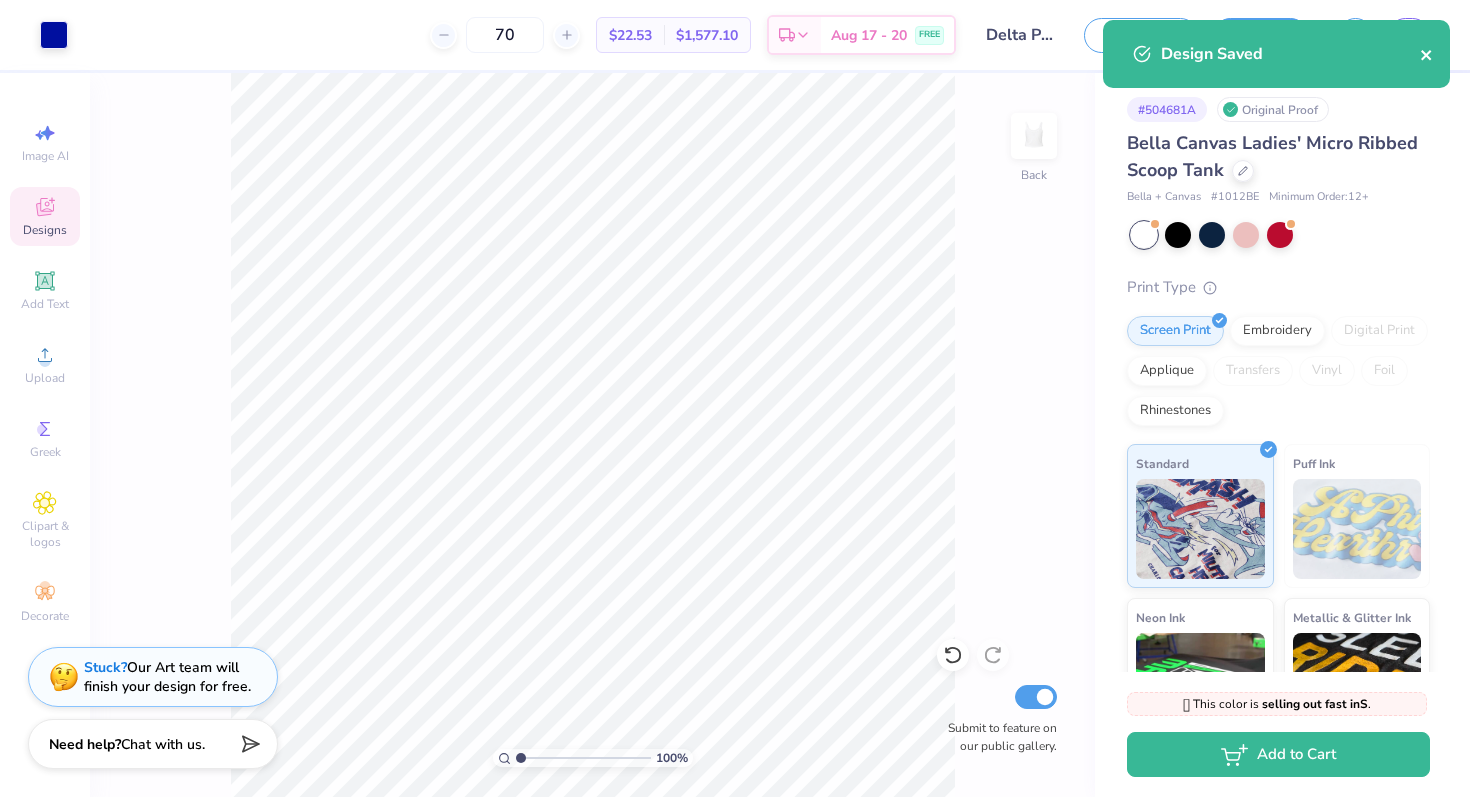 click 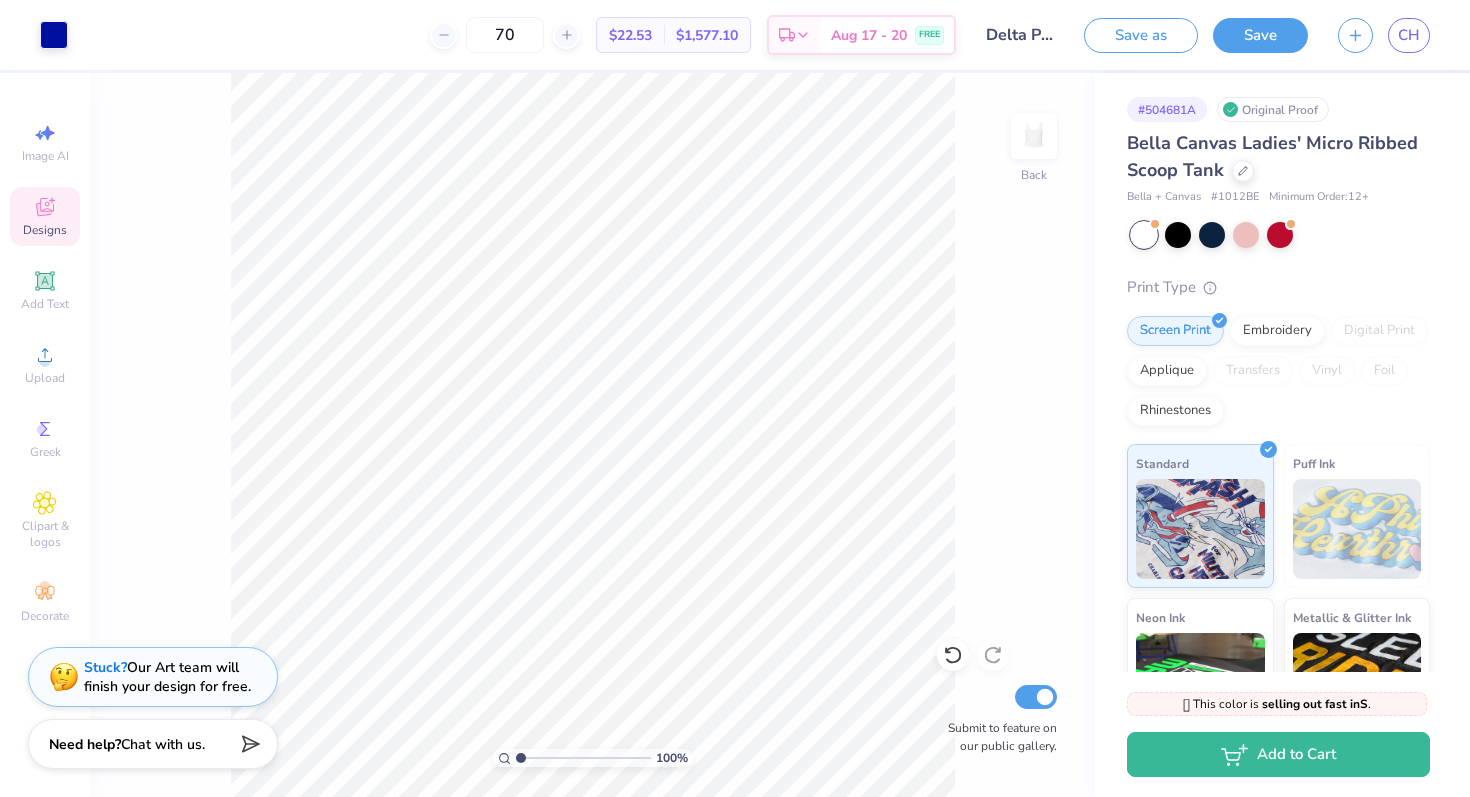 click on "Design Saved" at bounding box center (1276, 61) 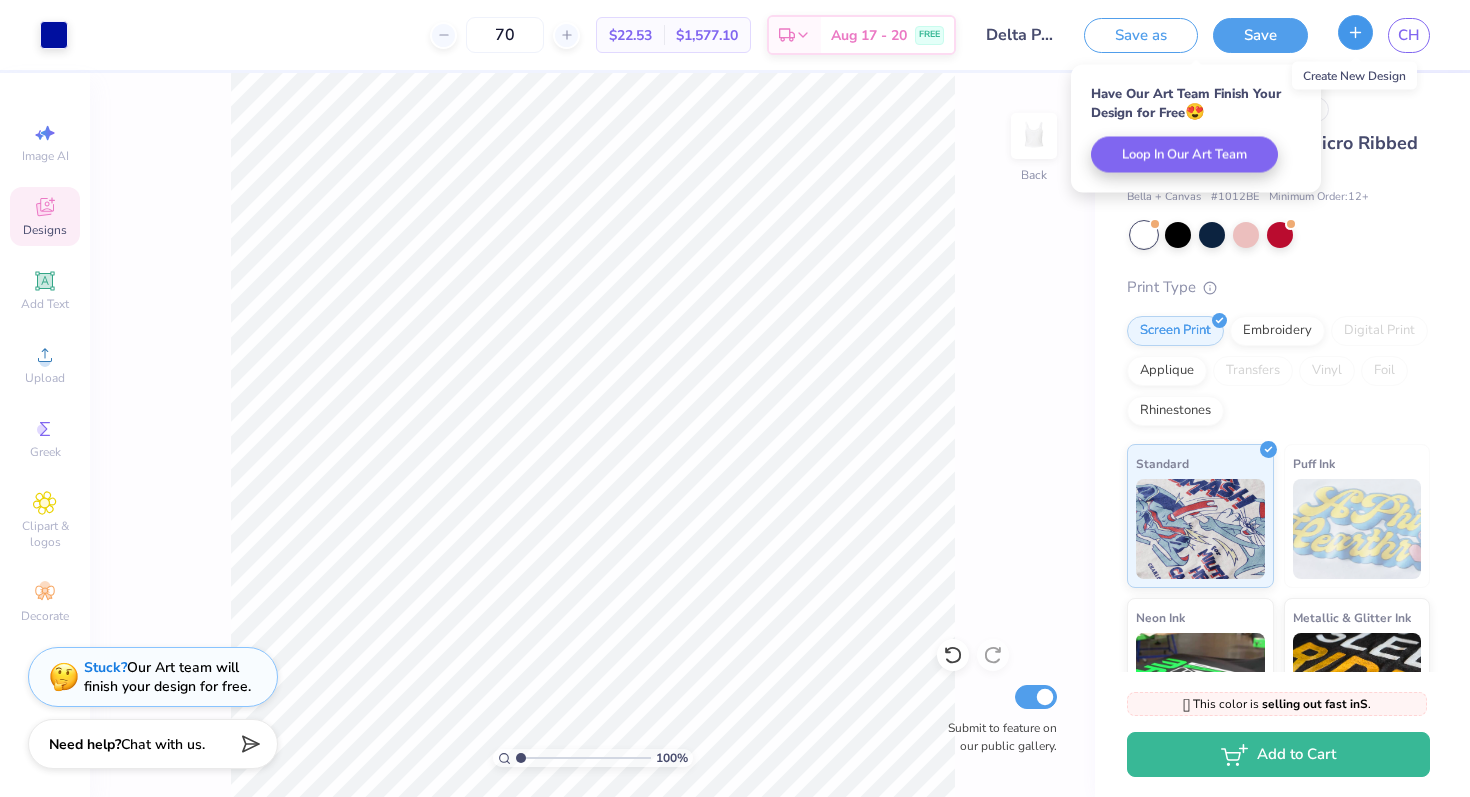 click 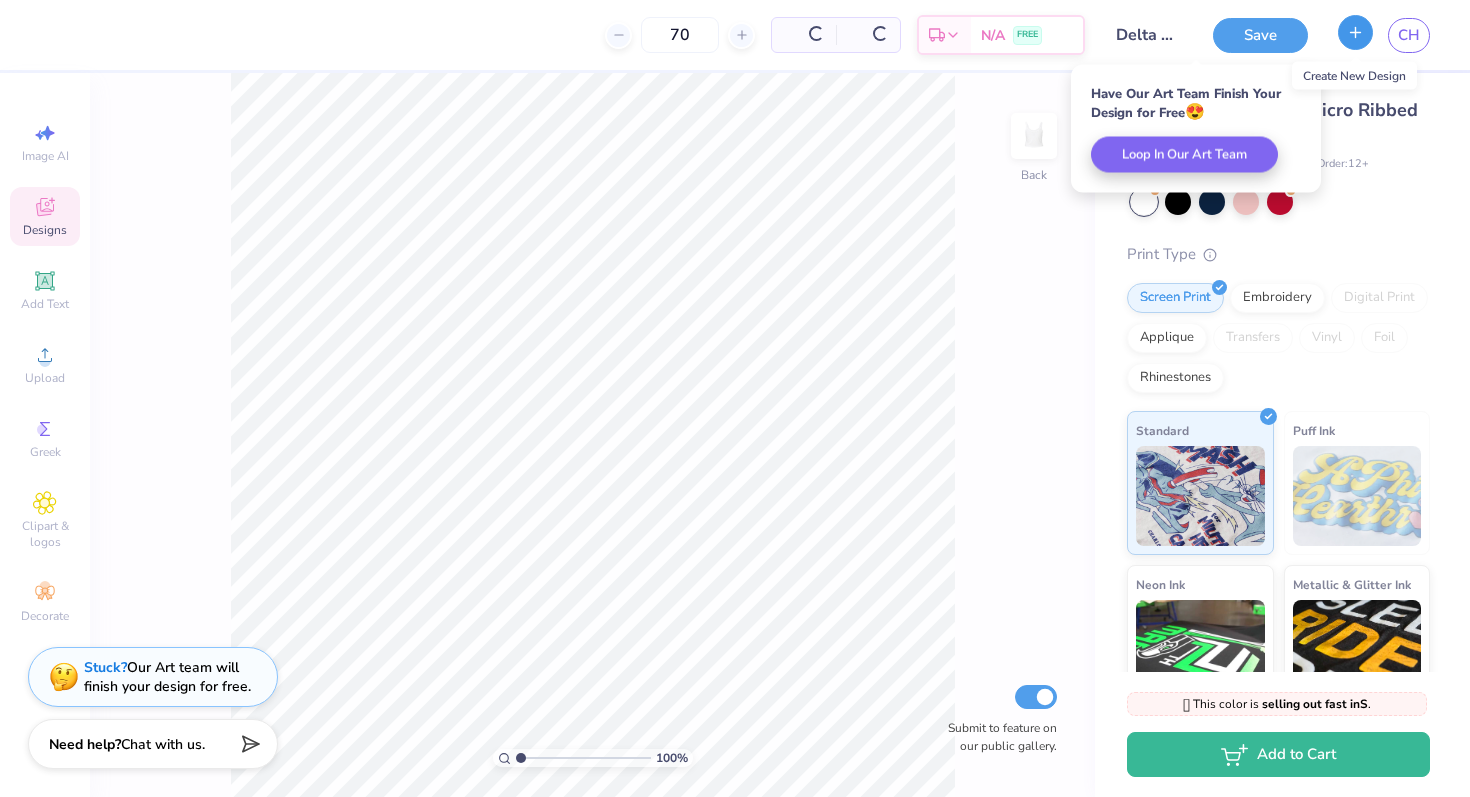 type 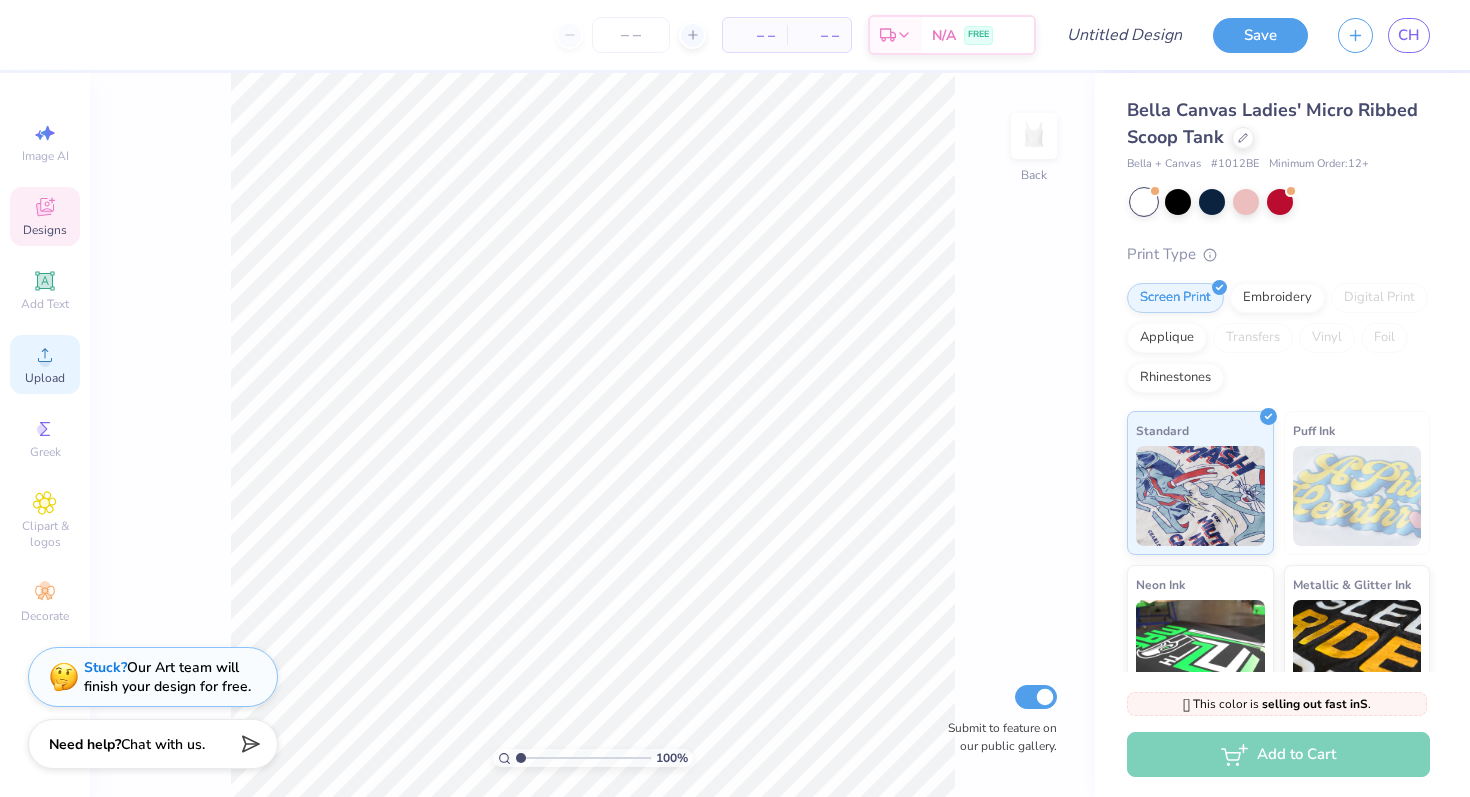 click on "Upload" at bounding box center [45, 378] 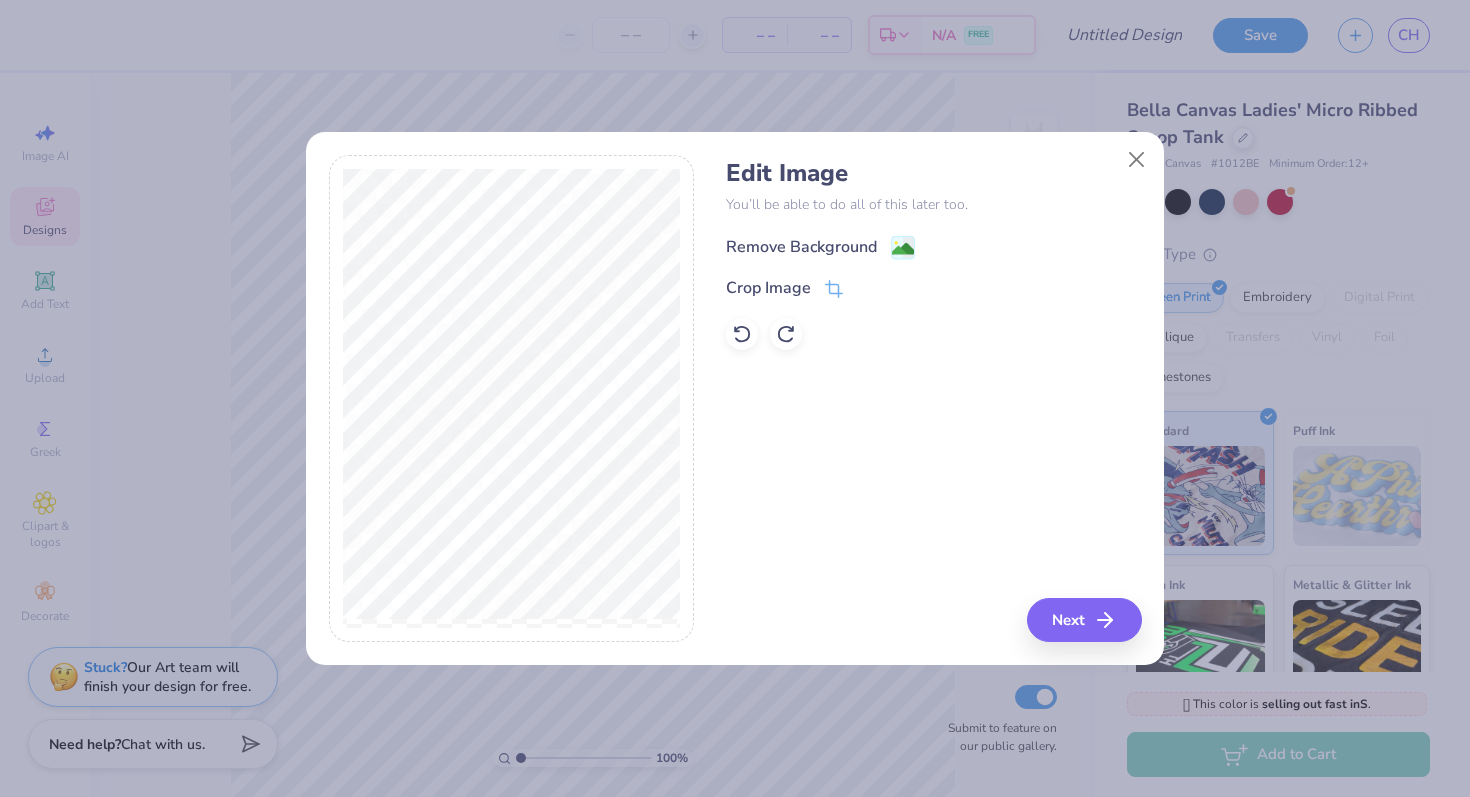 click on "Remove Background" at bounding box center (801, 247) 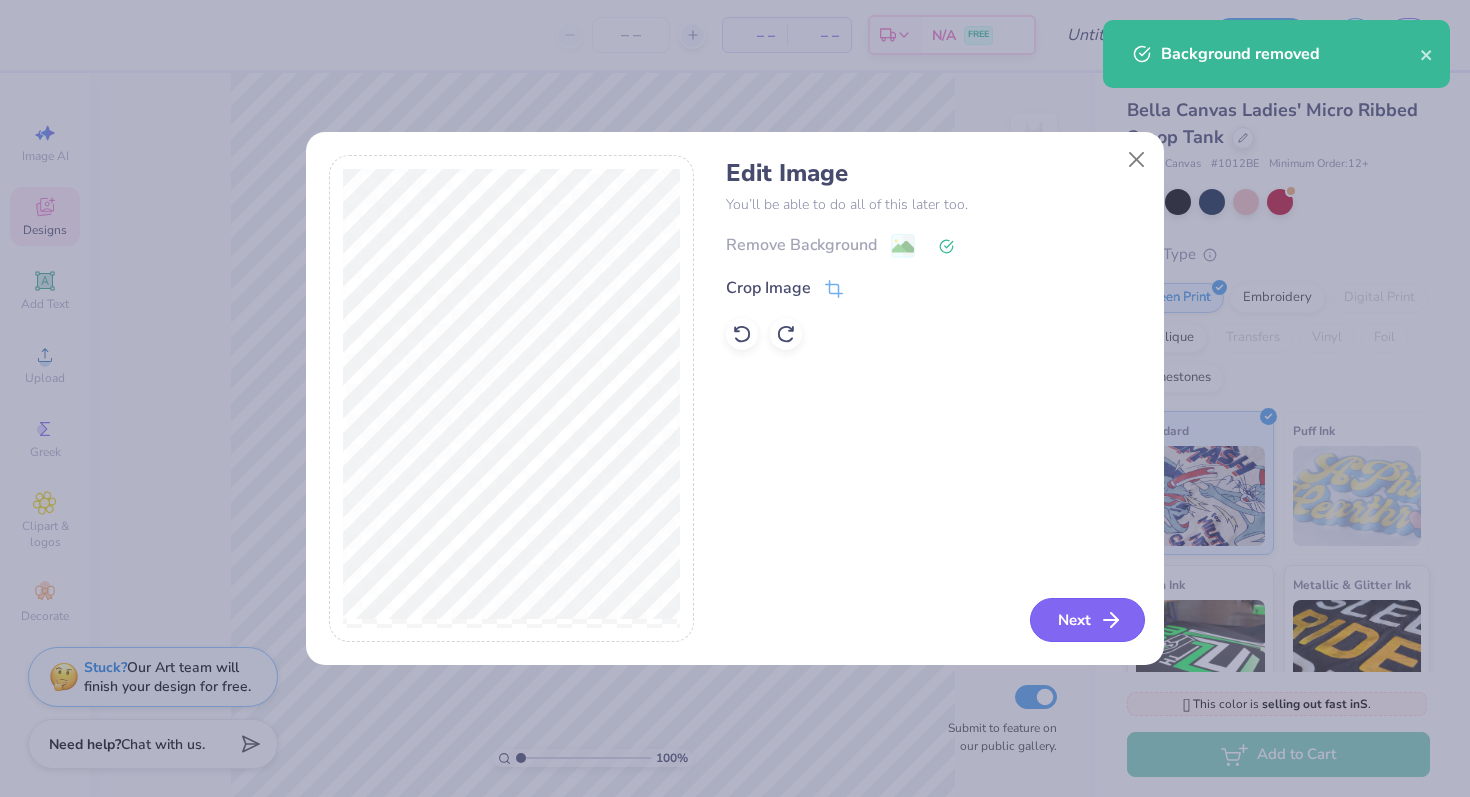 click on "Next" at bounding box center [1087, 620] 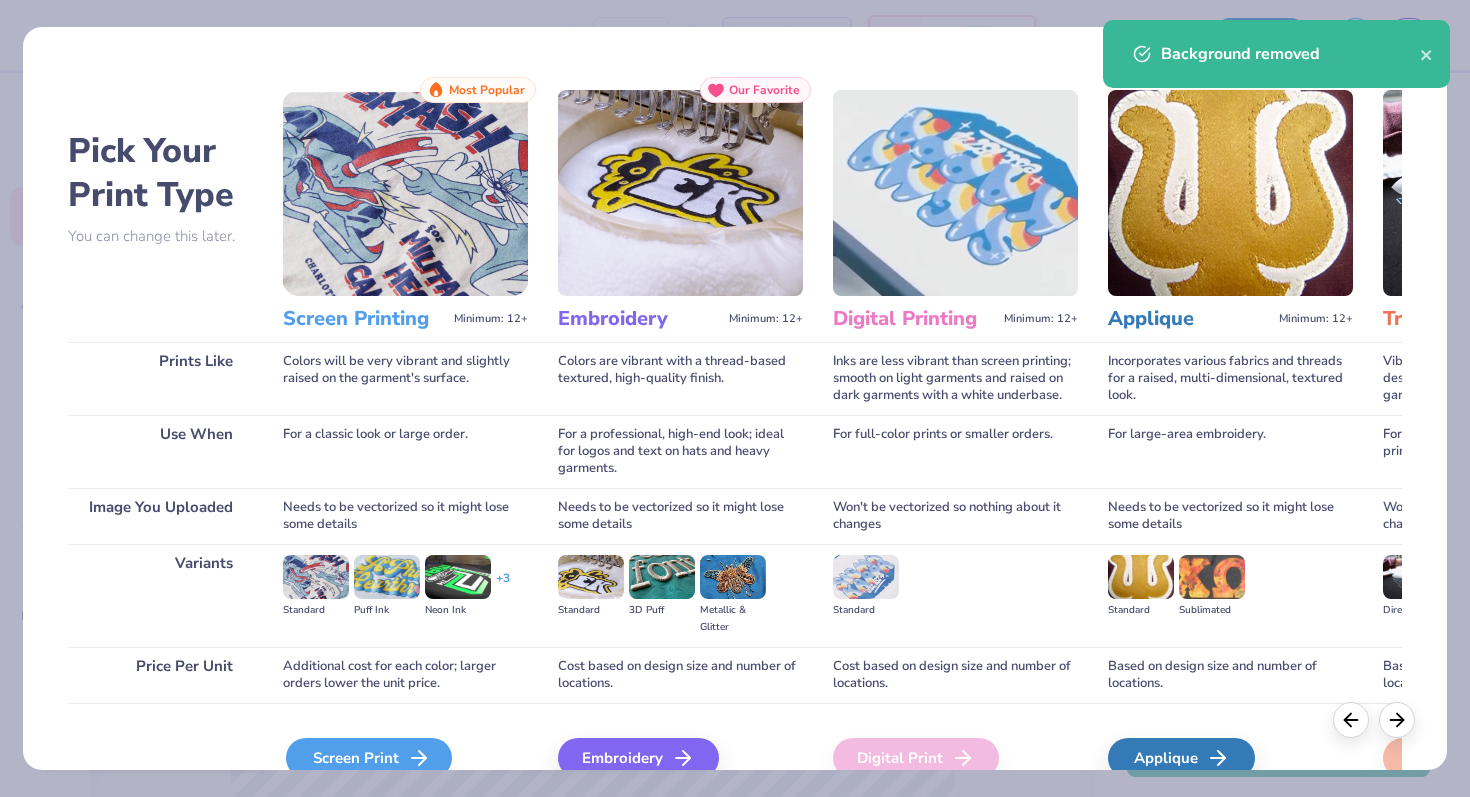 click on "Screen Print" at bounding box center [369, 758] 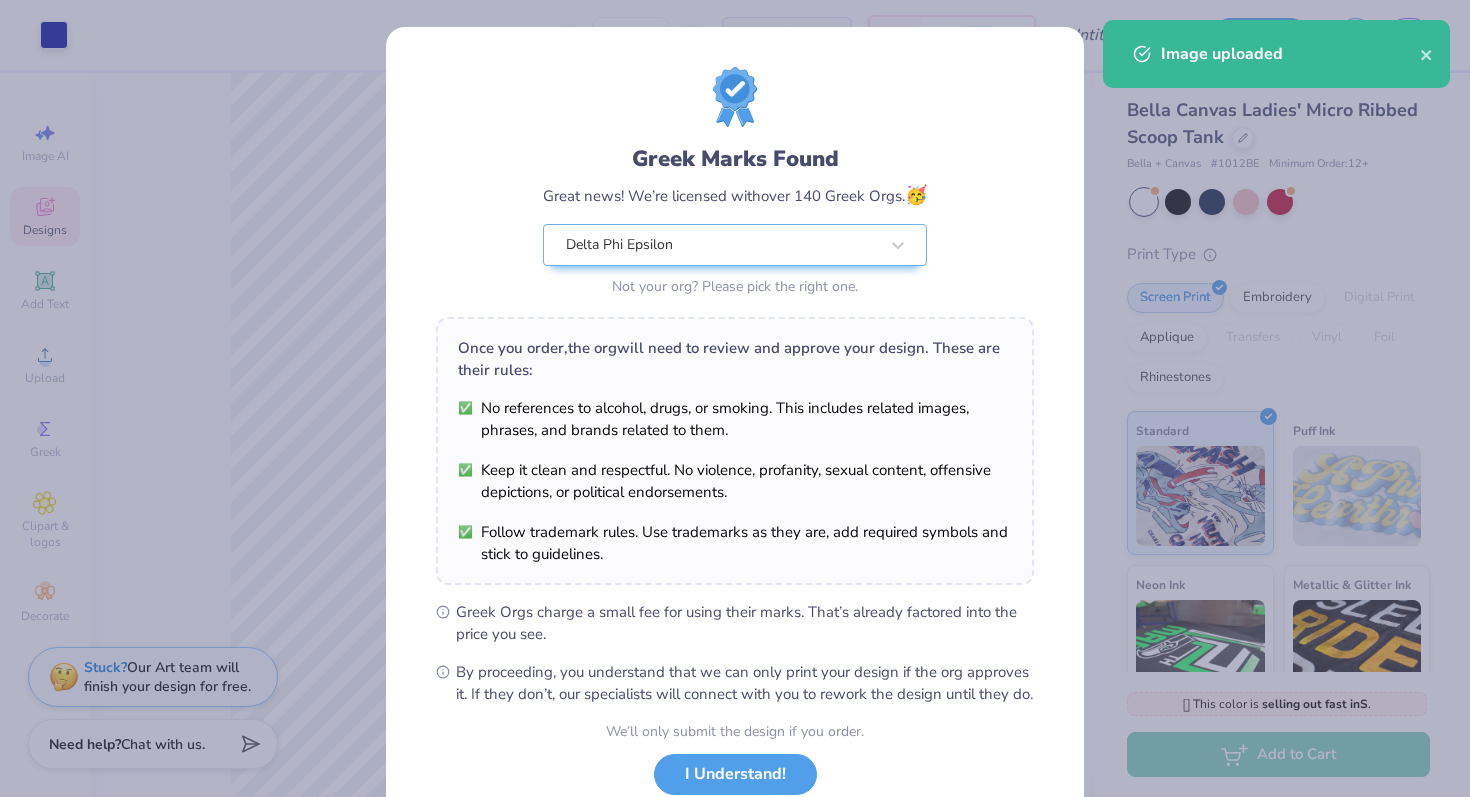 scroll, scrollTop: 139, scrollLeft: 0, axis: vertical 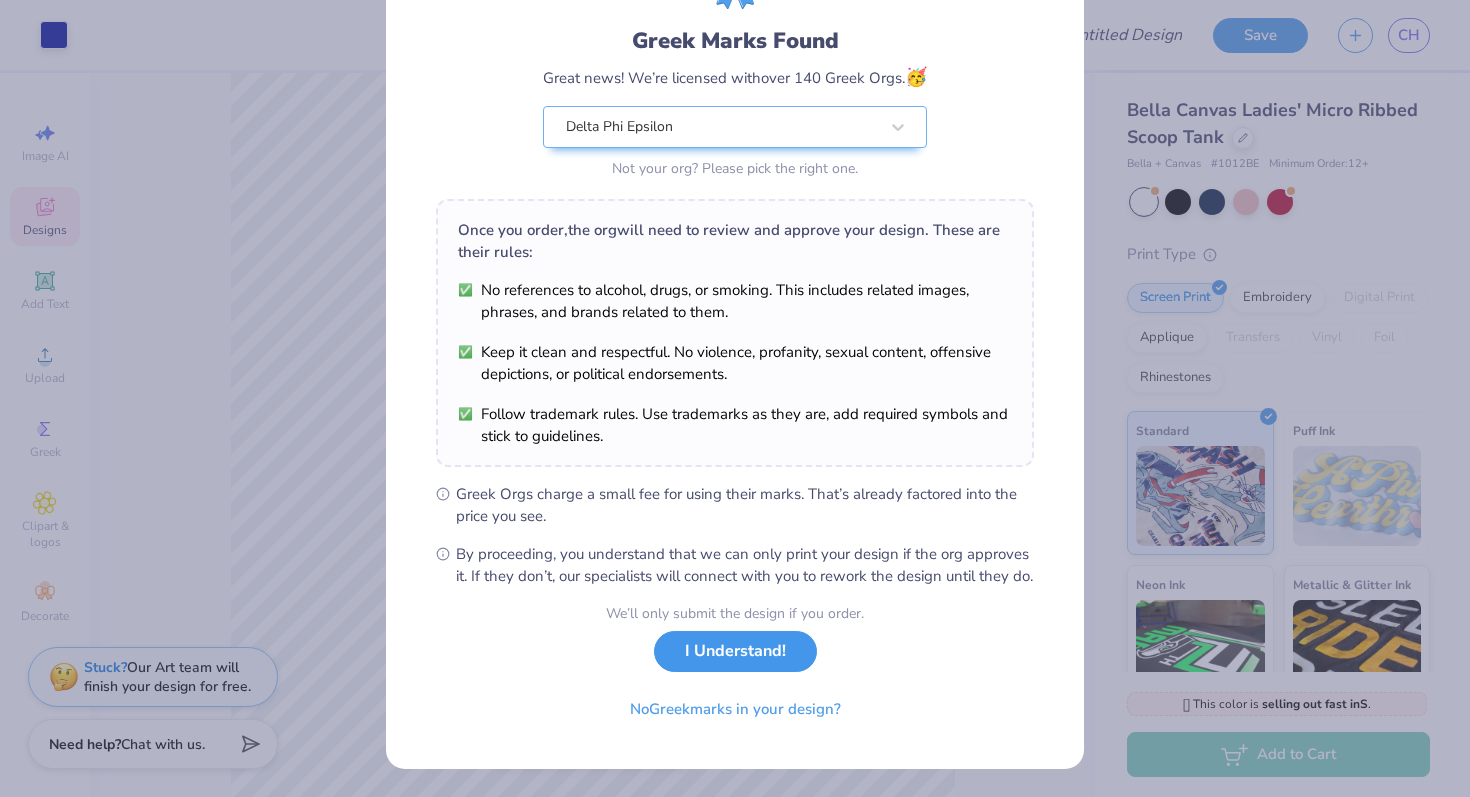 click on "I Understand!" at bounding box center (735, 651) 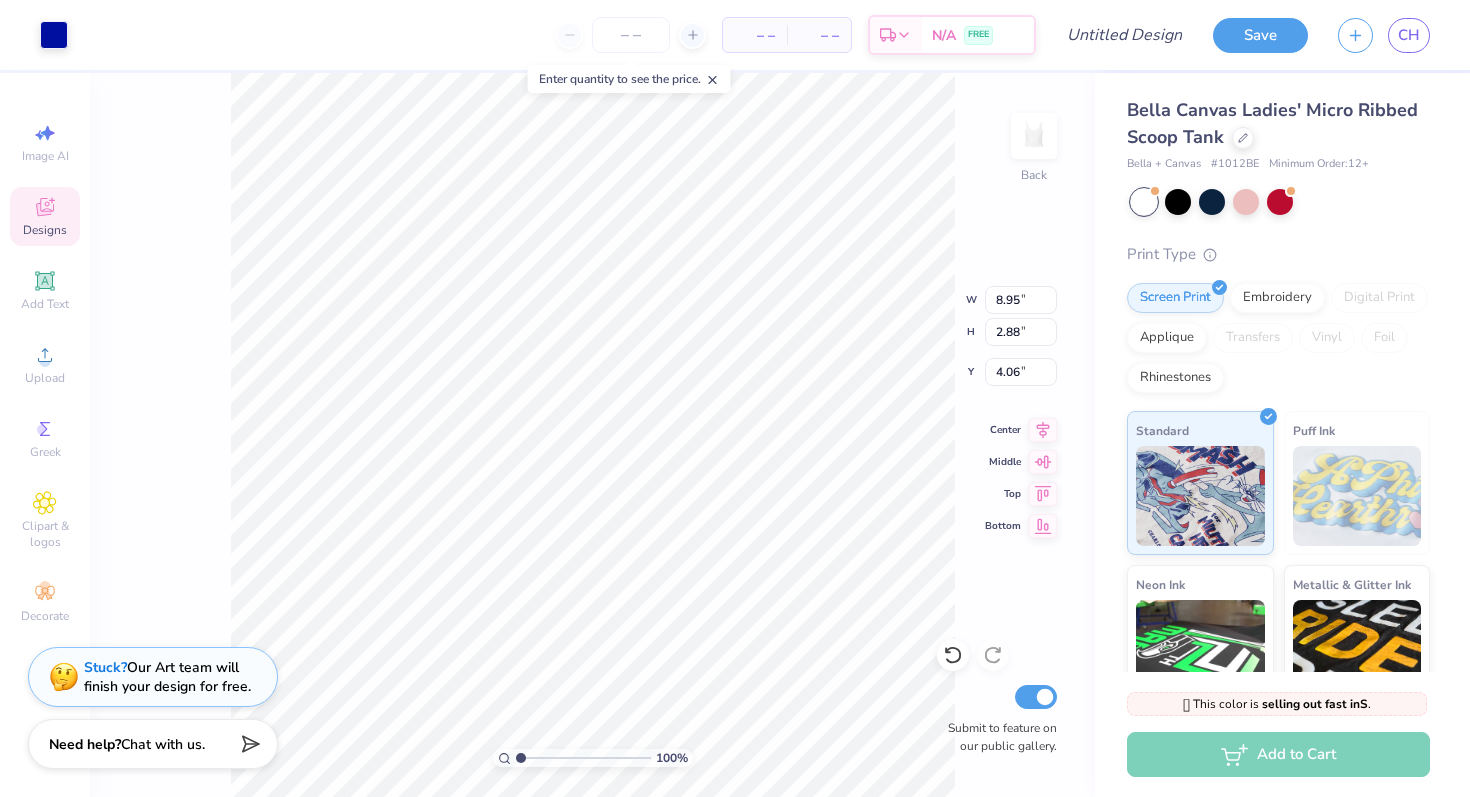 scroll, scrollTop: 0, scrollLeft: 0, axis: both 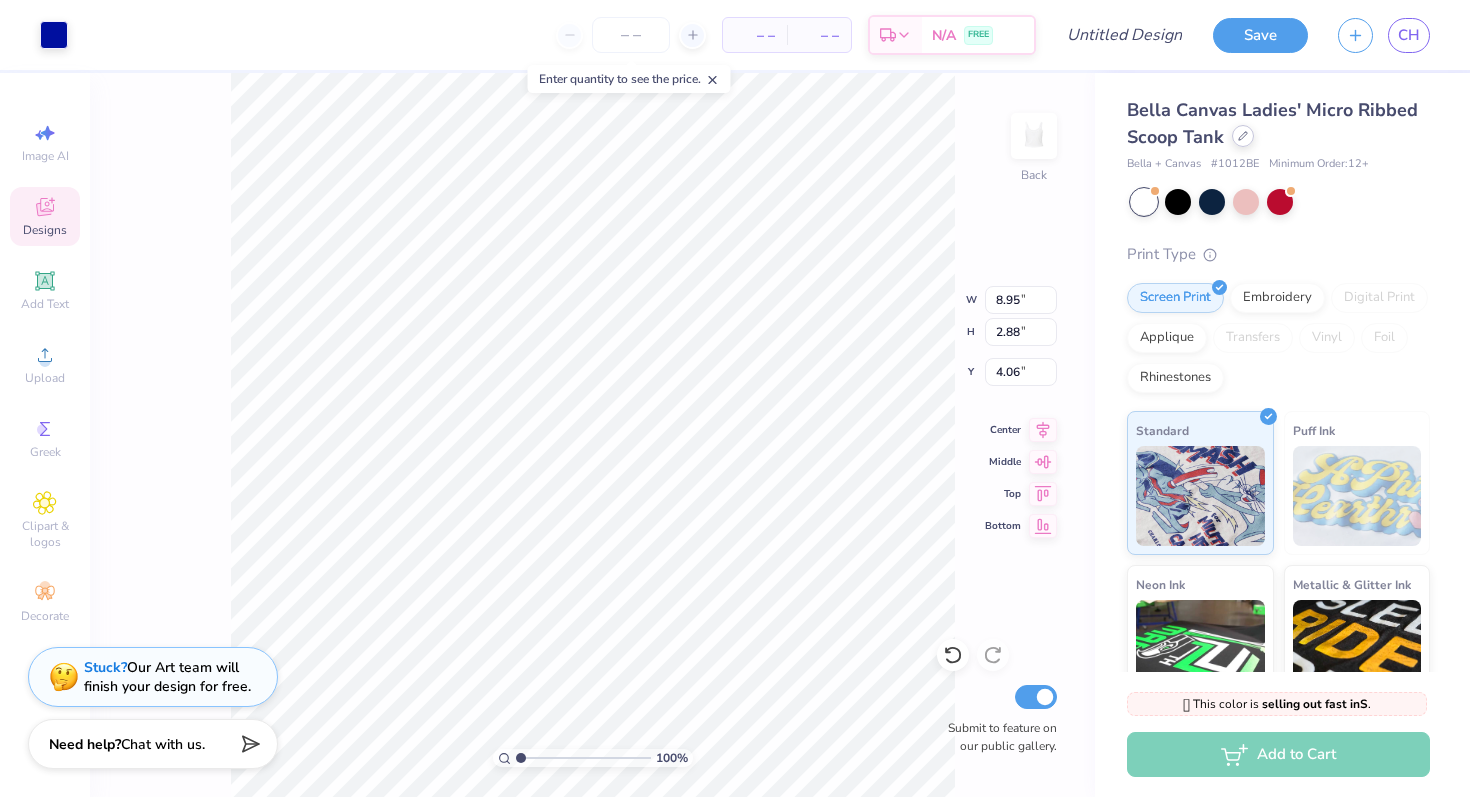 click 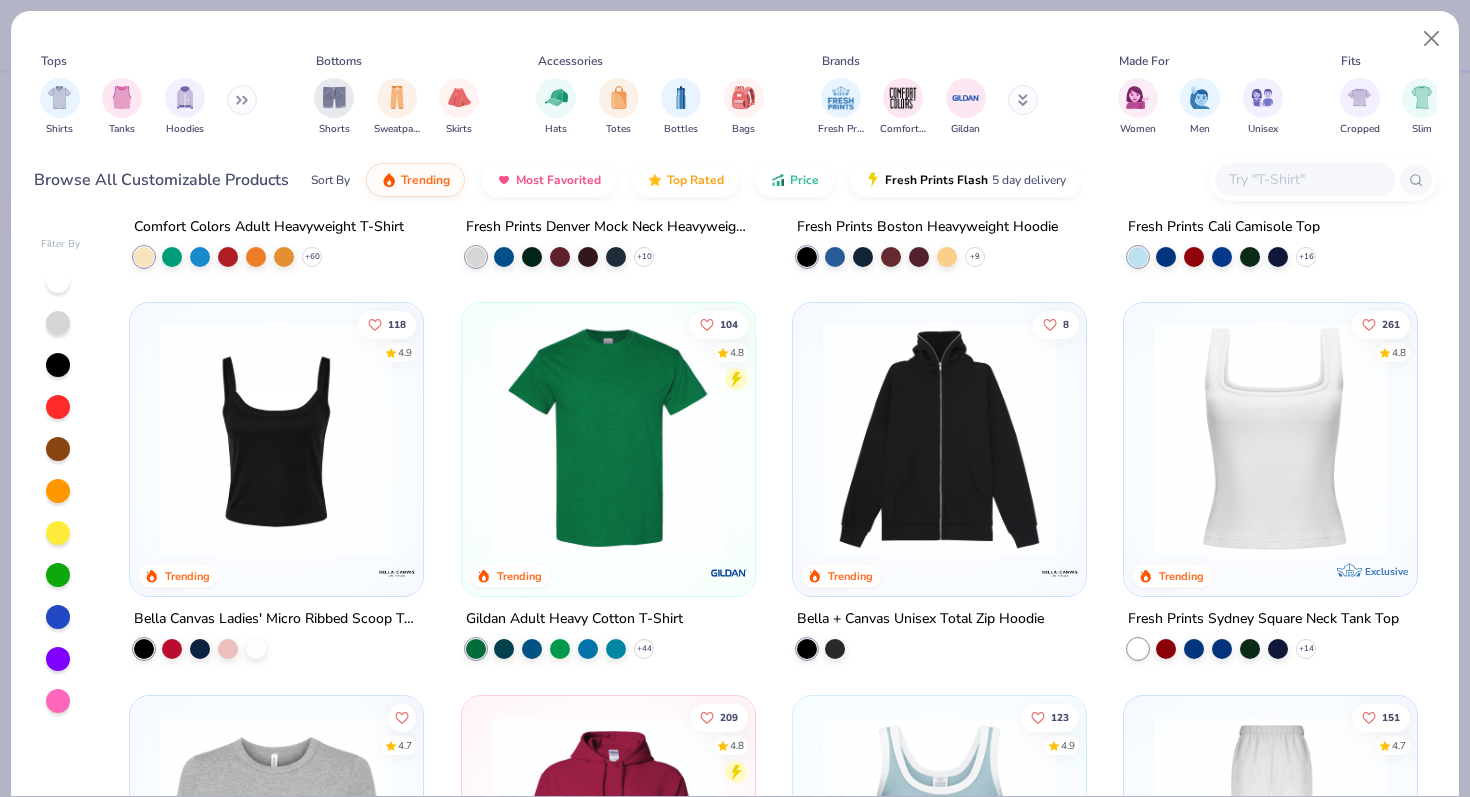 scroll, scrollTop: 0, scrollLeft: 0, axis: both 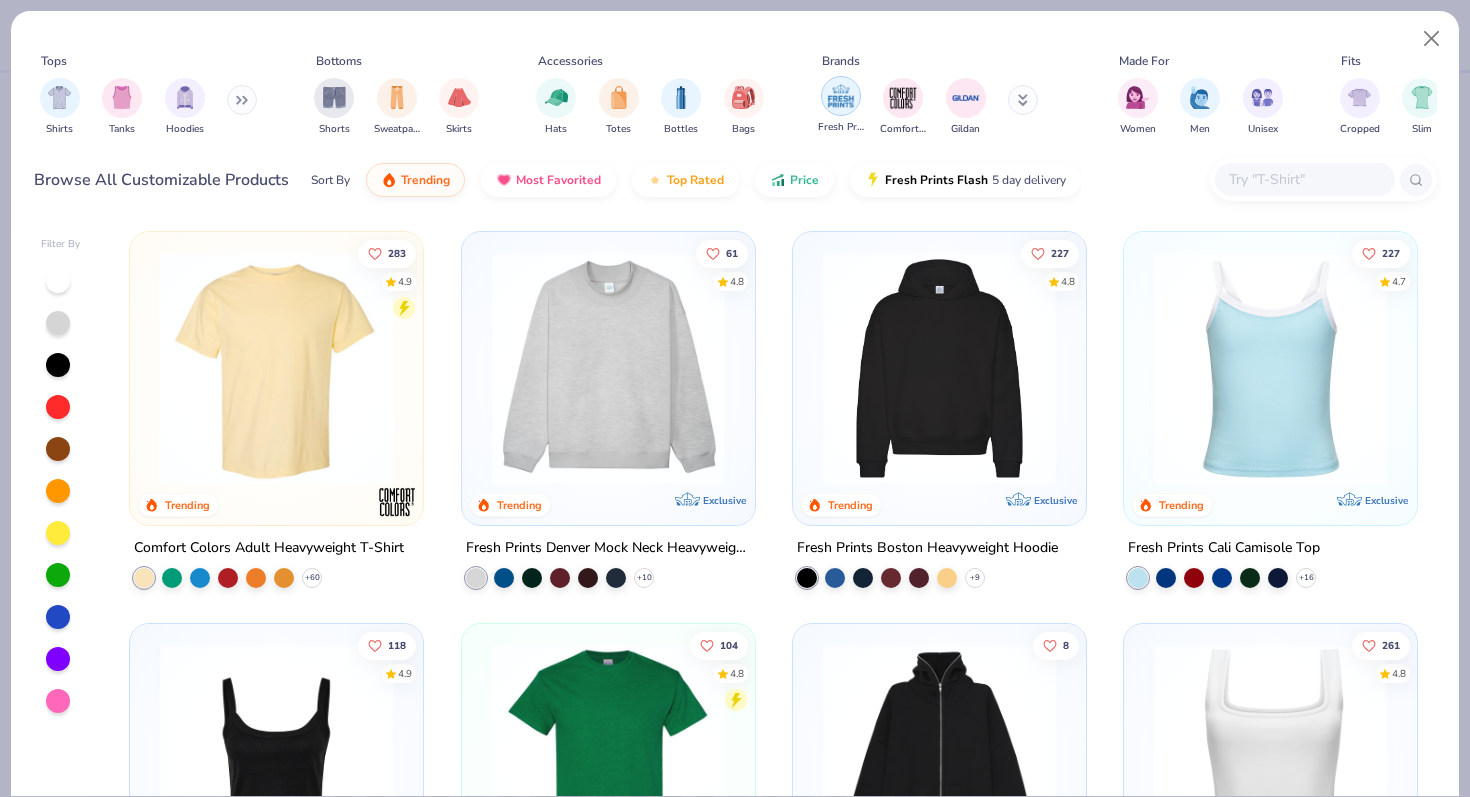 click at bounding box center [841, 96] 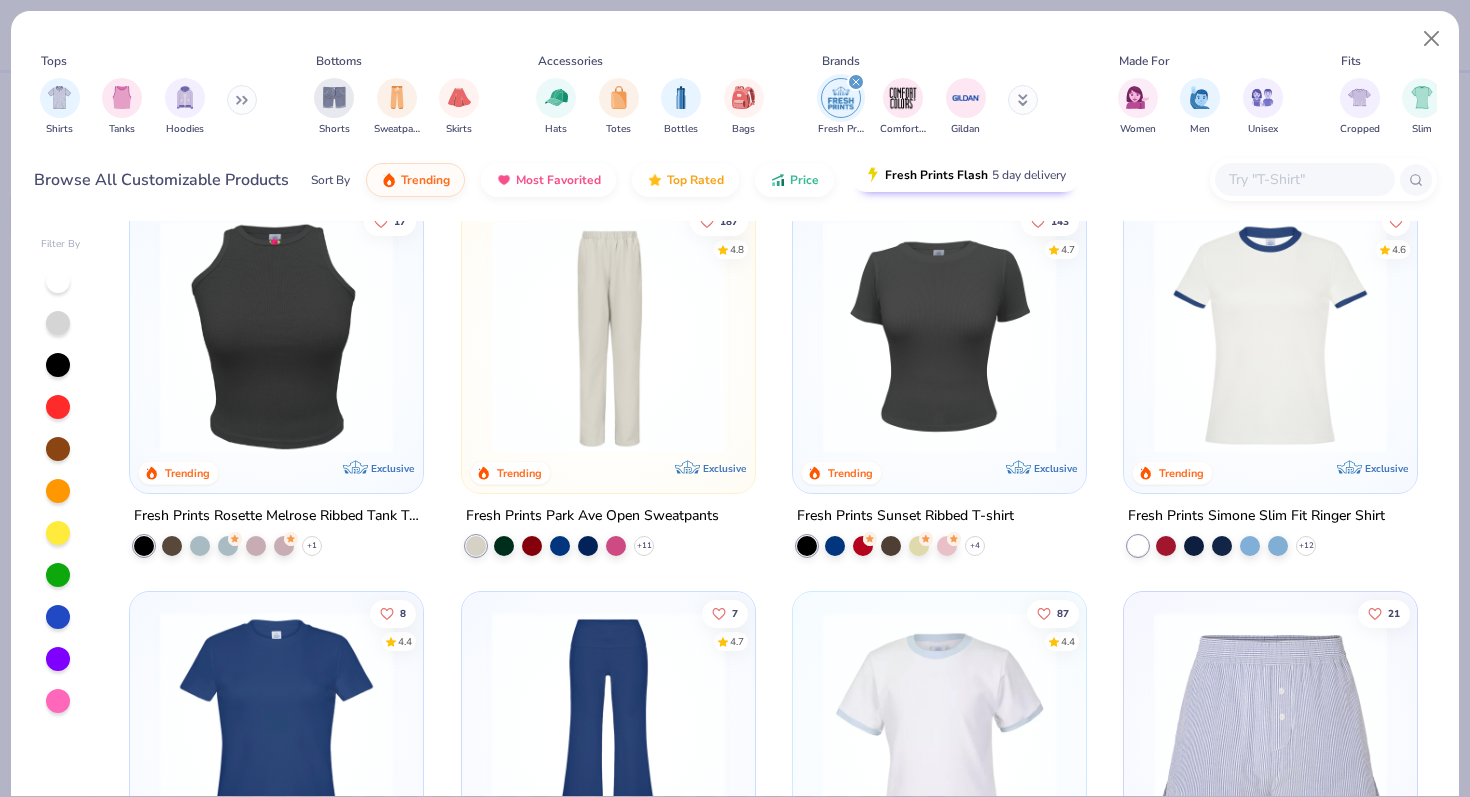 scroll, scrollTop: 982, scrollLeft: 0, axis: vertical 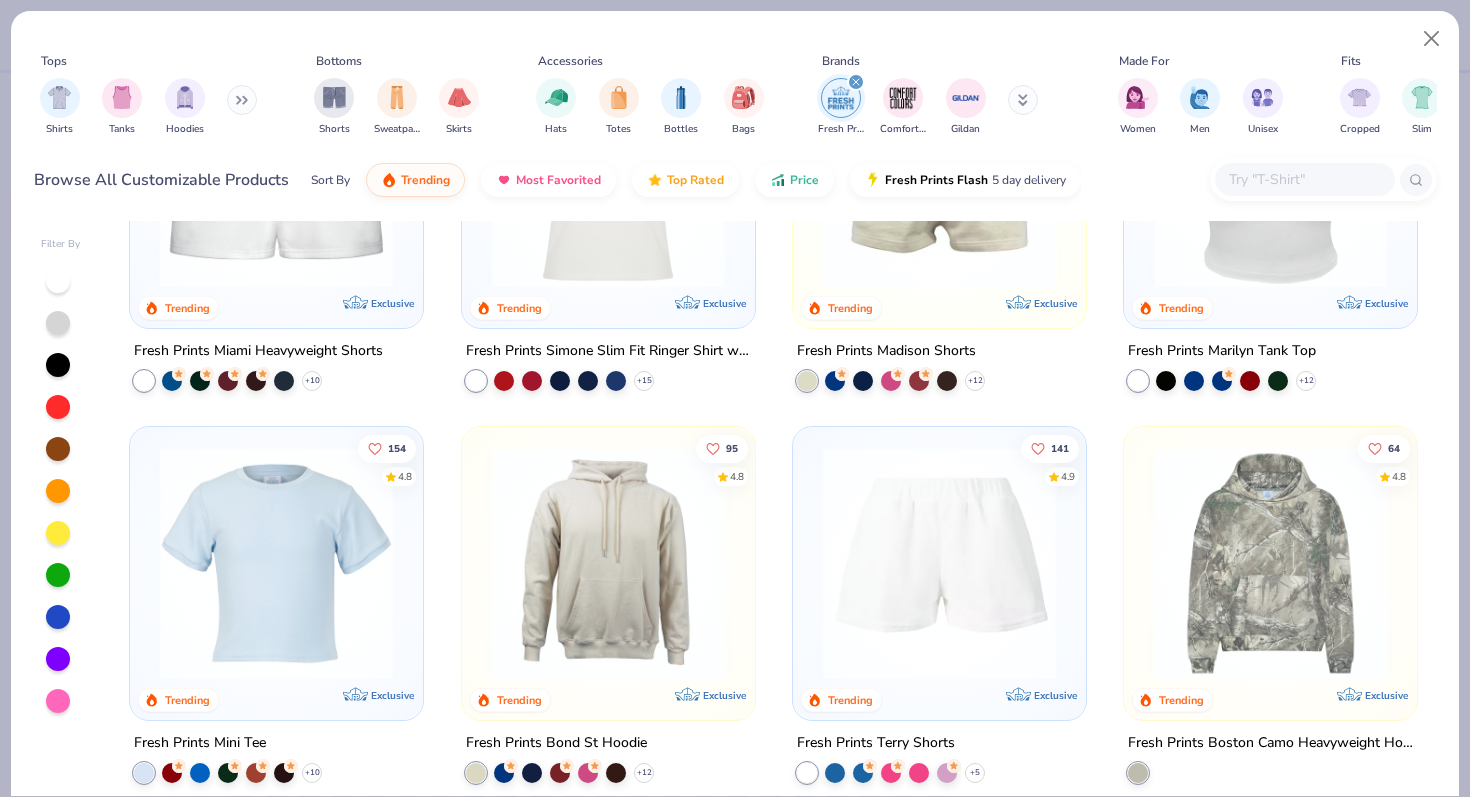 click at bounding box center (1304, 179) 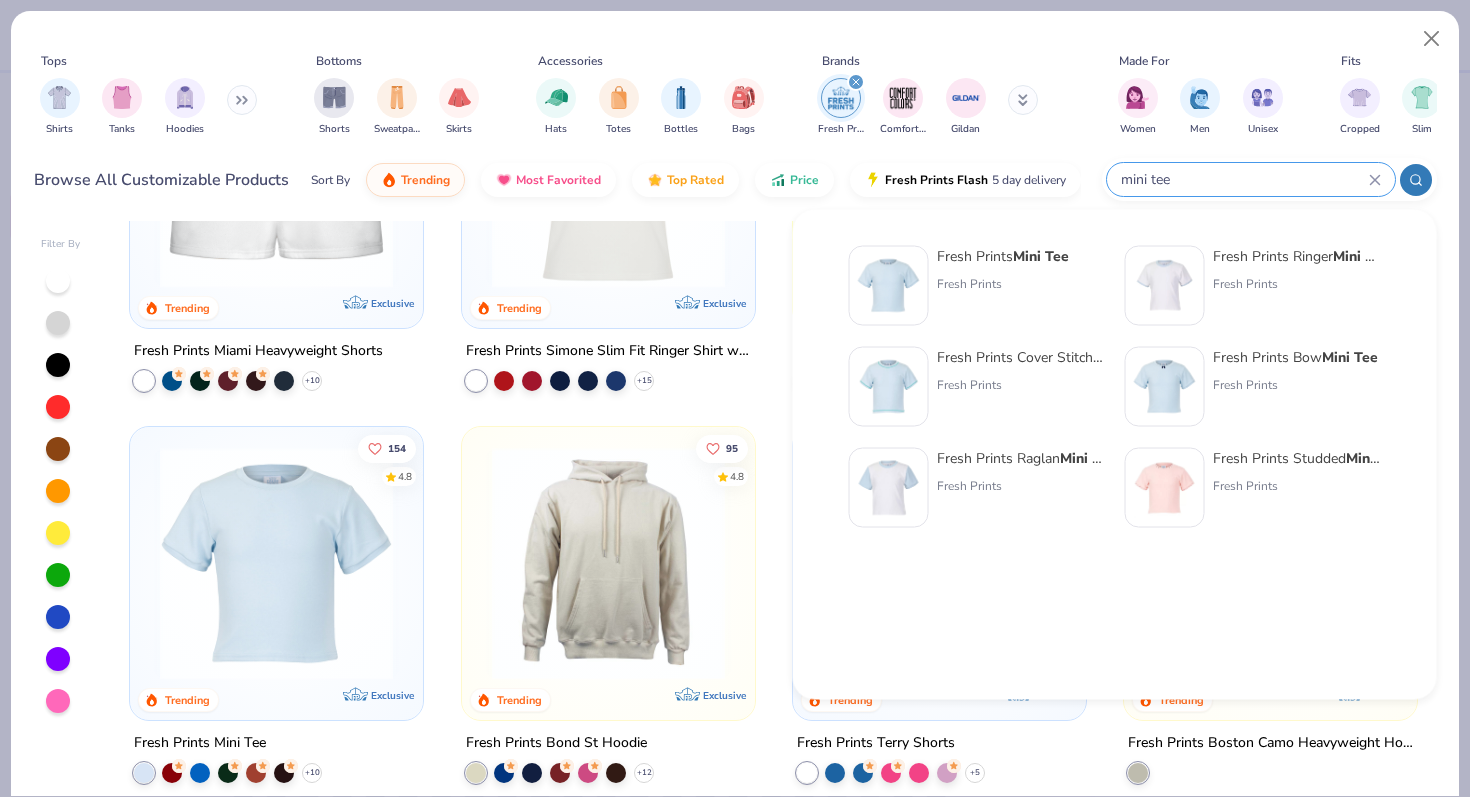 type on "mini tee" 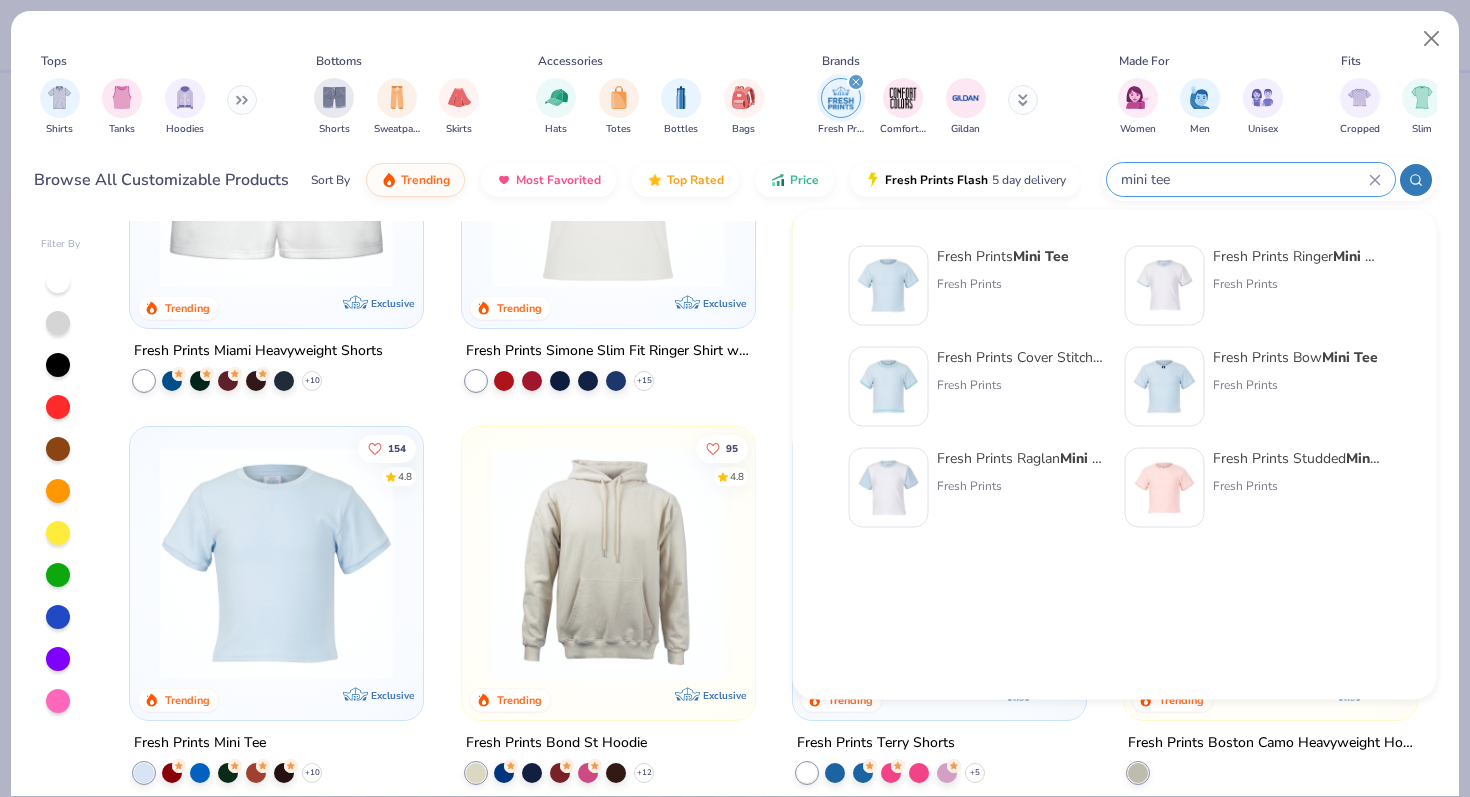 click on "Fresh Prints  Mini Tee" at bounding box center [1003, 256] 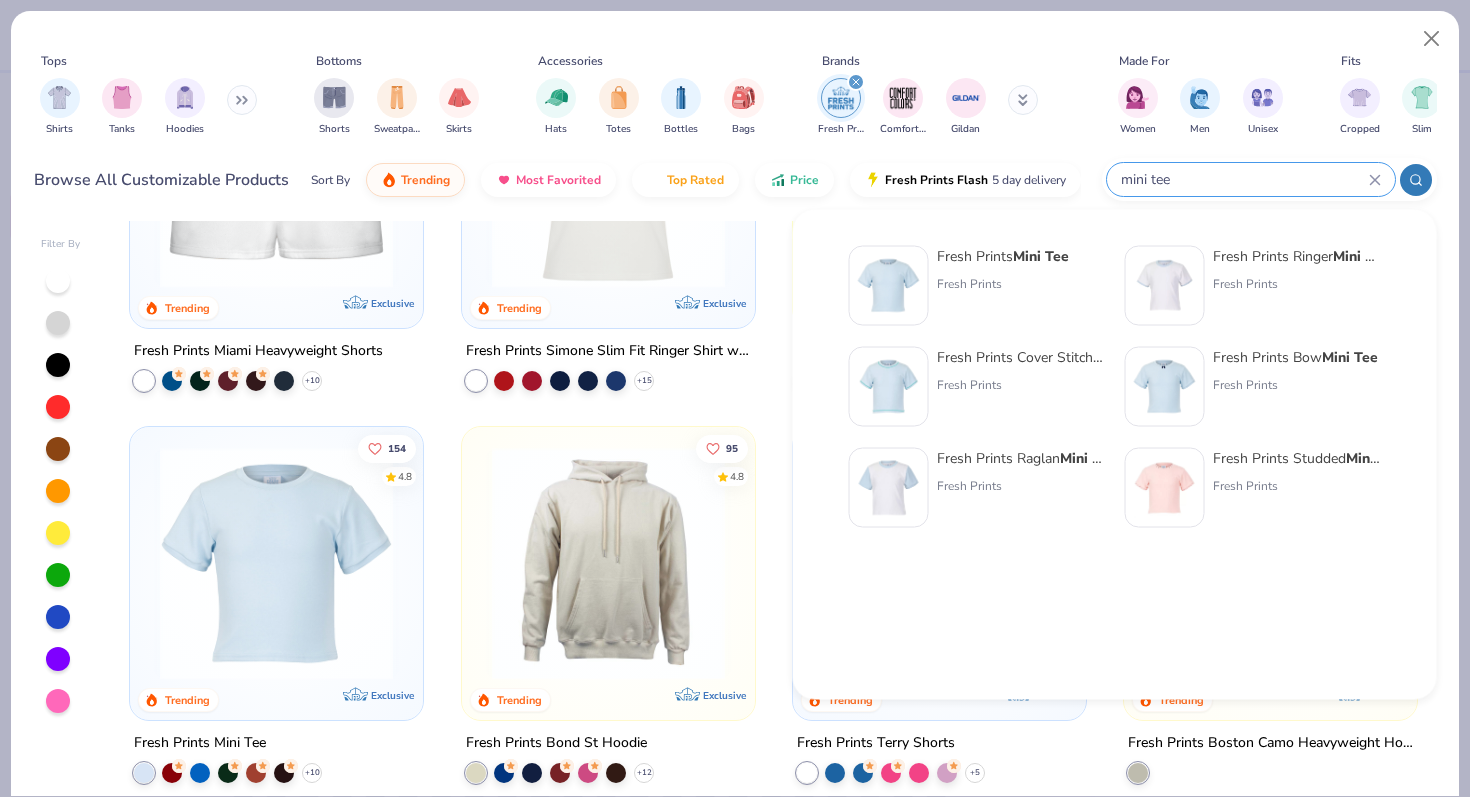 type 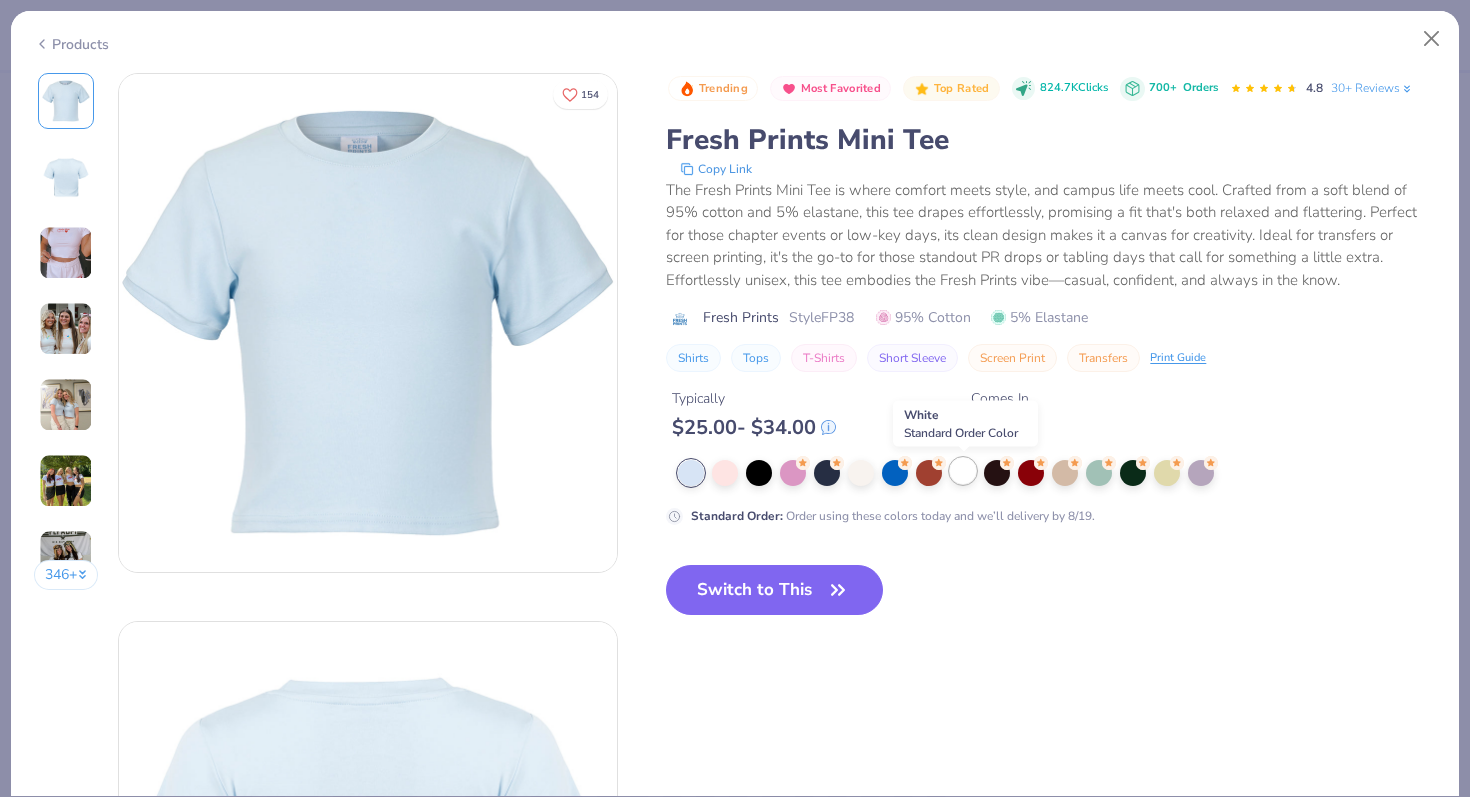 click at bounding box center [963, 471] 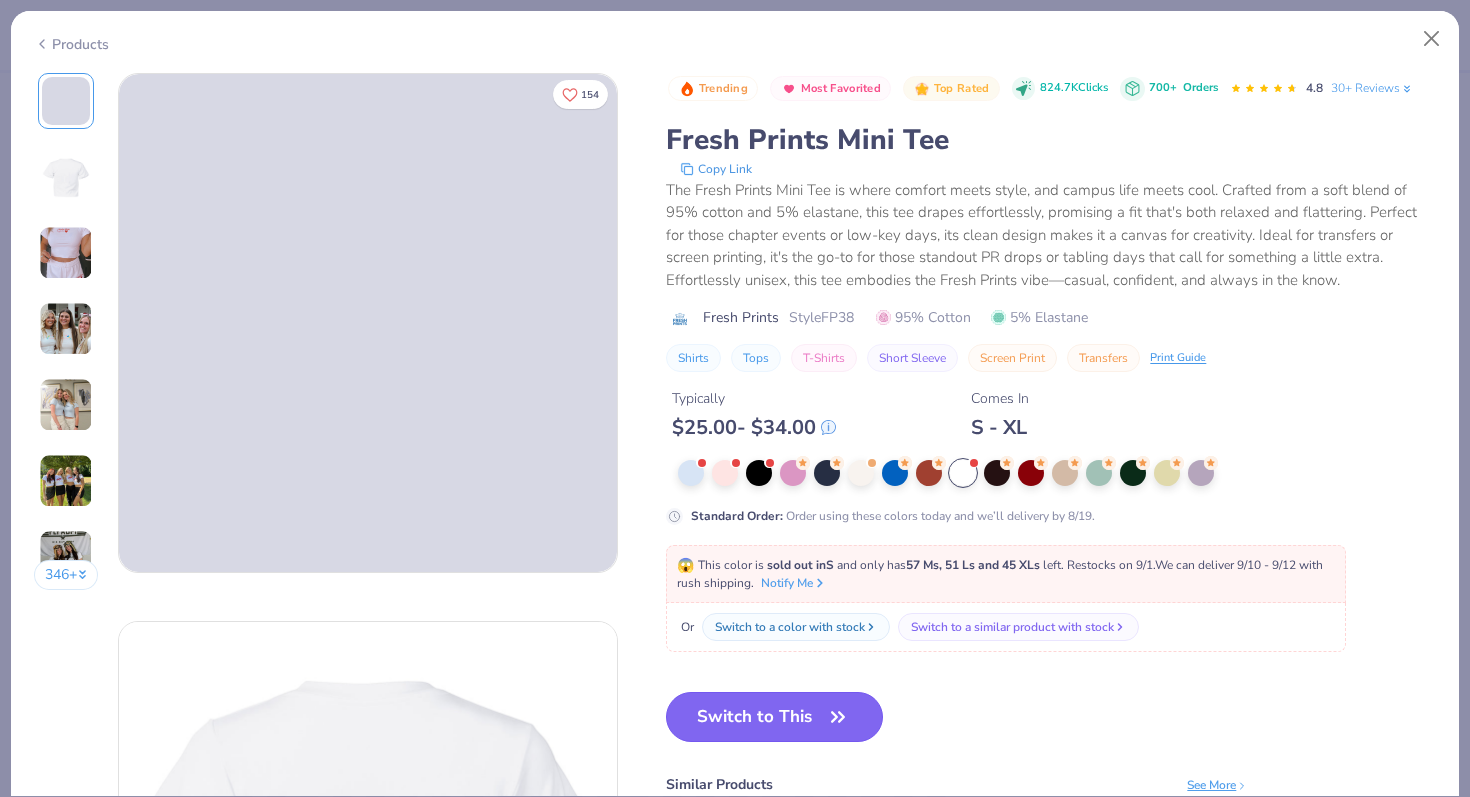 click on "Switch to This" at bounding box center (774, 717) 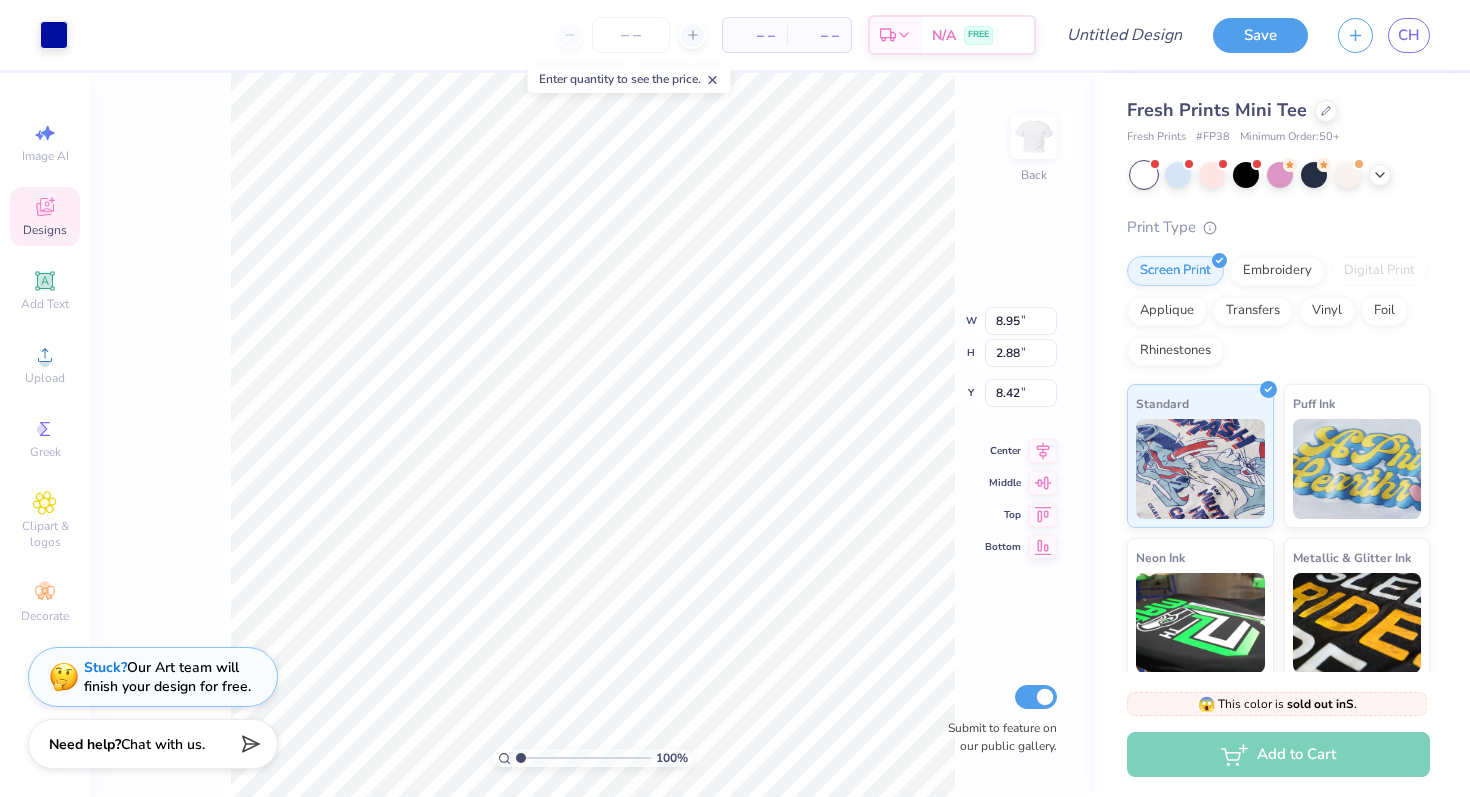 type on "1.86" 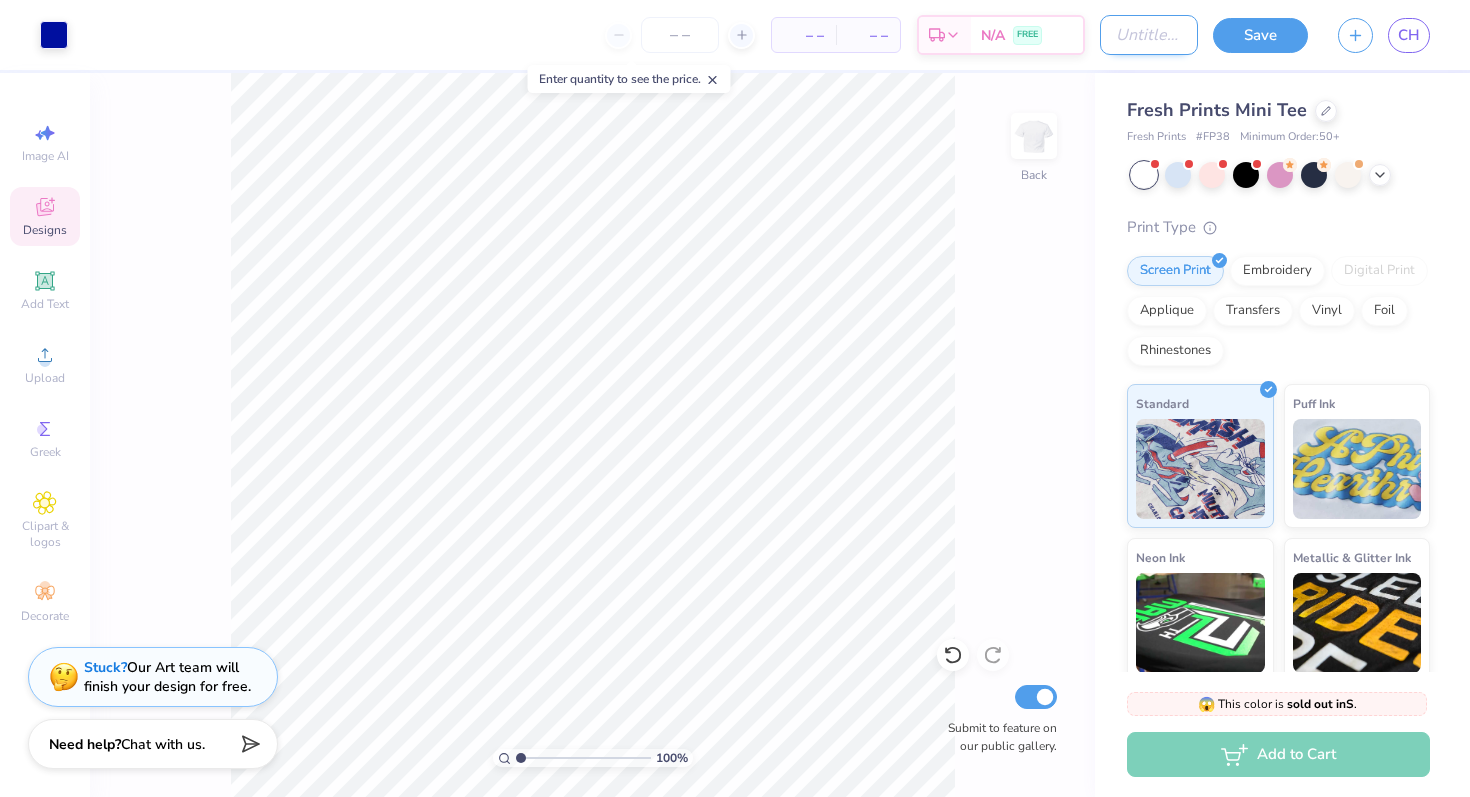 click on "Design Title" at bounding box center [1149, 35] 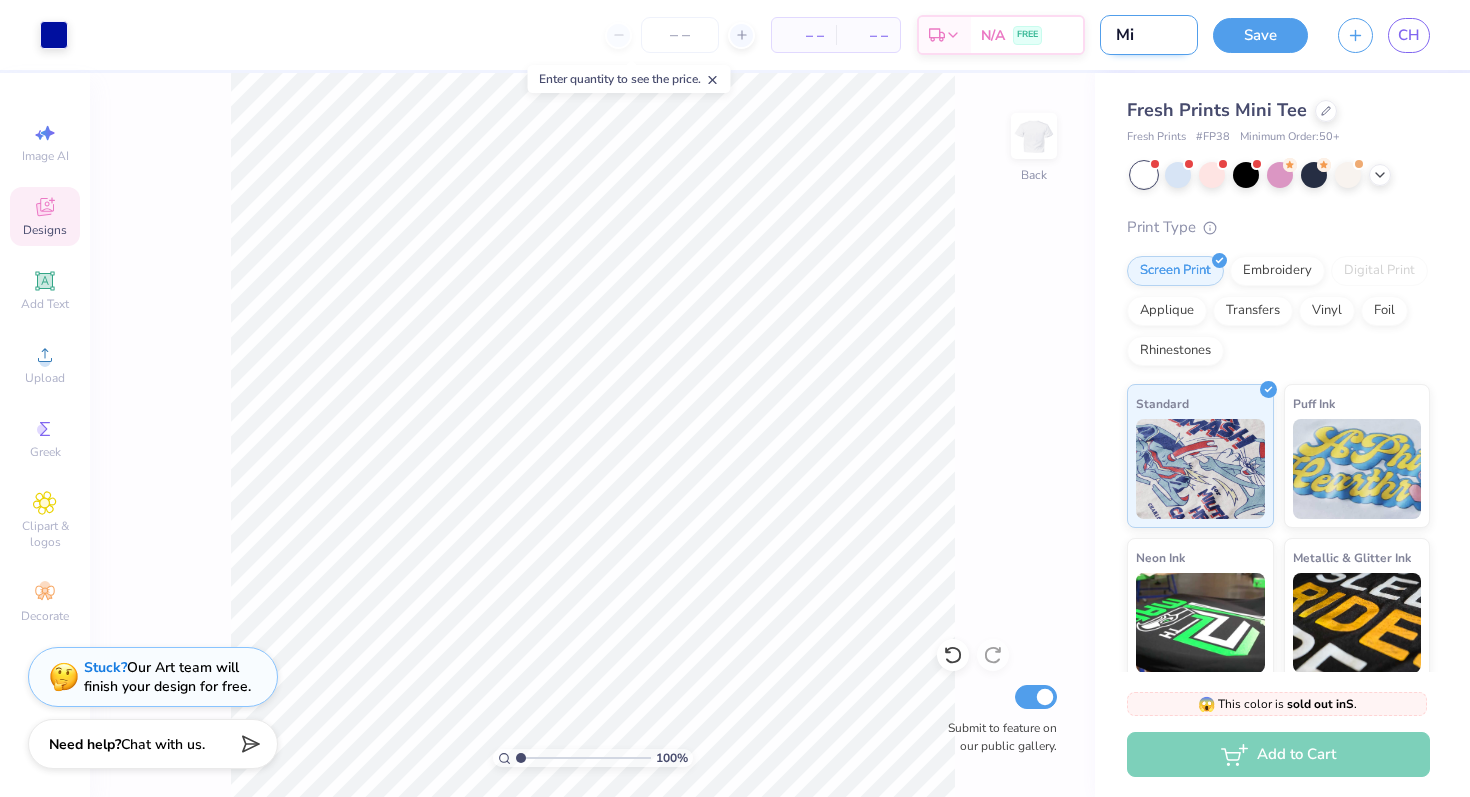type on "M" 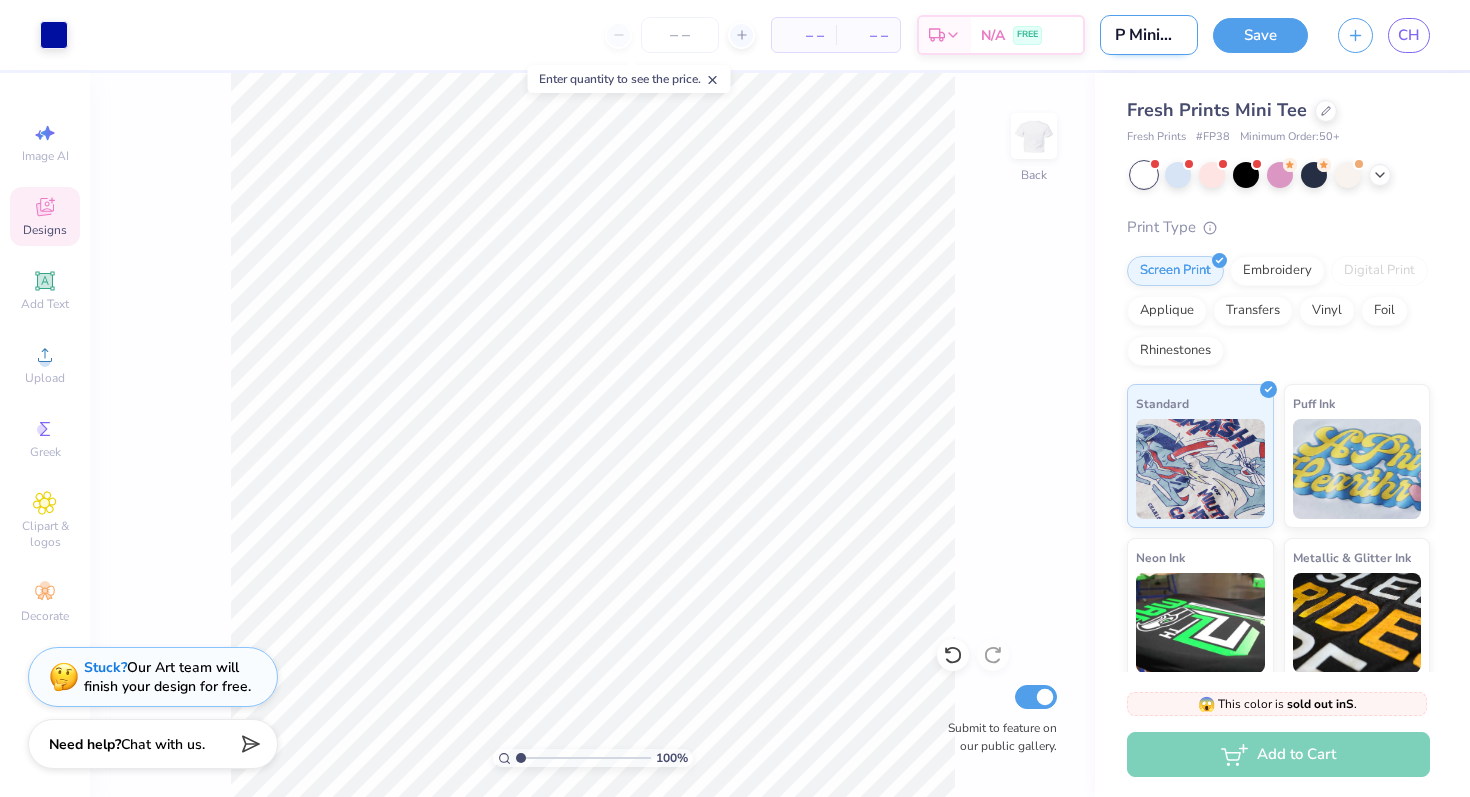 scroll, scrollTop: 0, scrollLeft: 19, axis: horizontal 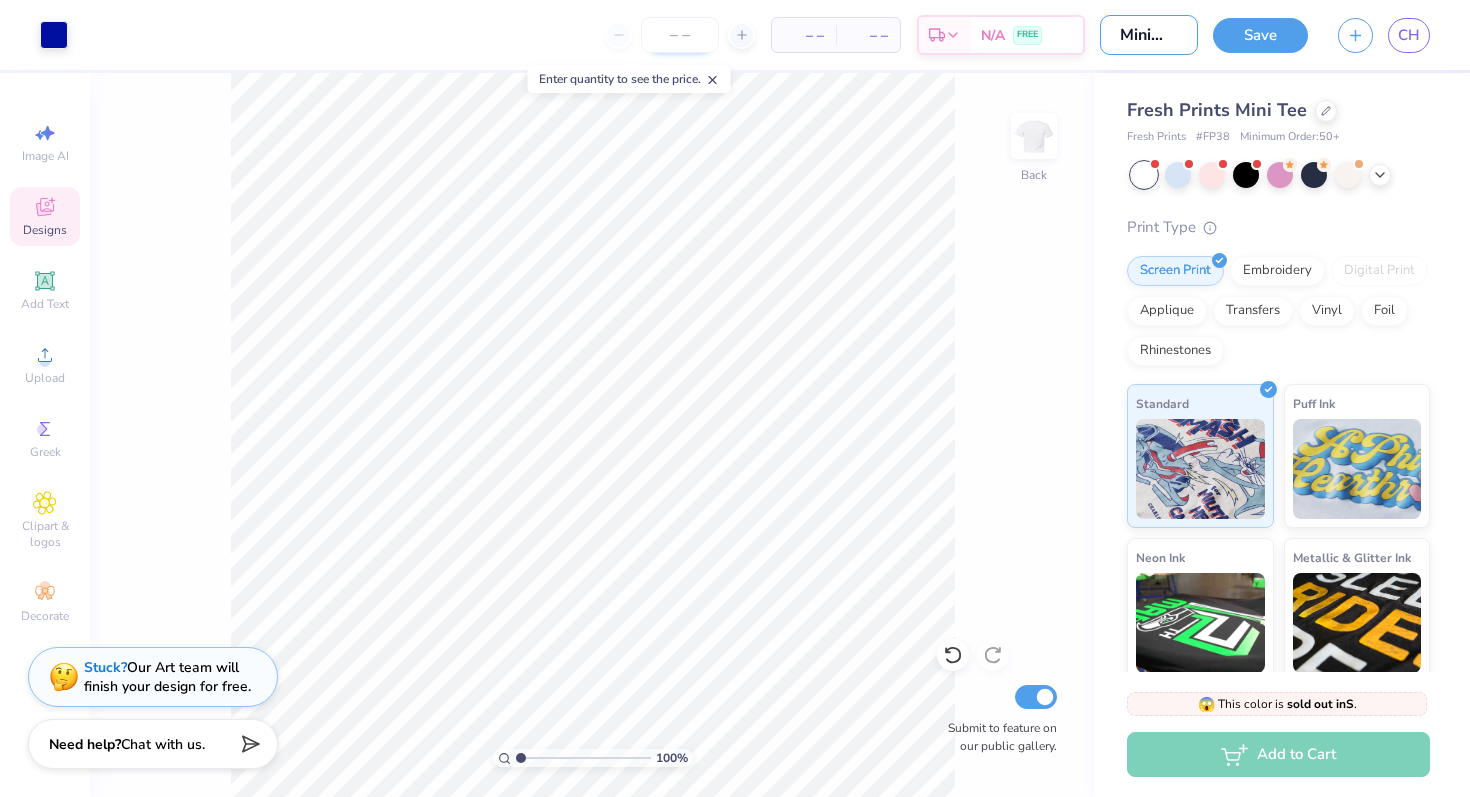 type on "FP Mini Tee" 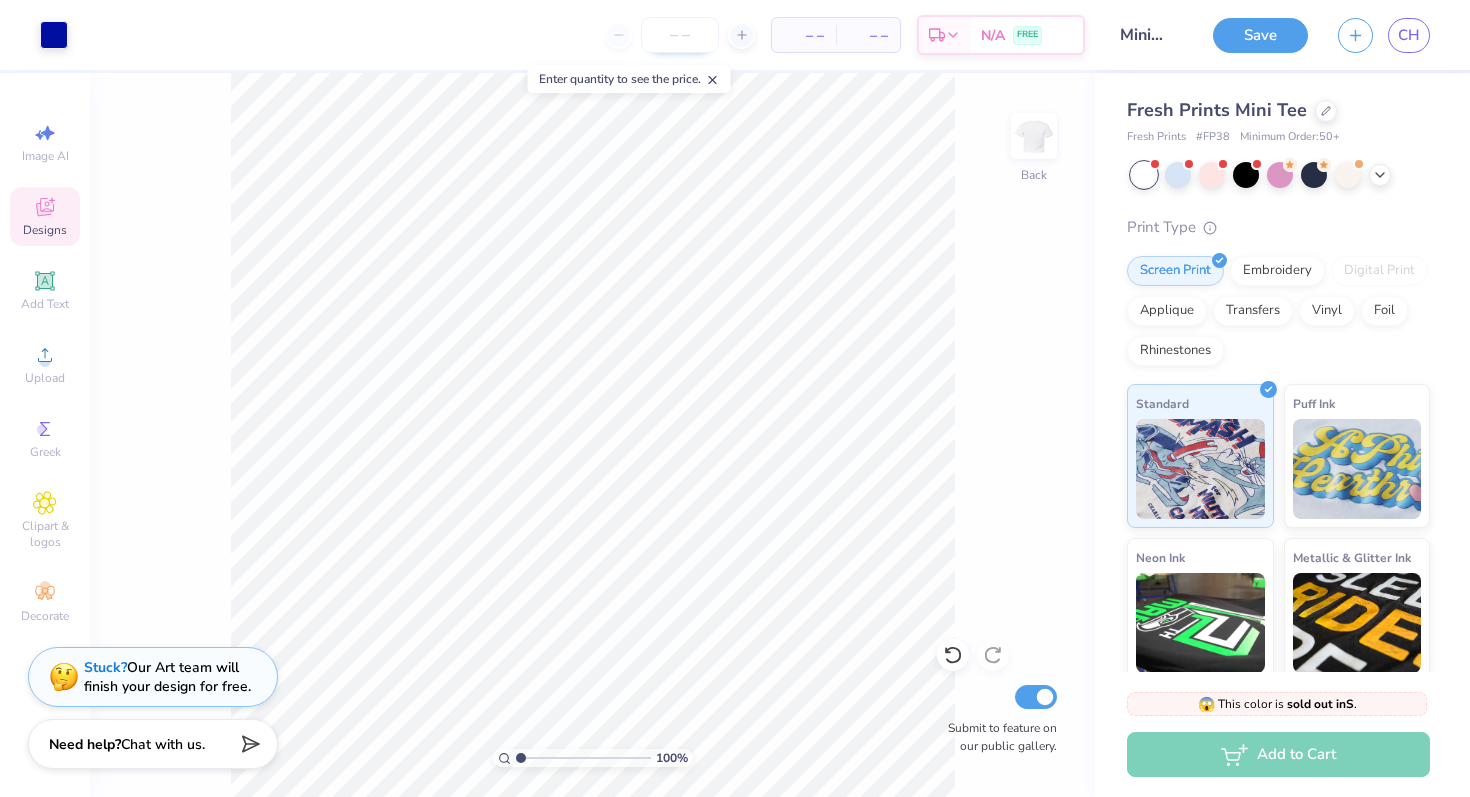click at bounding box center (680, 35) 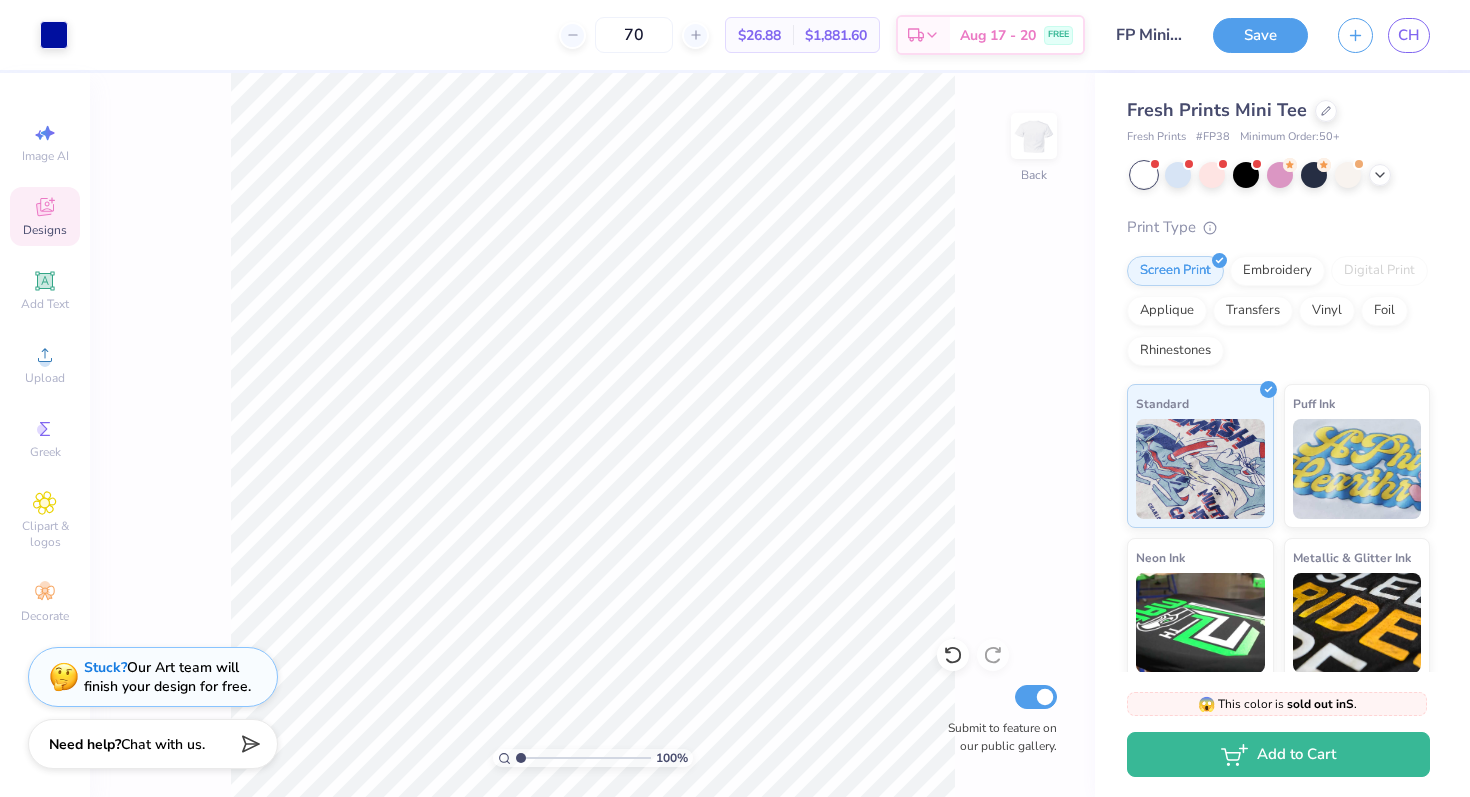 type on "70" 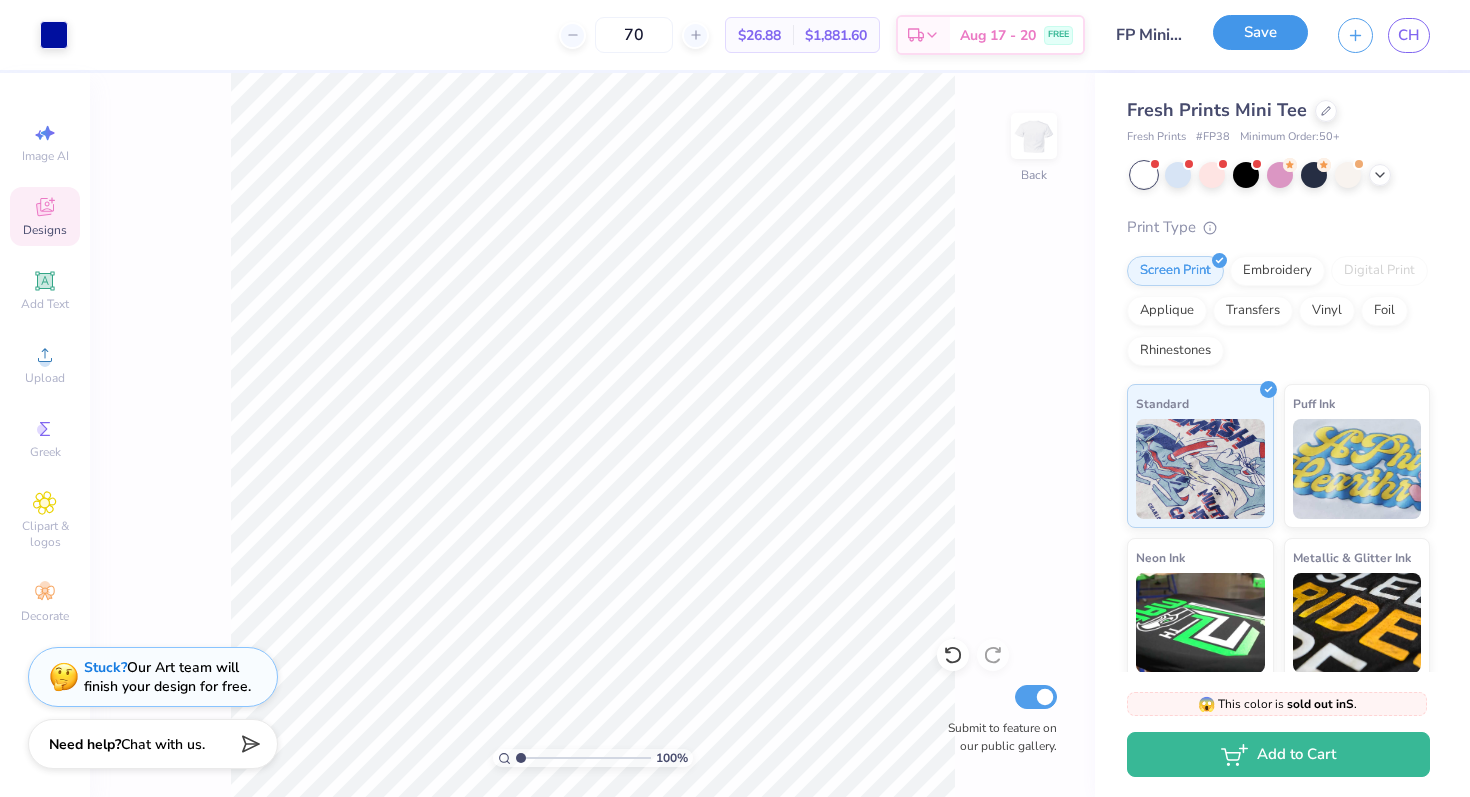 click on "Save" at bounding box center (1260, 32) 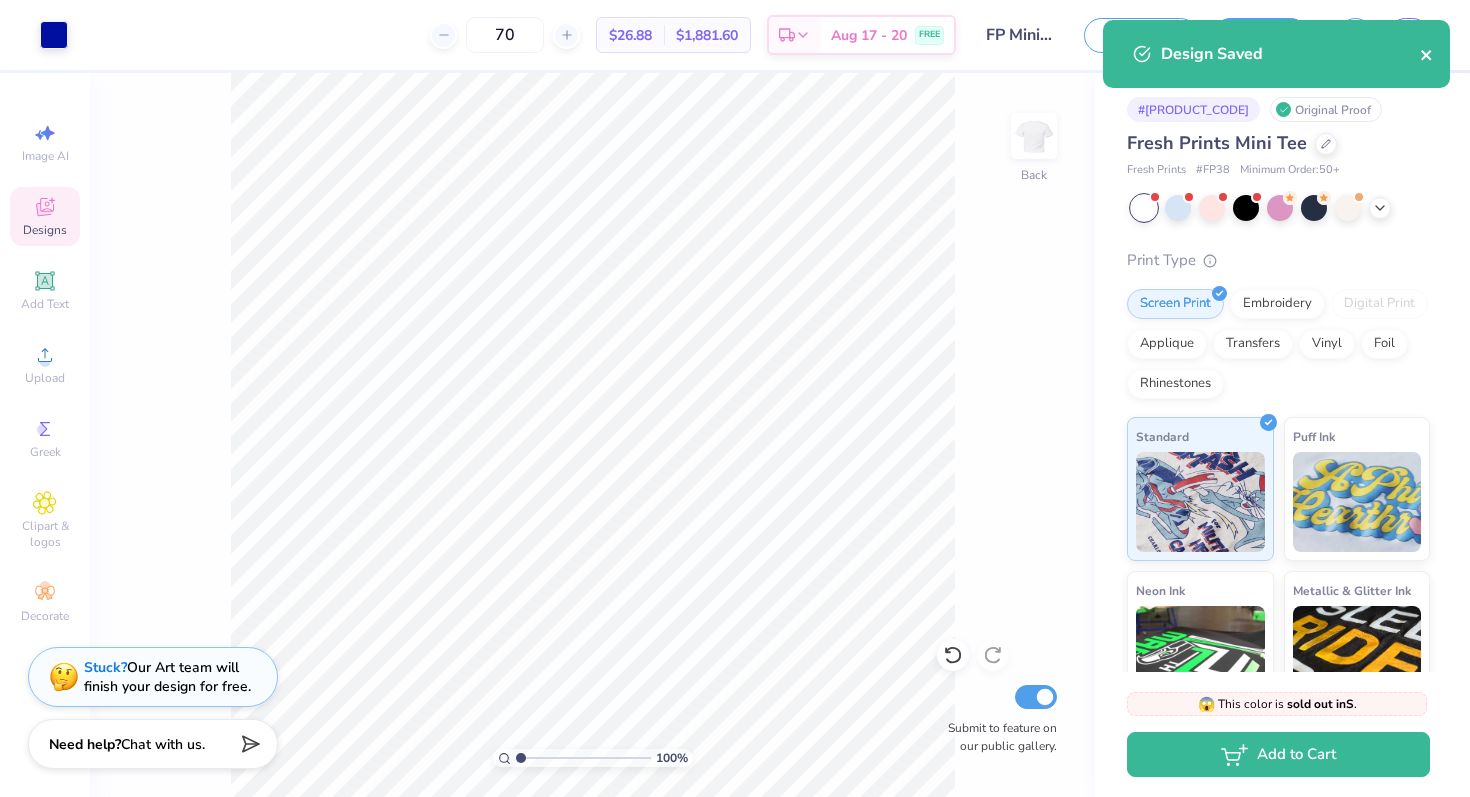 click 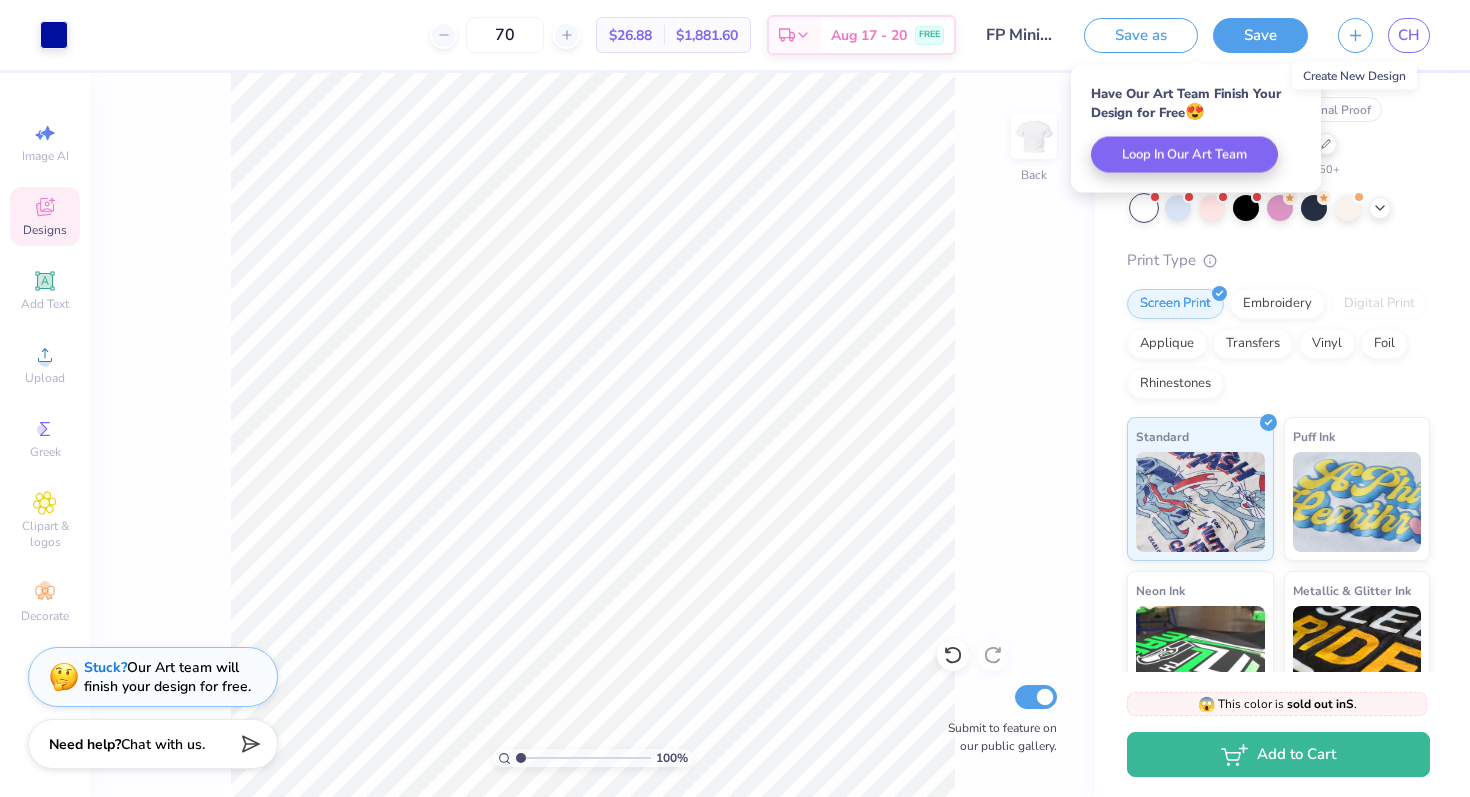 click 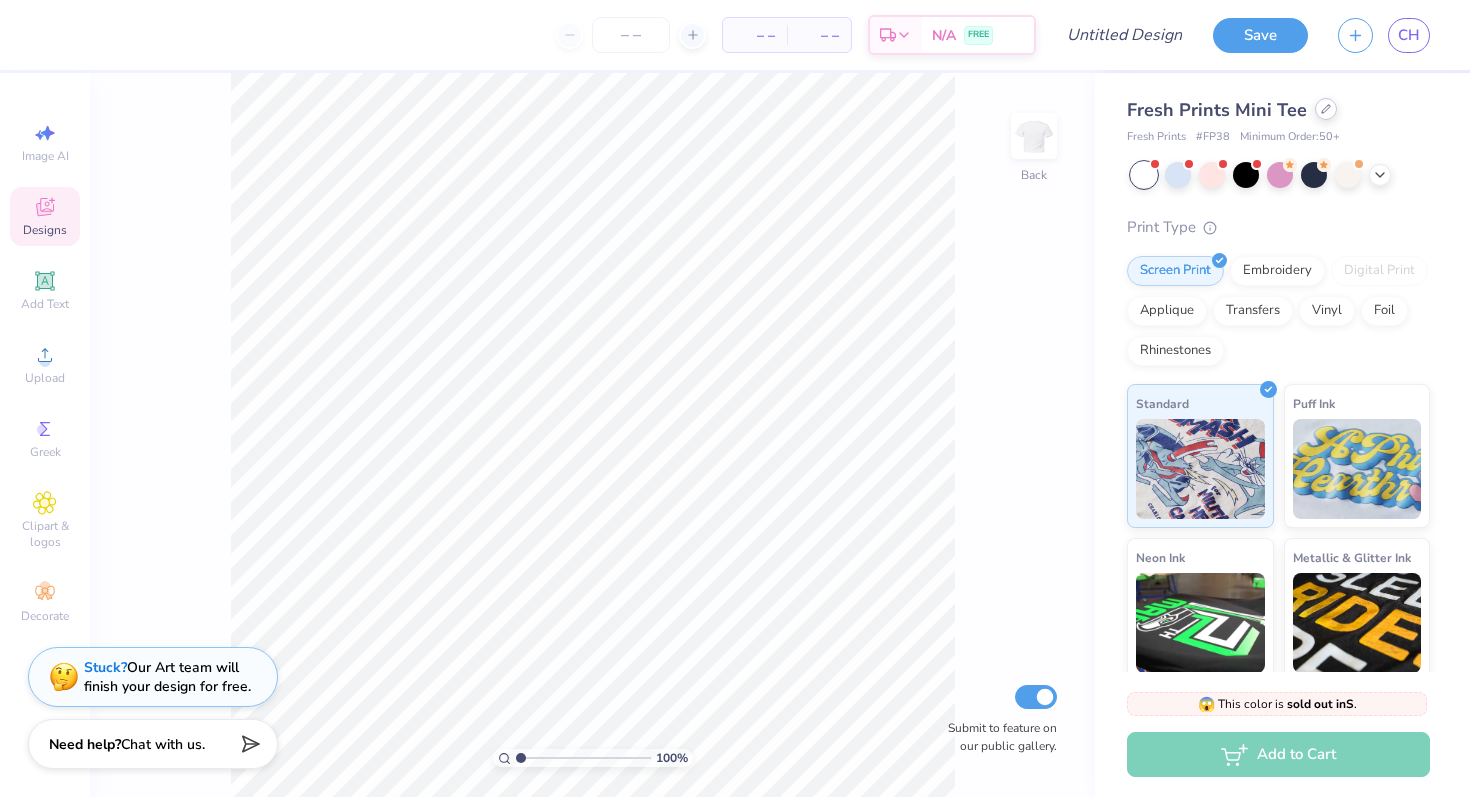 click 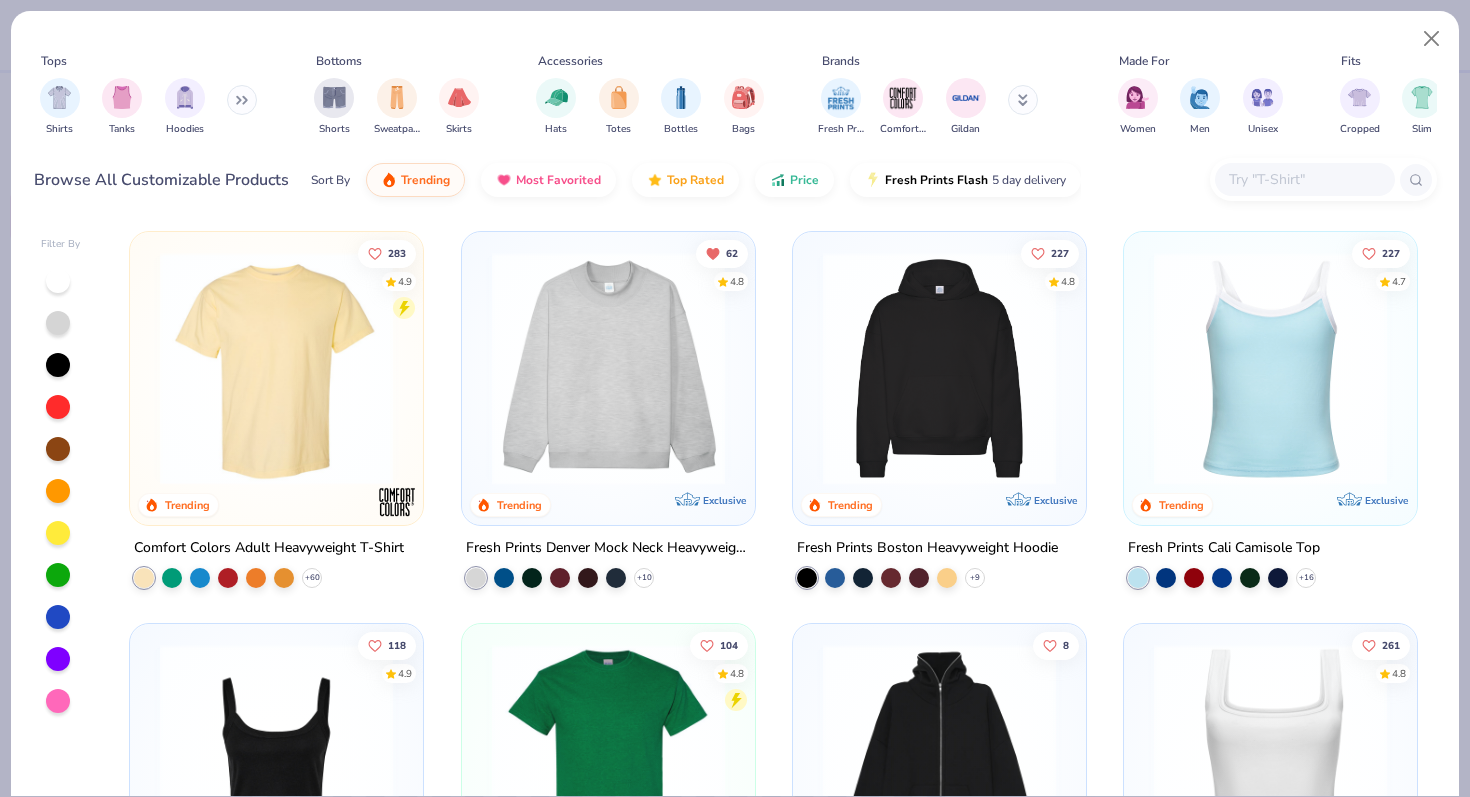 click at bounding box center (1304, 179) 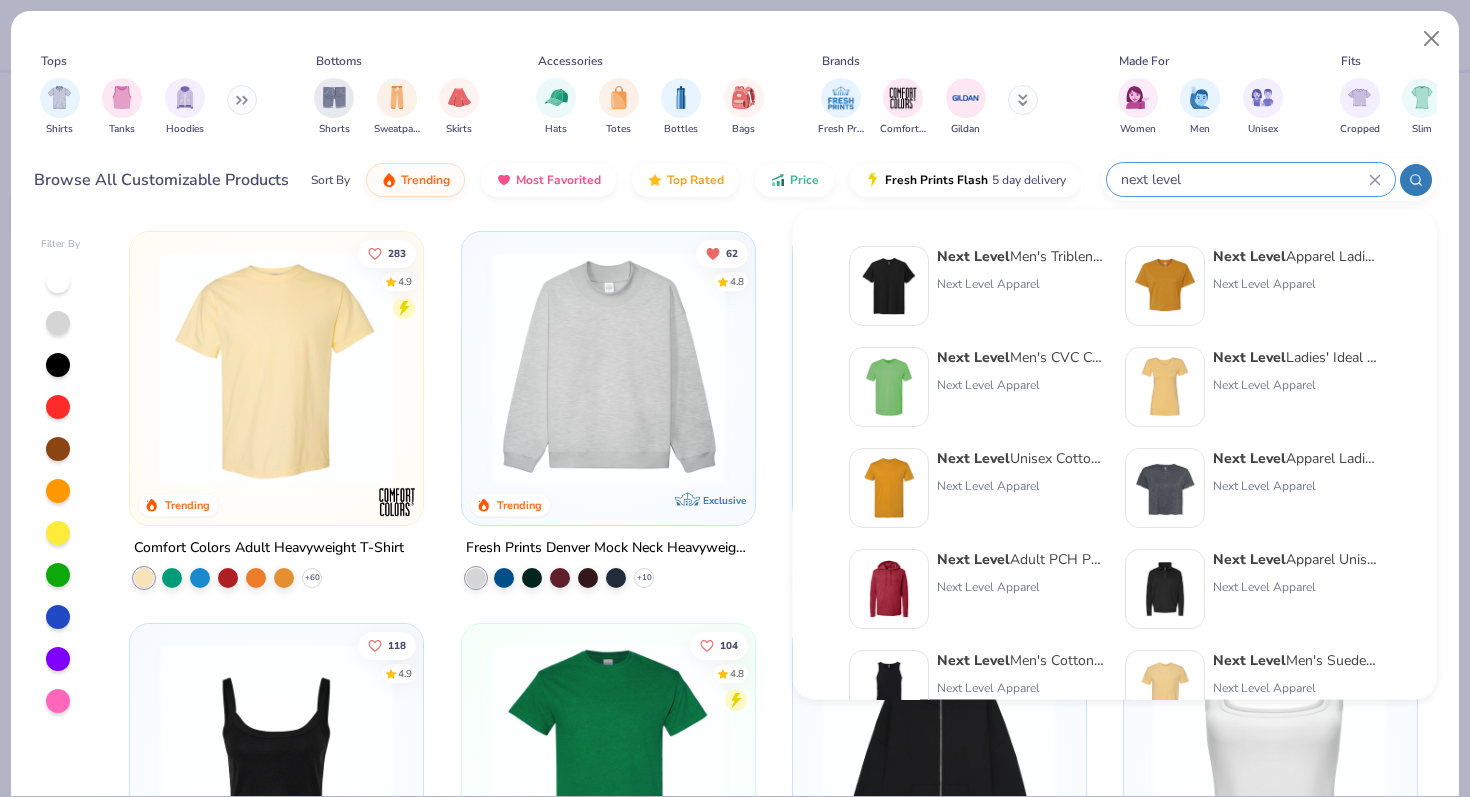 type on "next level" 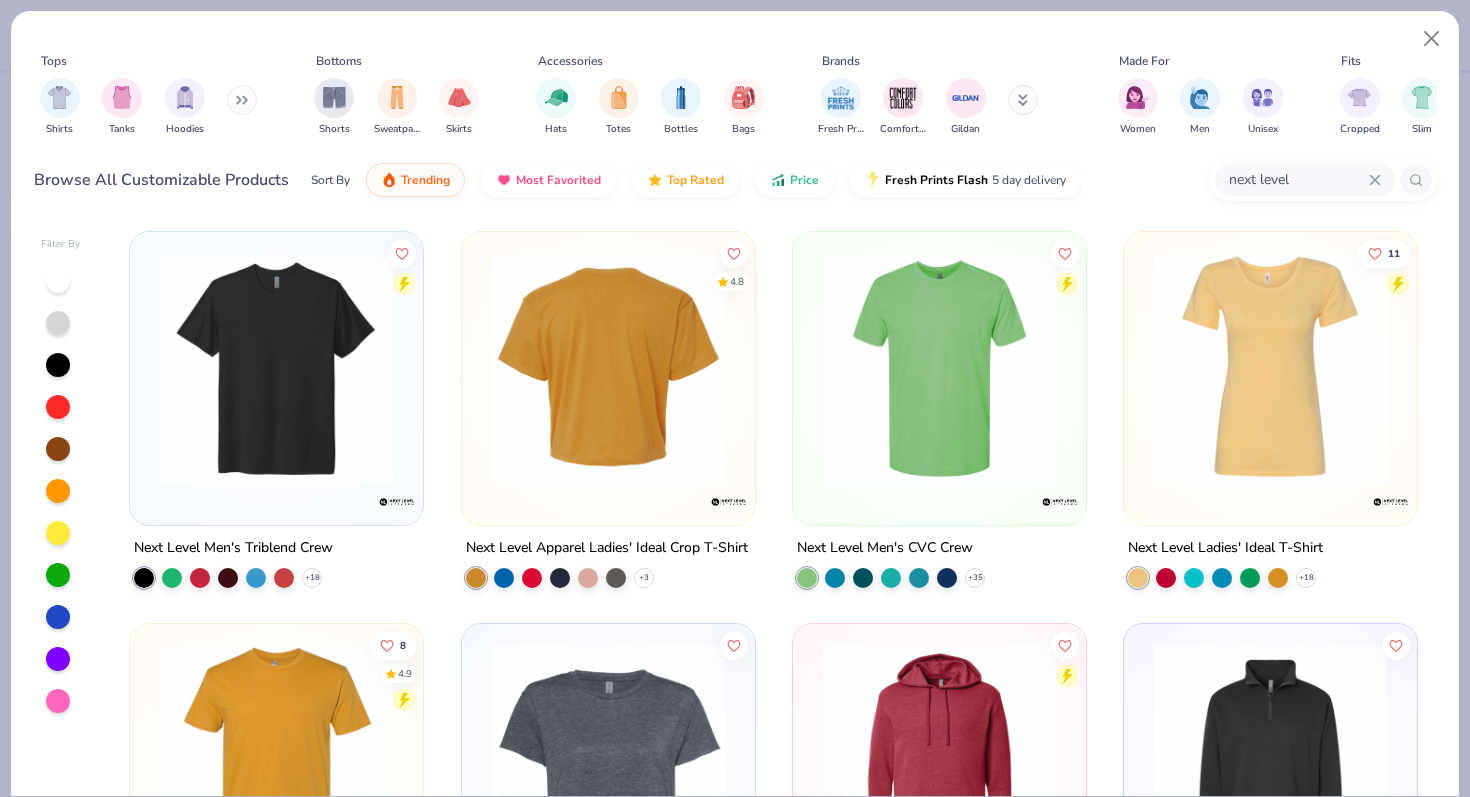 click at bounding box center (607, 368) 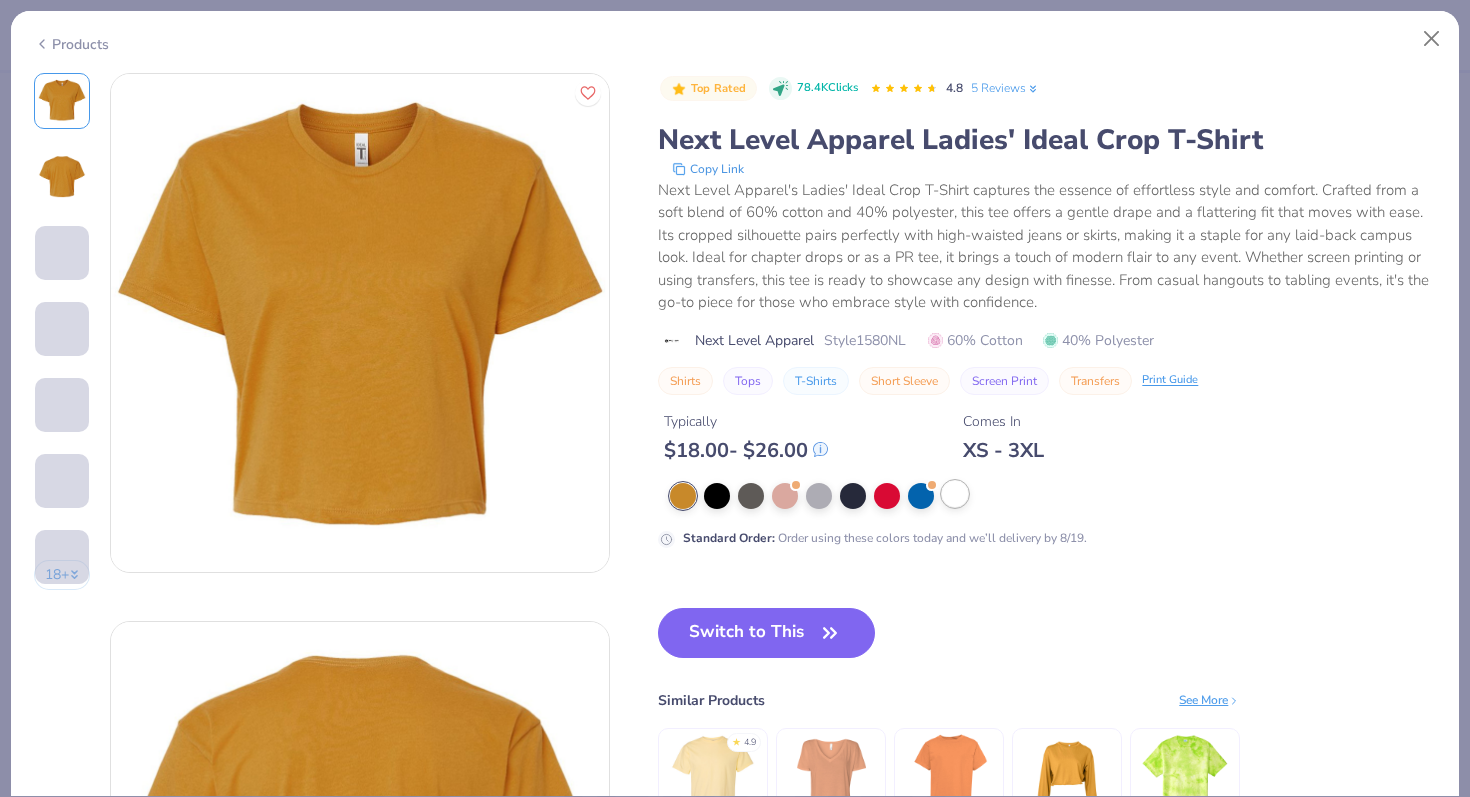 click at bounding box center (955, 494) 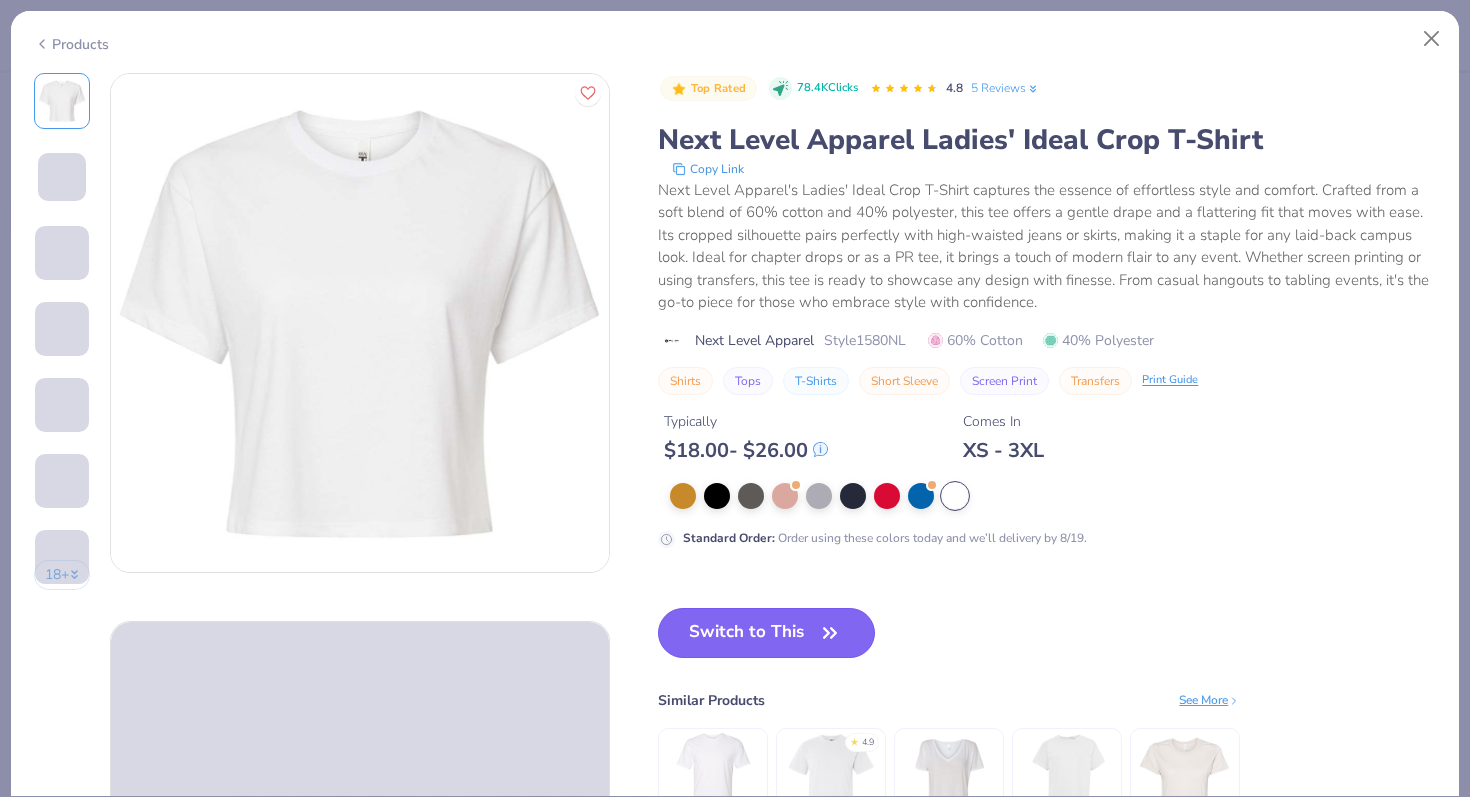 click on "Switch to This" at bounding box center [766, 633] 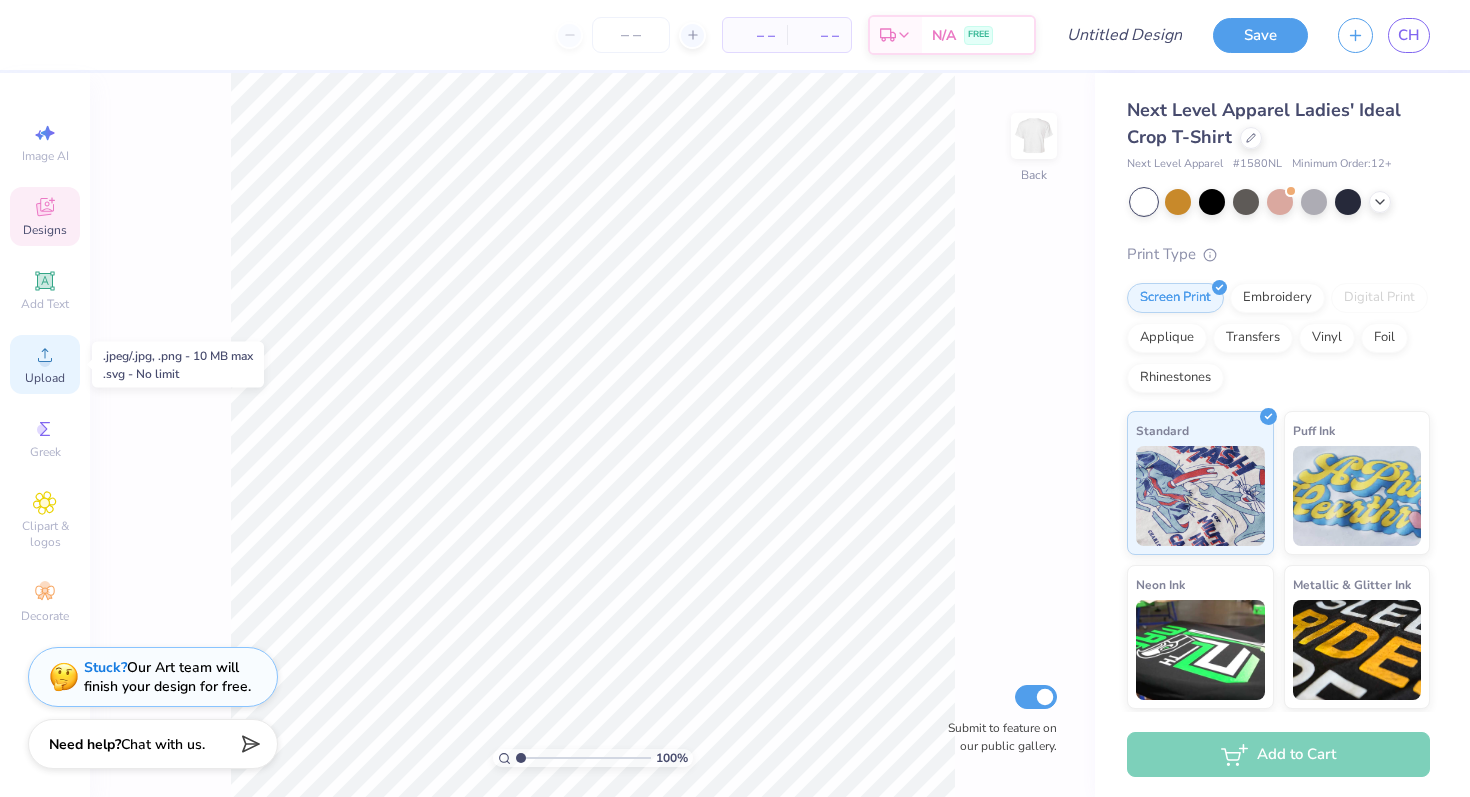 click 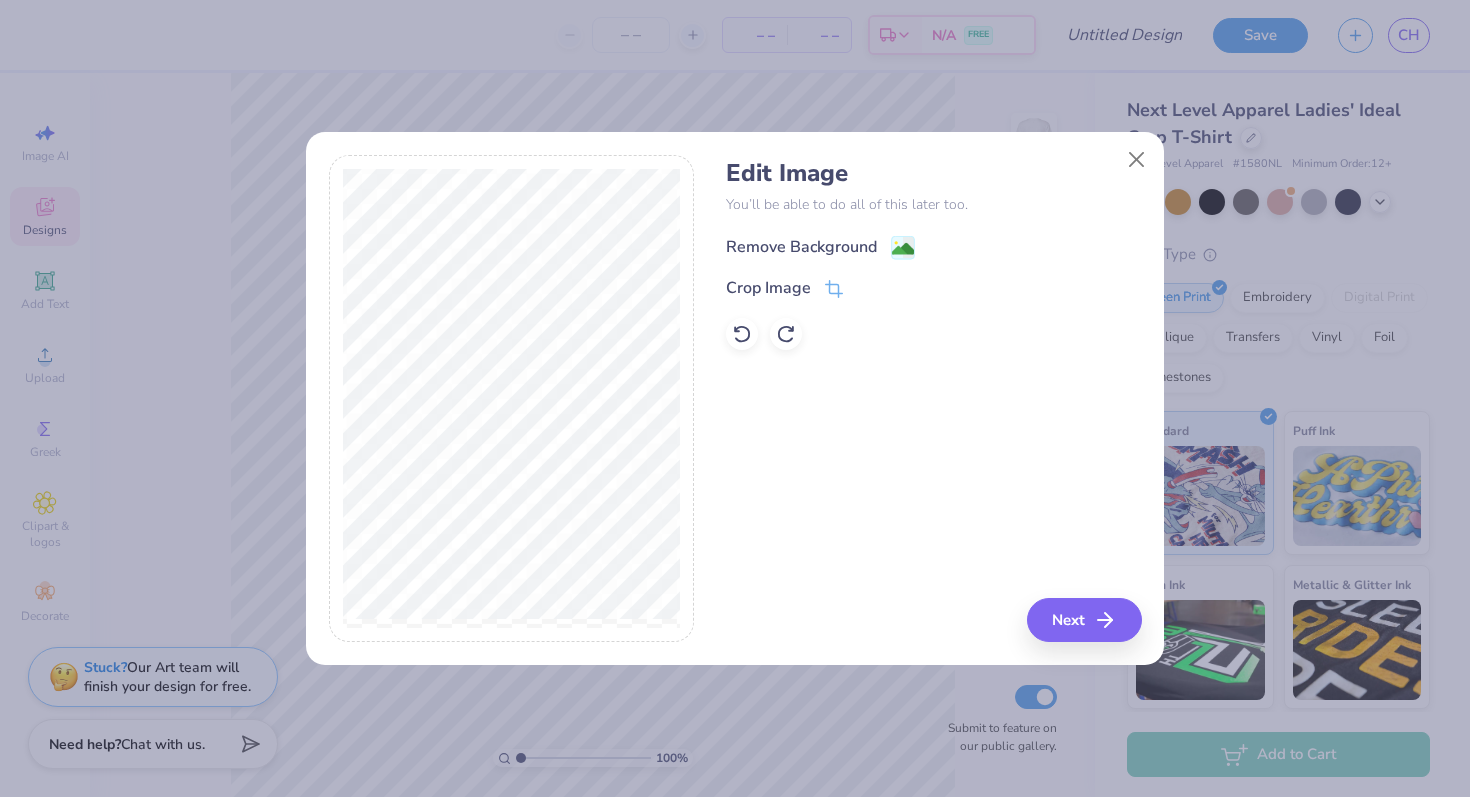 click on "Remove Background" at bounding box center (801, 247) 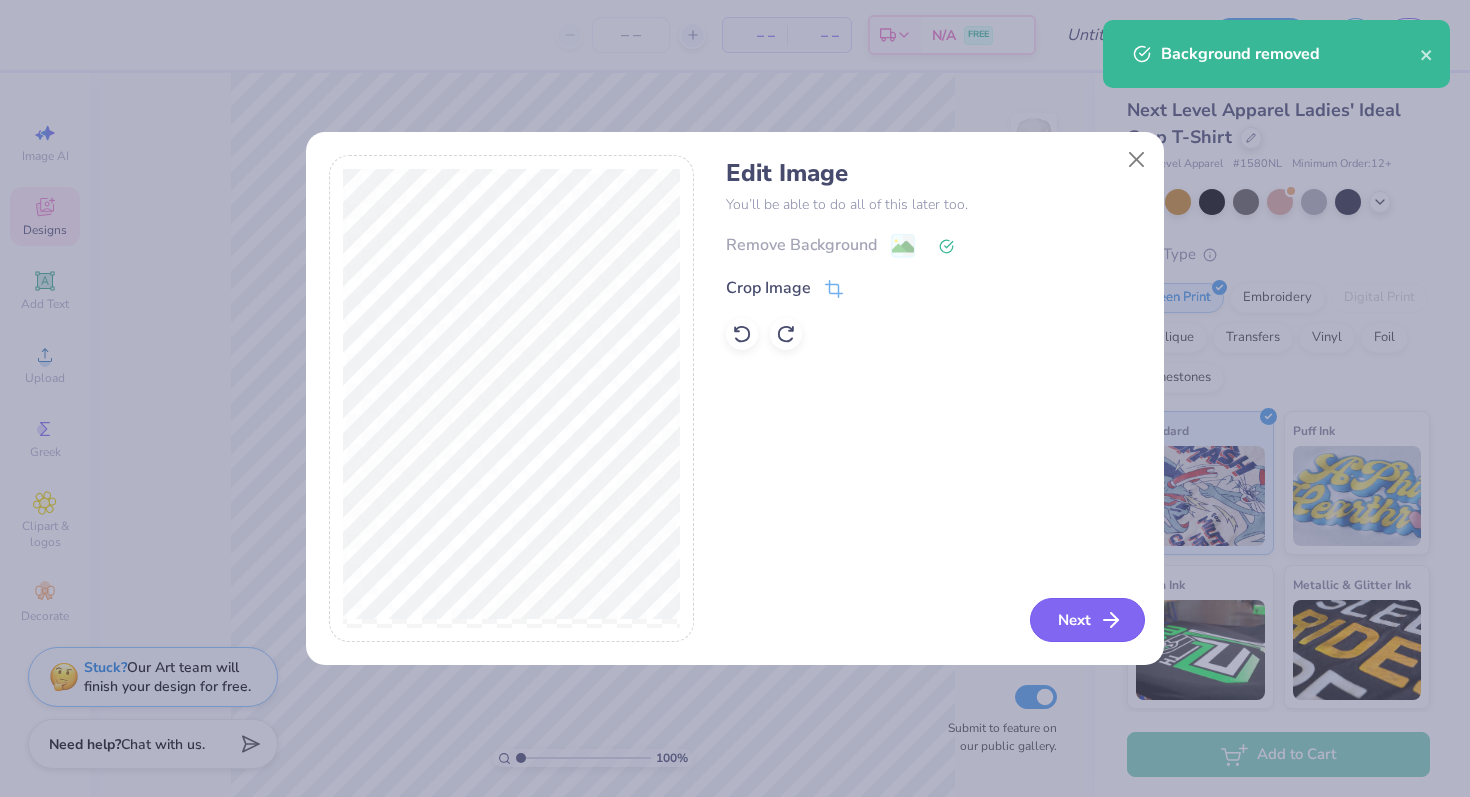 click 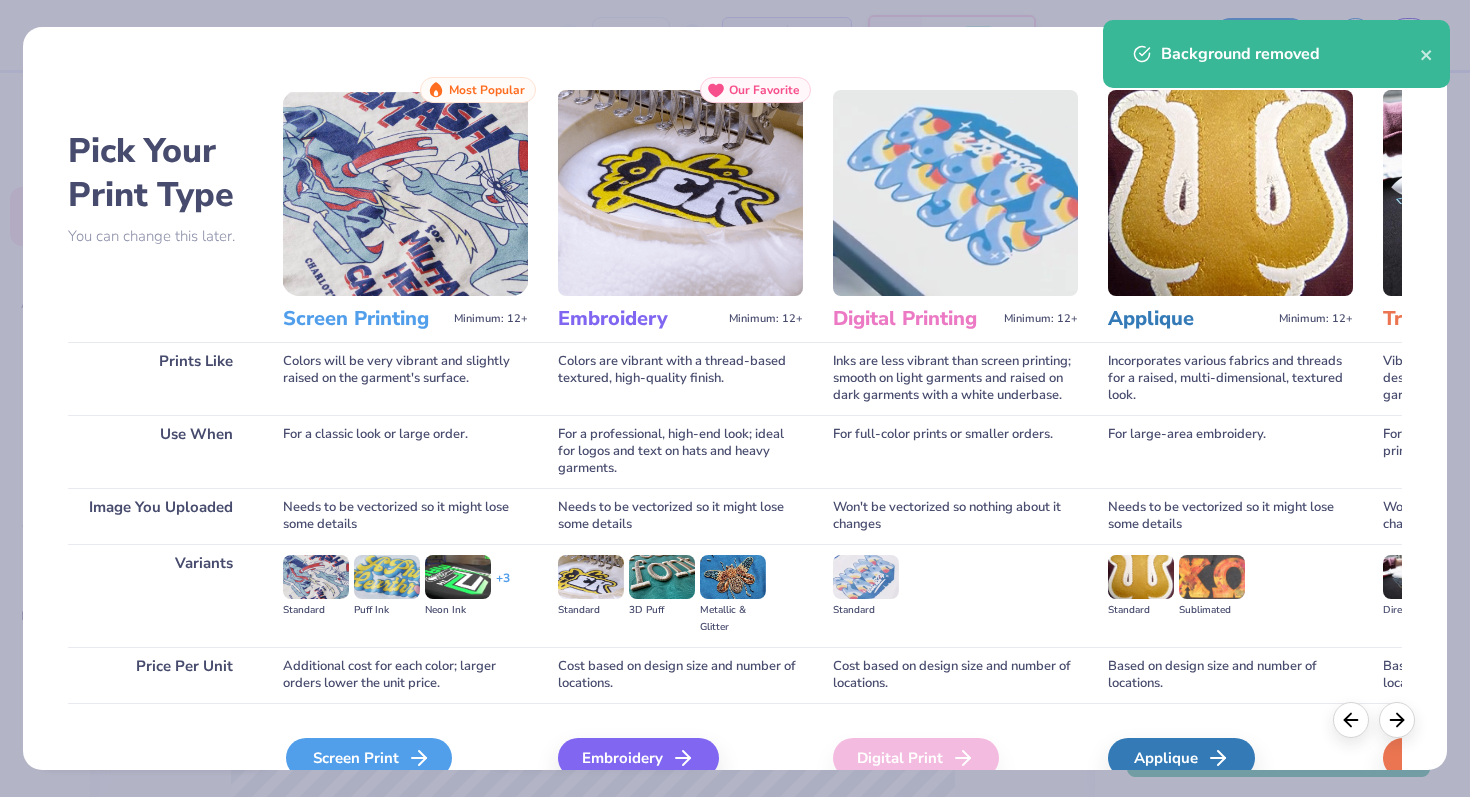 click on "Screen Print" at bounding box center (369, 758) 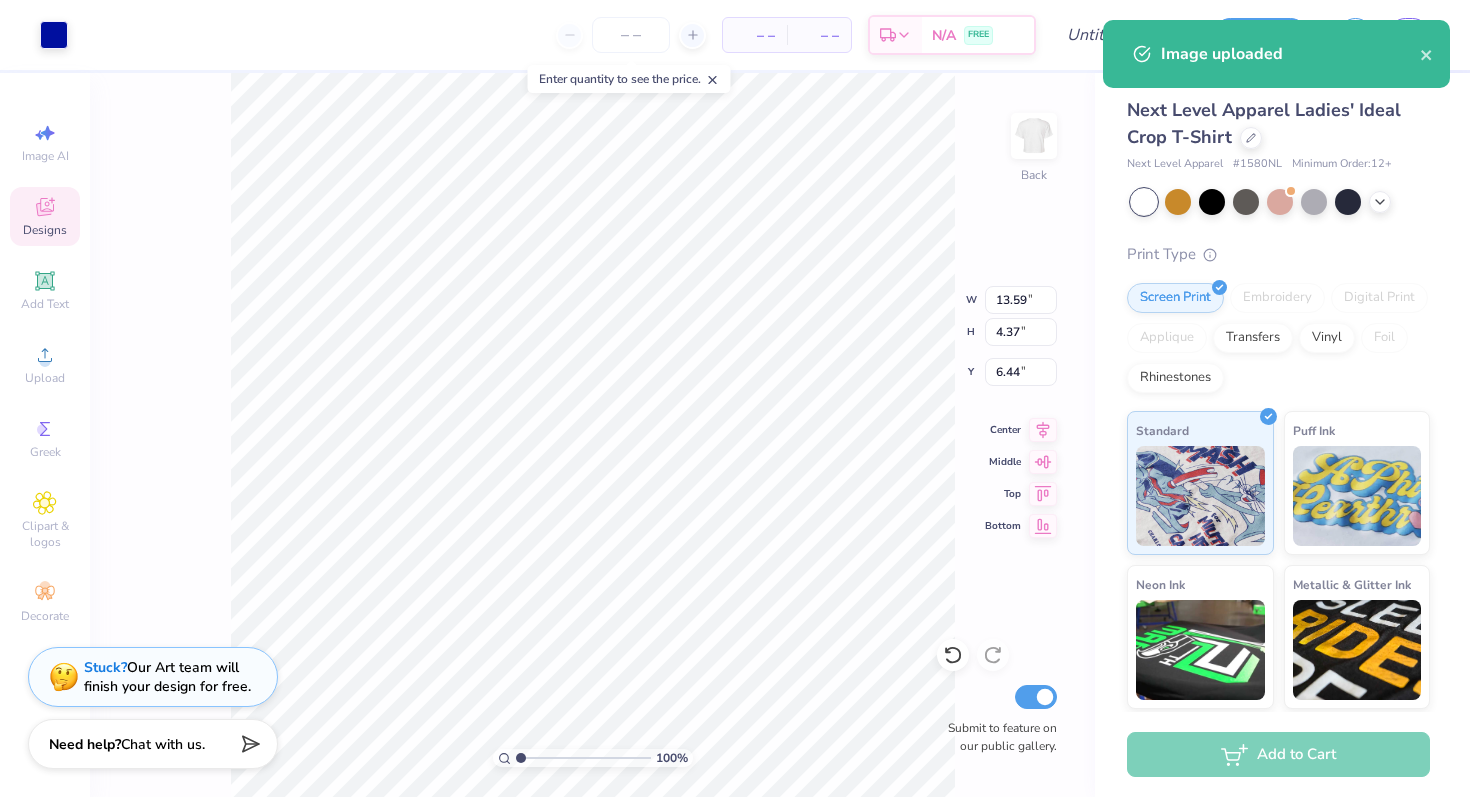 type on "12.00" 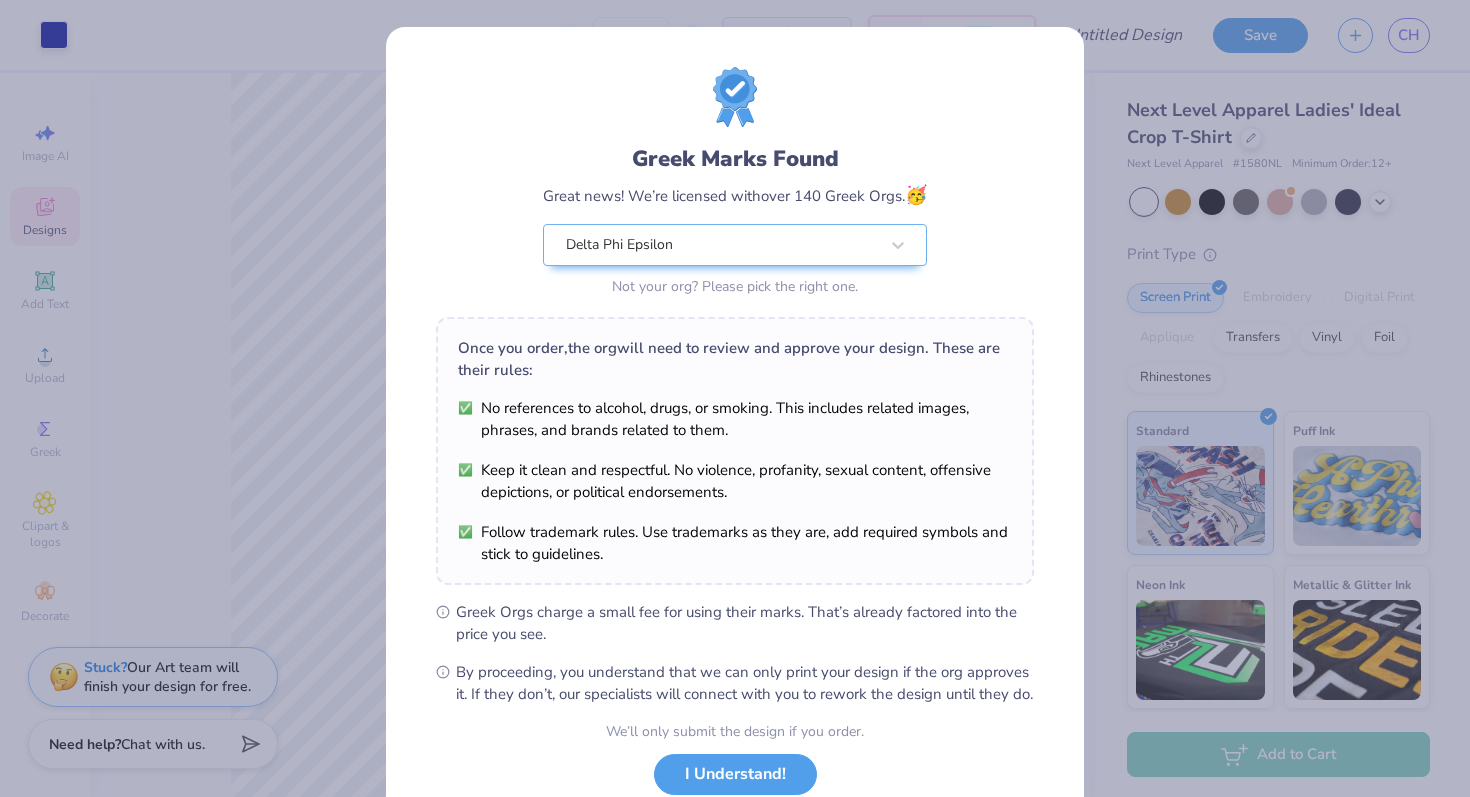 click on "Art colors – – Per Item – – Total Est.  Delivery N/A FREE Design Title Save CH Image AI Designs Add Text Upload Greek Clipart & logos Decorate golf football star Orgs Events Styles Print Types Fraternity Sorority Club Sports Rush & Bid Game Day Parent's Weekend PR & General Big Little Reveal Philanthropy Date Parties & Socials Retreat Spring Break Holidays Greek Week Formal & Semi Graduation Founder’s Day Classic Minimalist Varsity Y2K Typography Handdrawn Cartoons Grunge 80s & 90s 60s & 70s Embroidery Screen Print Patches Vinyl Digital Print Applique Transfers Trending Most Favorited Newest 100  % Back W 12.00 12.00 " H 3.86 3.86 " Y 6.44 6.44 " Center Middle Top Bottom Submit to feature on our public gallery. Next Level Apparel Ladies' Ideal Crop T-Shirt Next Level Apparel # 1580NL Minimum Order:  12 +   Print Type Screen Print Embroidery Digital Print Applique Transfers Vinyl Foil Rhinestones Standard Puff Ink Neon Ink Metallic & Glitter Ink Glow in the Dark Ink Stuck?" at bounding box center [735, 398] 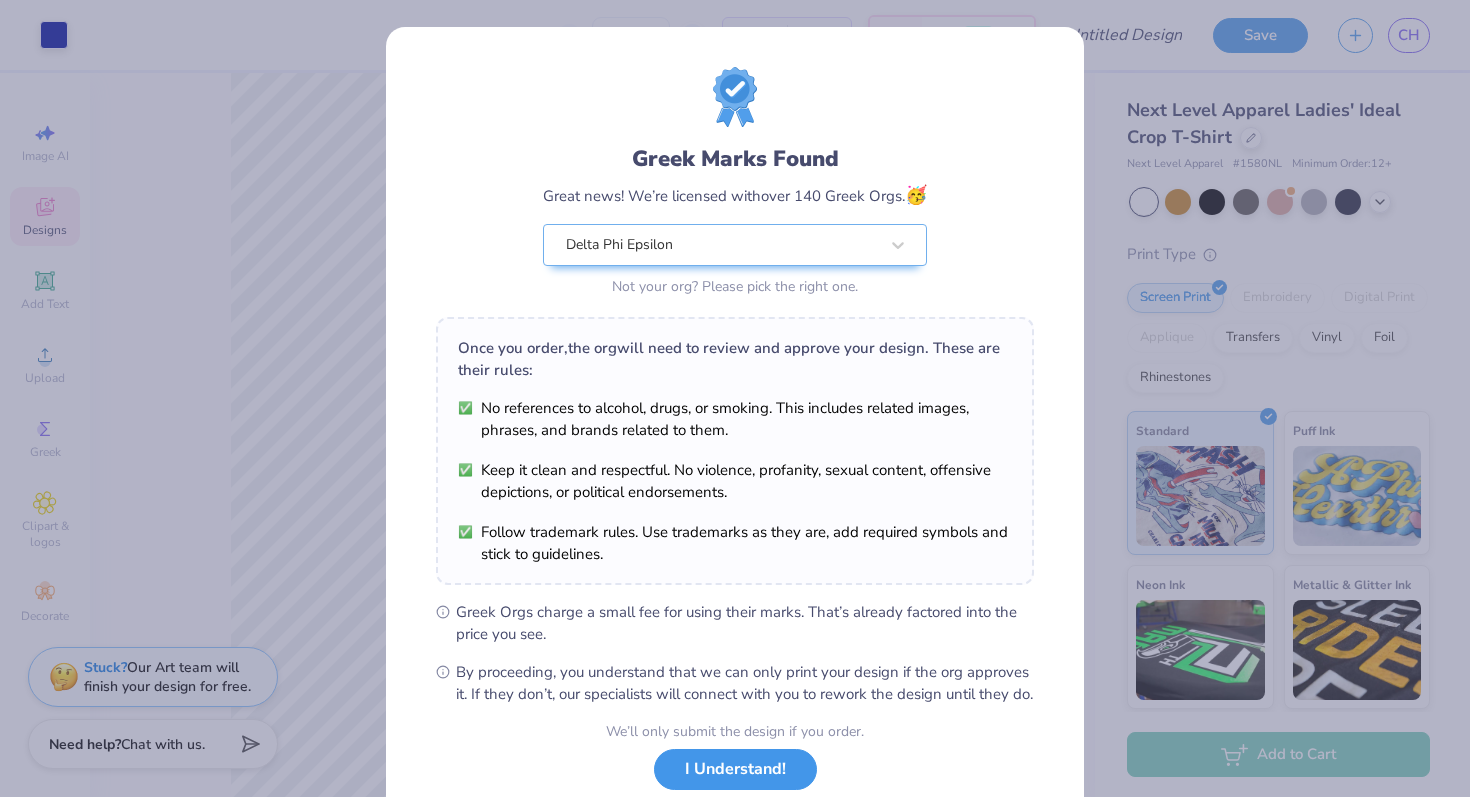 click on "I Understand!" at bounding box center [735, 769] 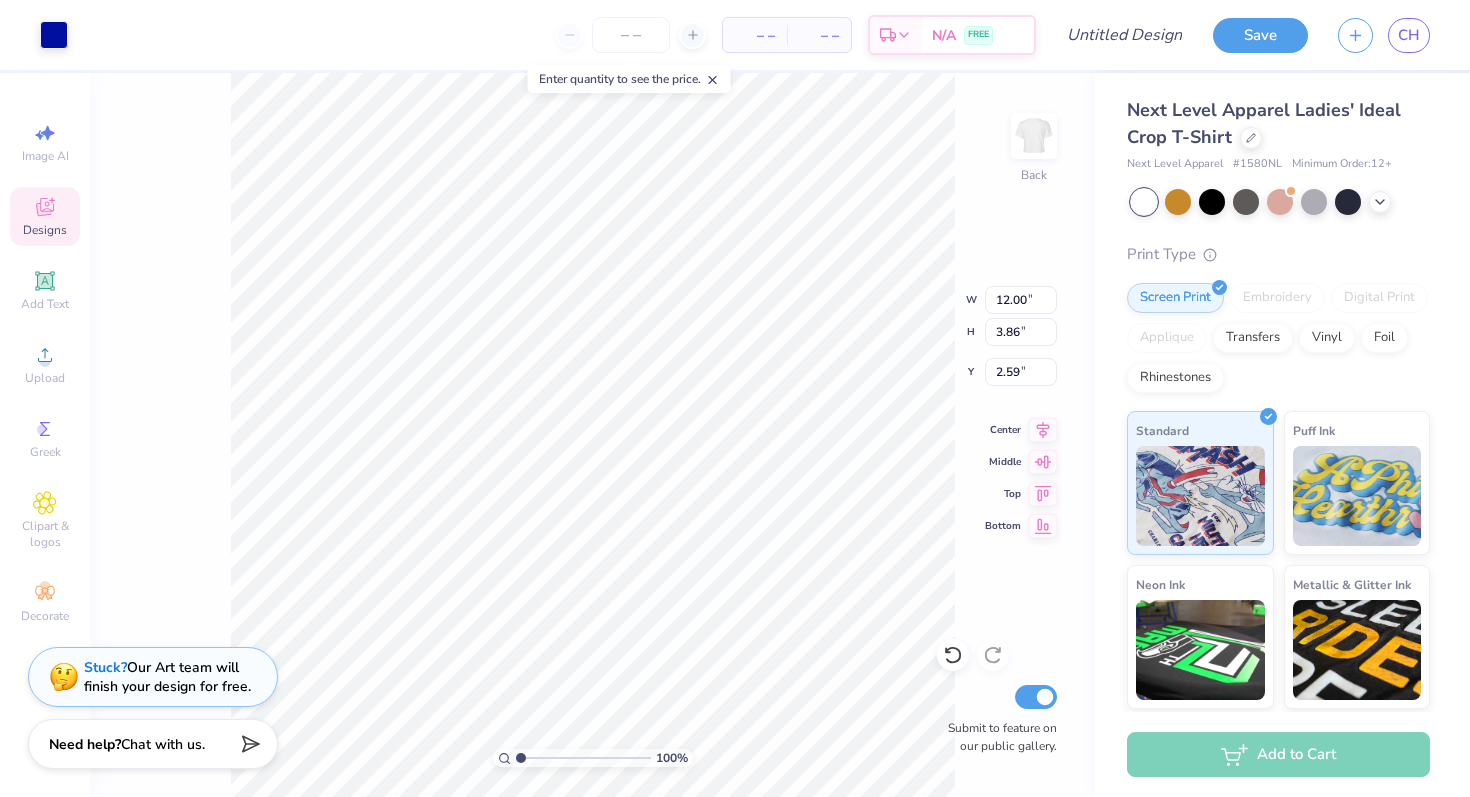 type on "3.00" 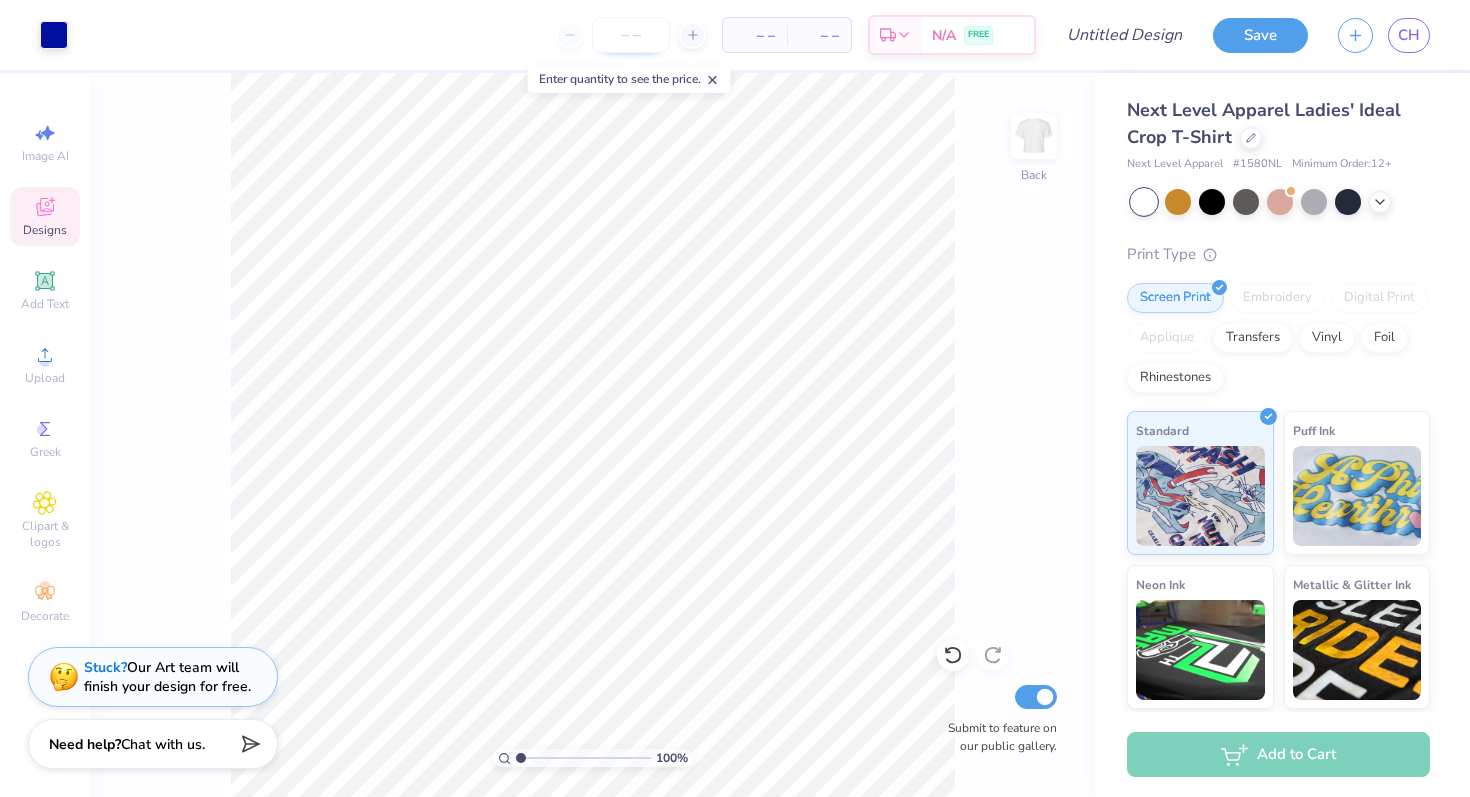 click at bounding box center [631, 35] 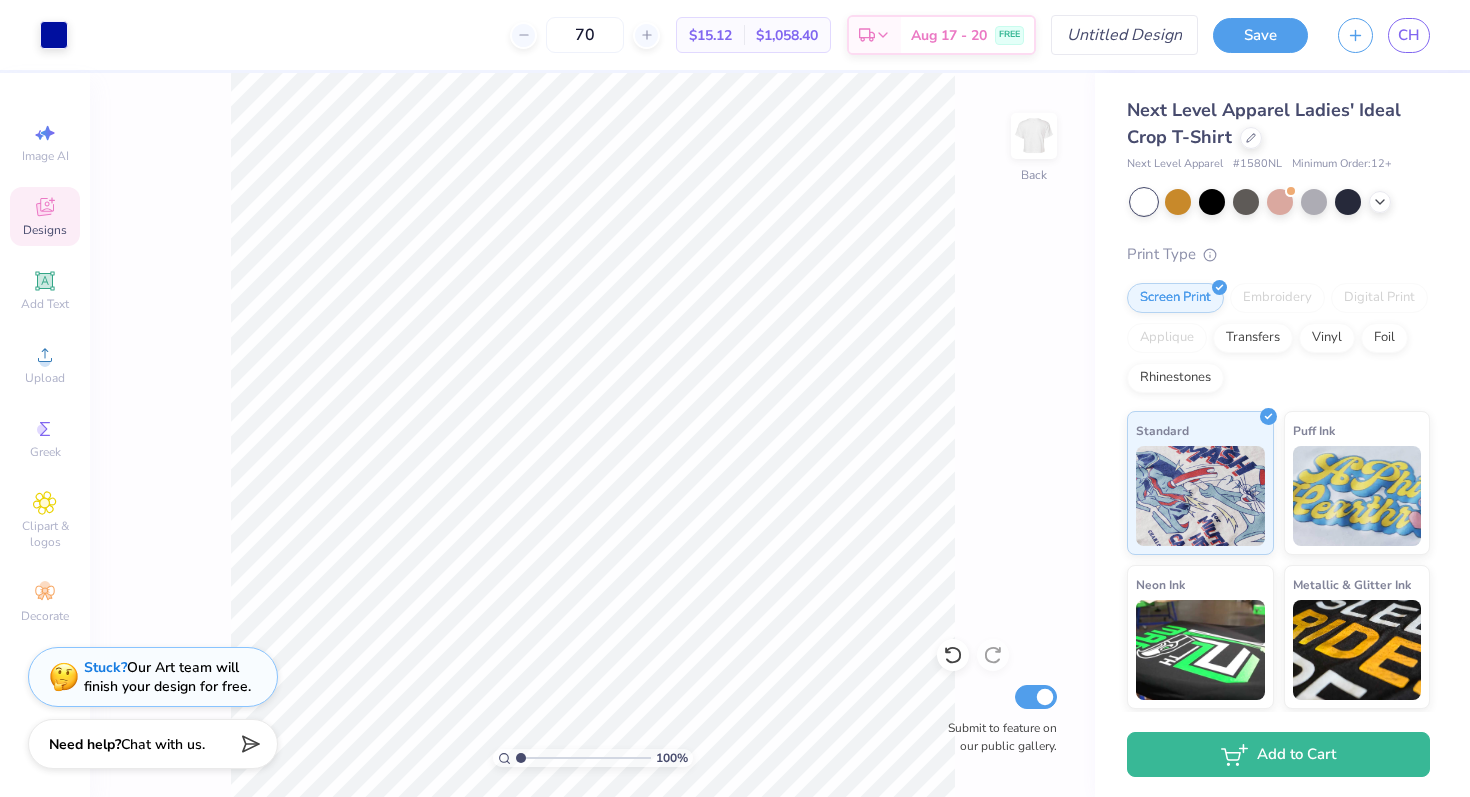 type on "70" 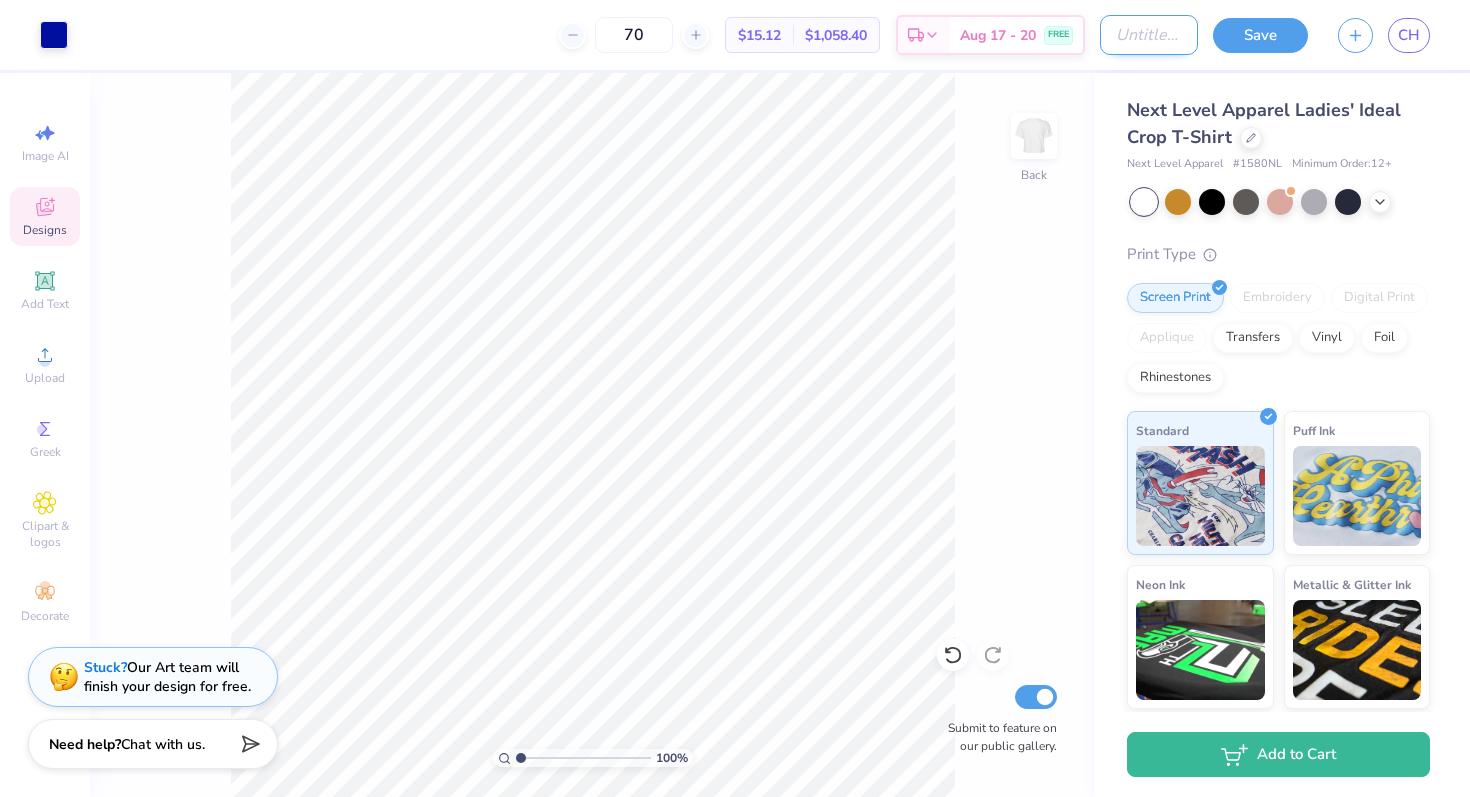 click on "Design Title" at bounding box center (1149, 35) 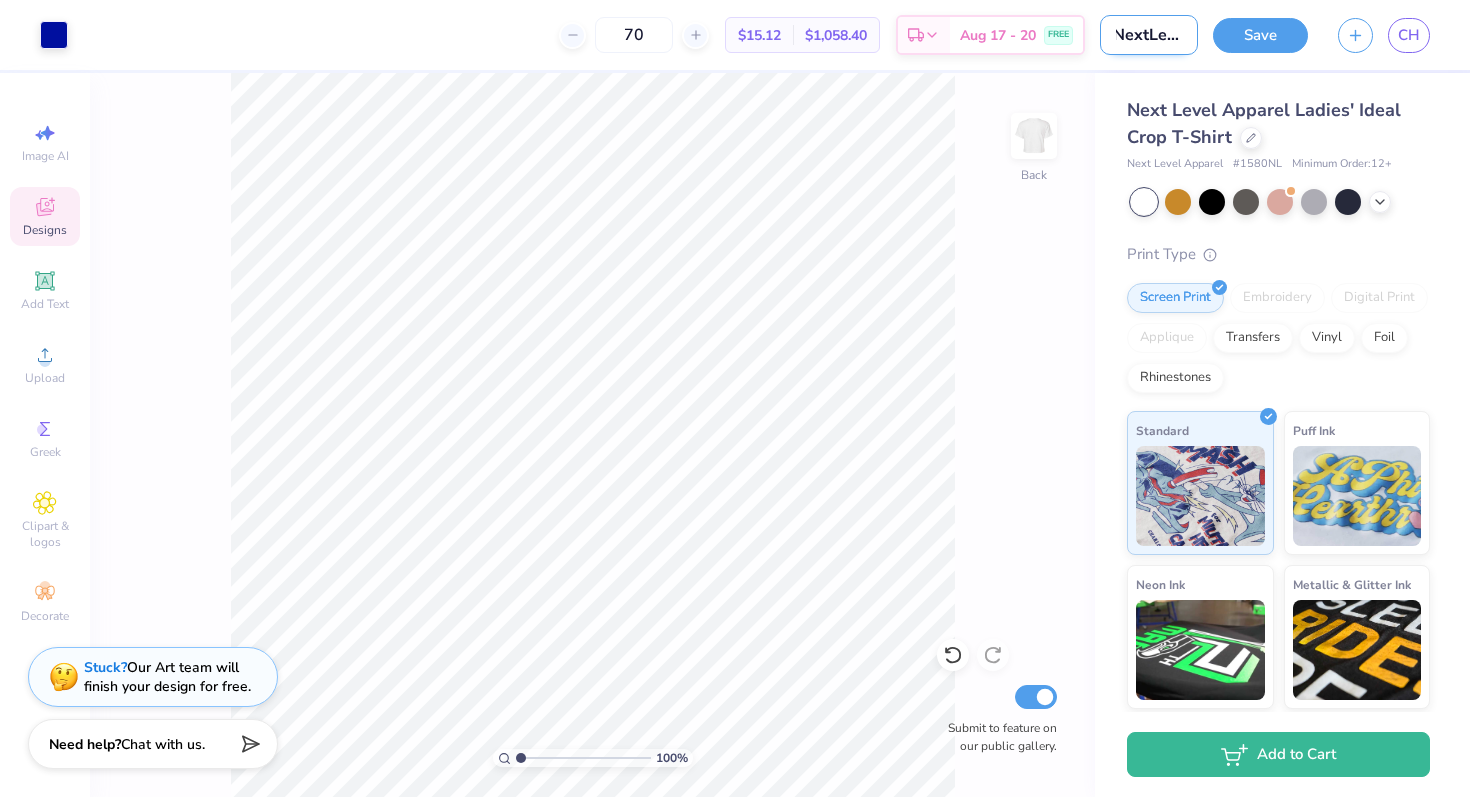 scroll, scrollTop: 0, scrollLeft: 8, axis: horizontal 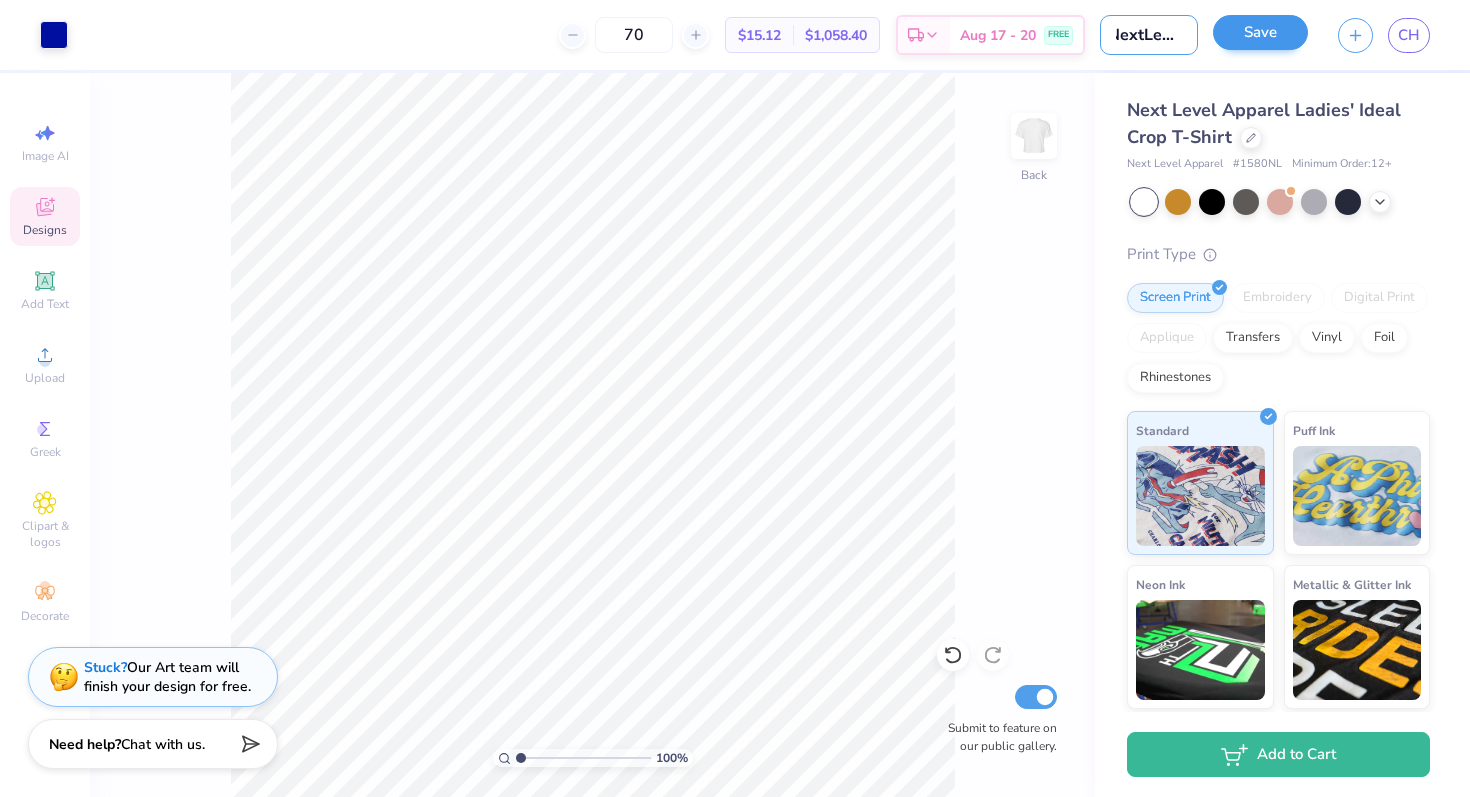 type on "NextLevel" 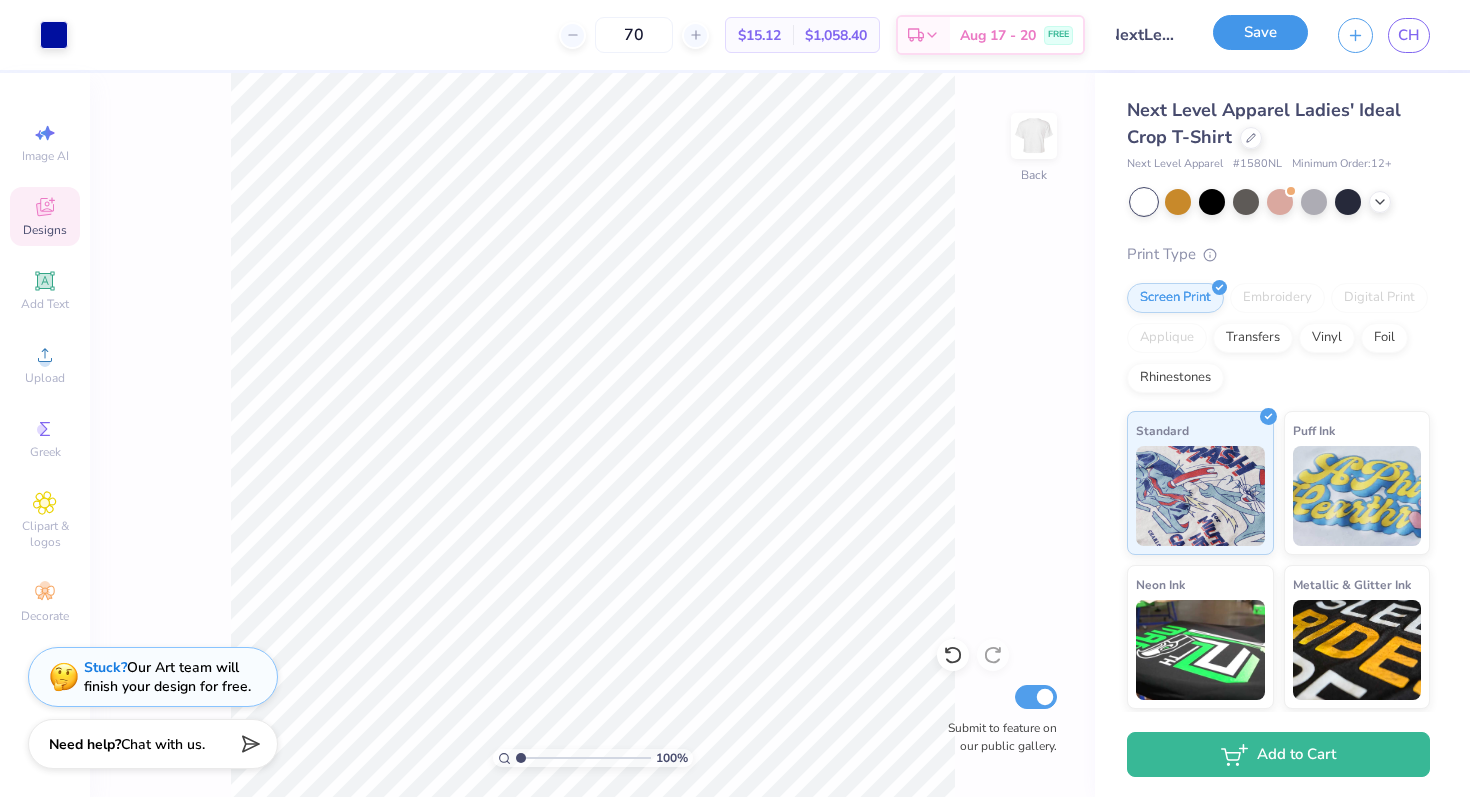 scroll, scrollTop: 0, scrollLeft: 0, axis: both 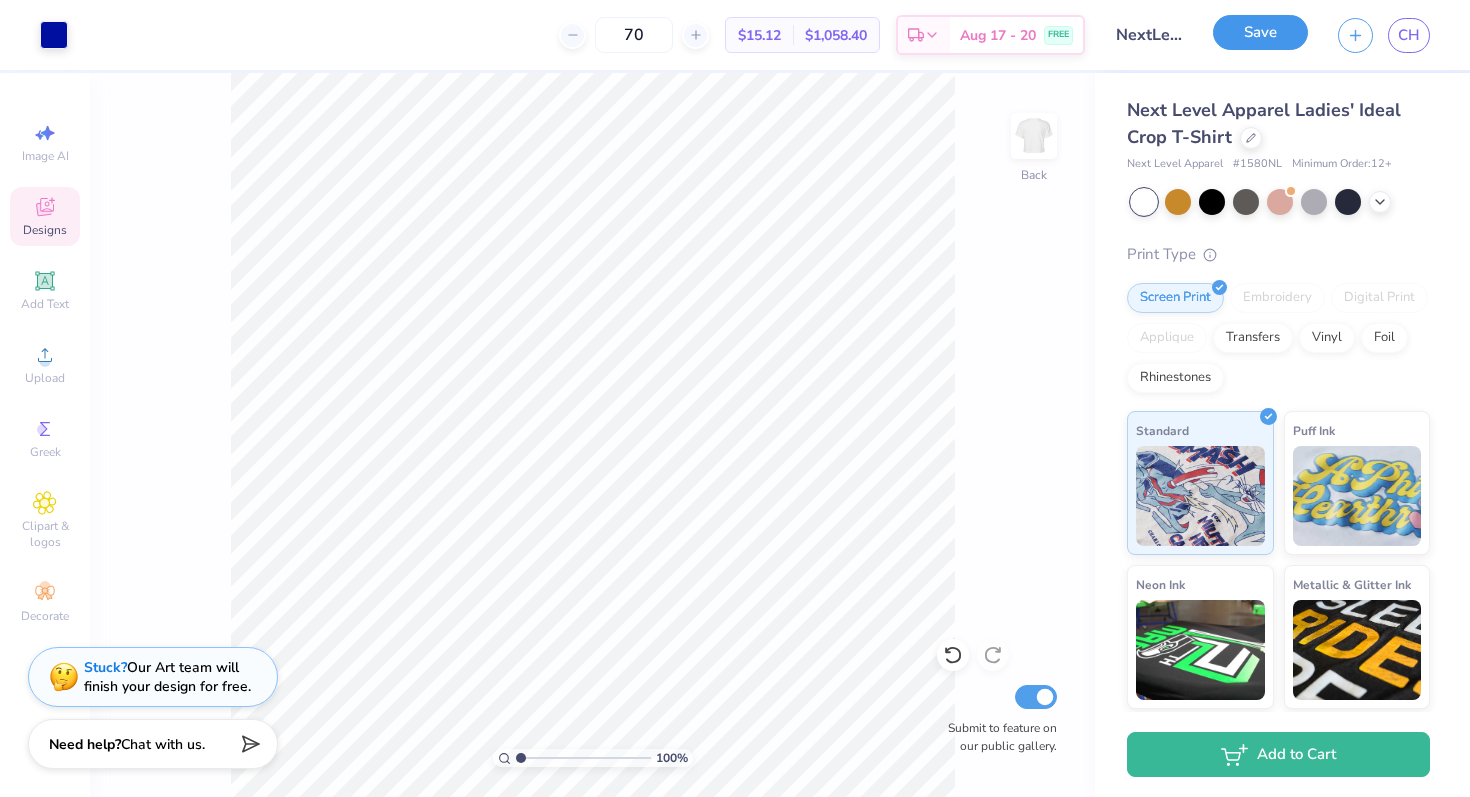 click on "Save" at bounding box center (1260, 32) 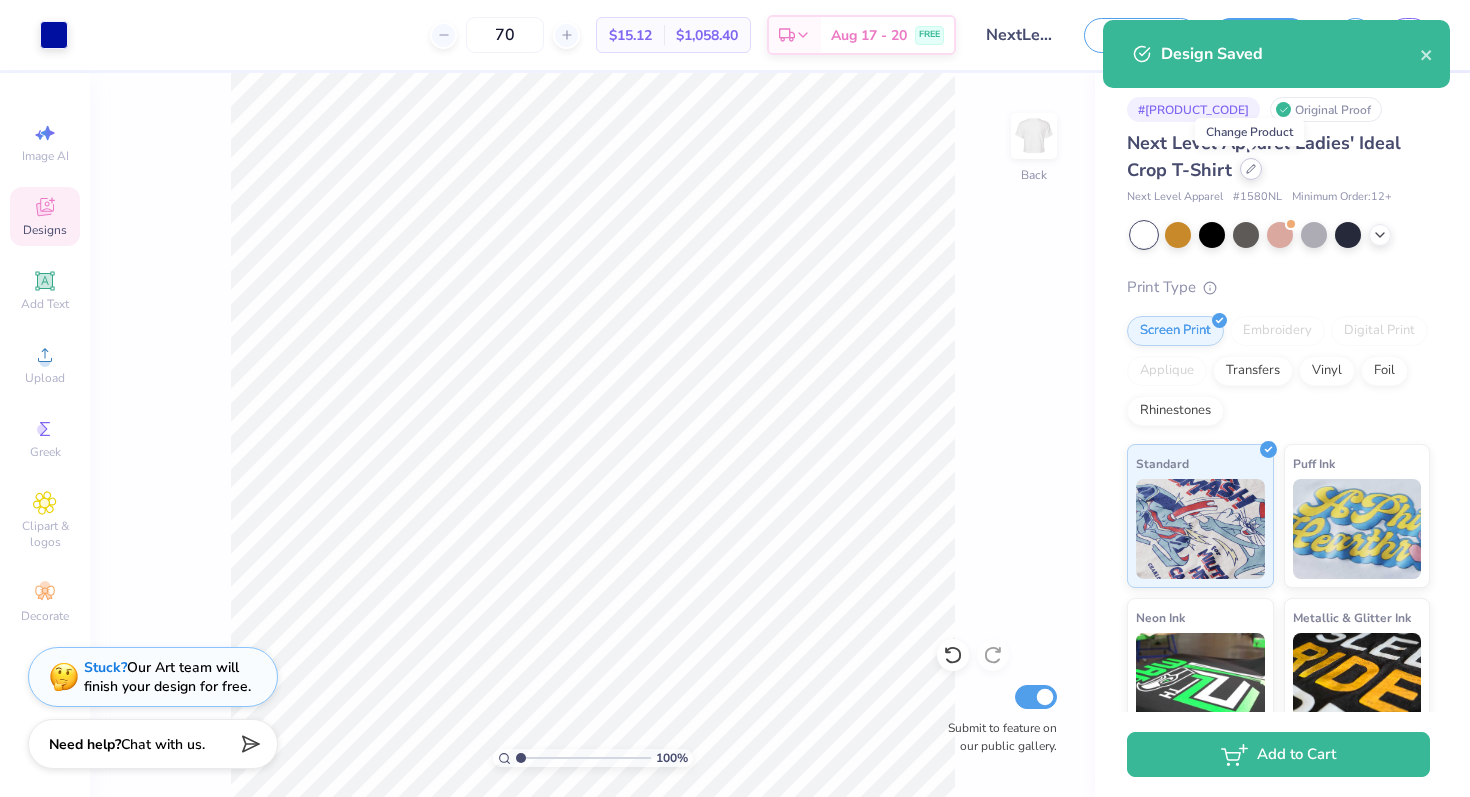click at bounding box center (1251, 169) 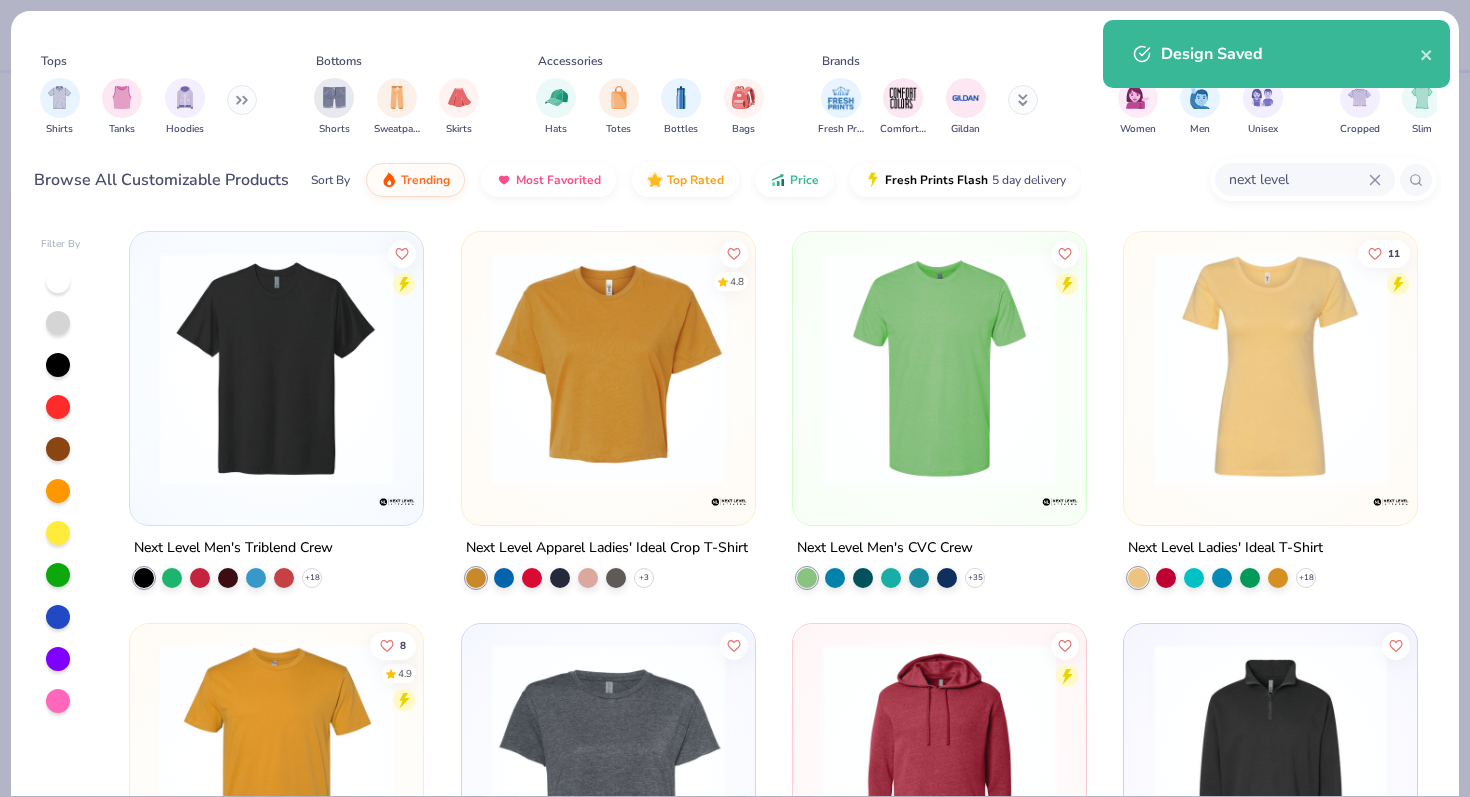 click on "next level" at bounding box center [1298, 179] 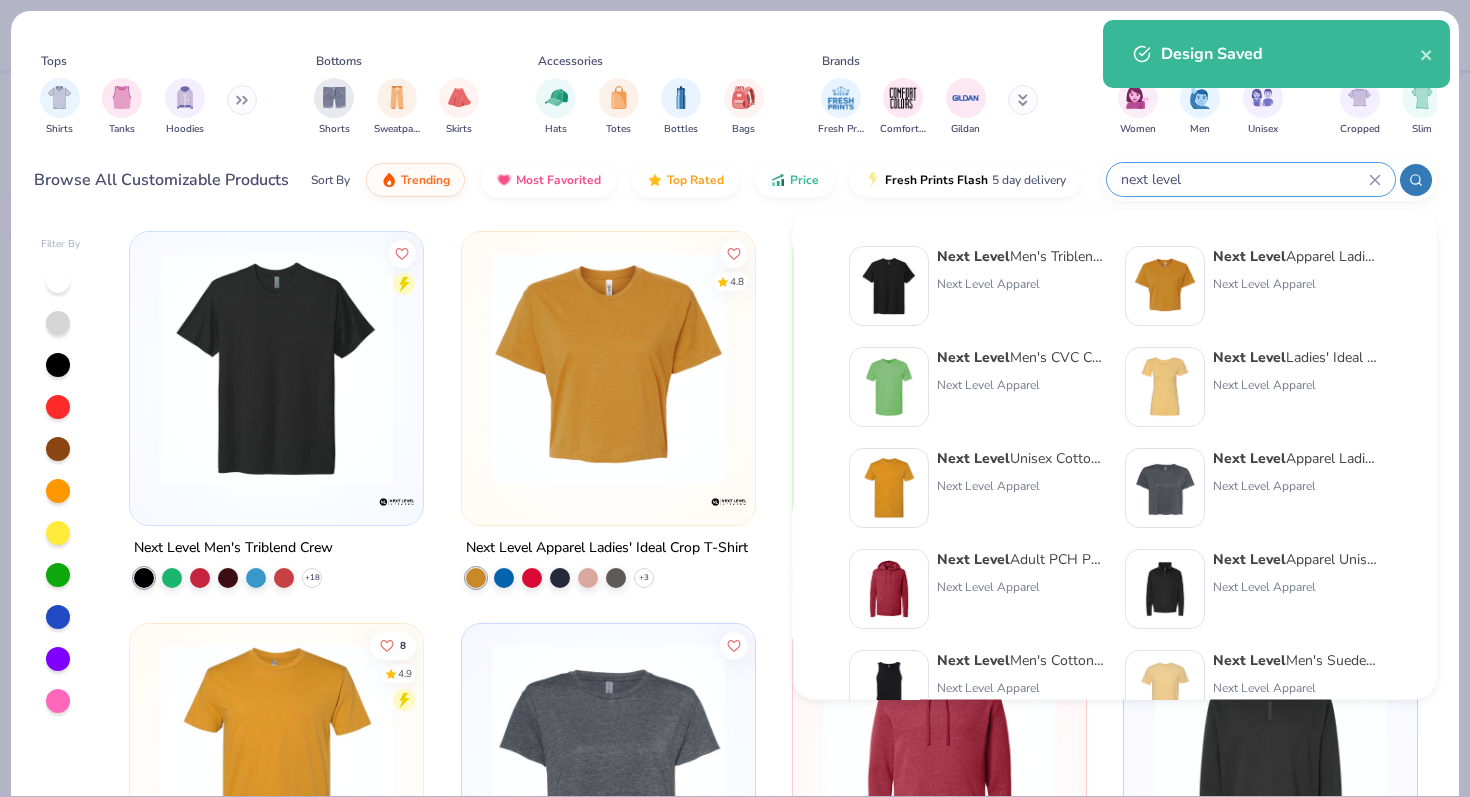 click on "next level" at bounding box center (1244, 179) 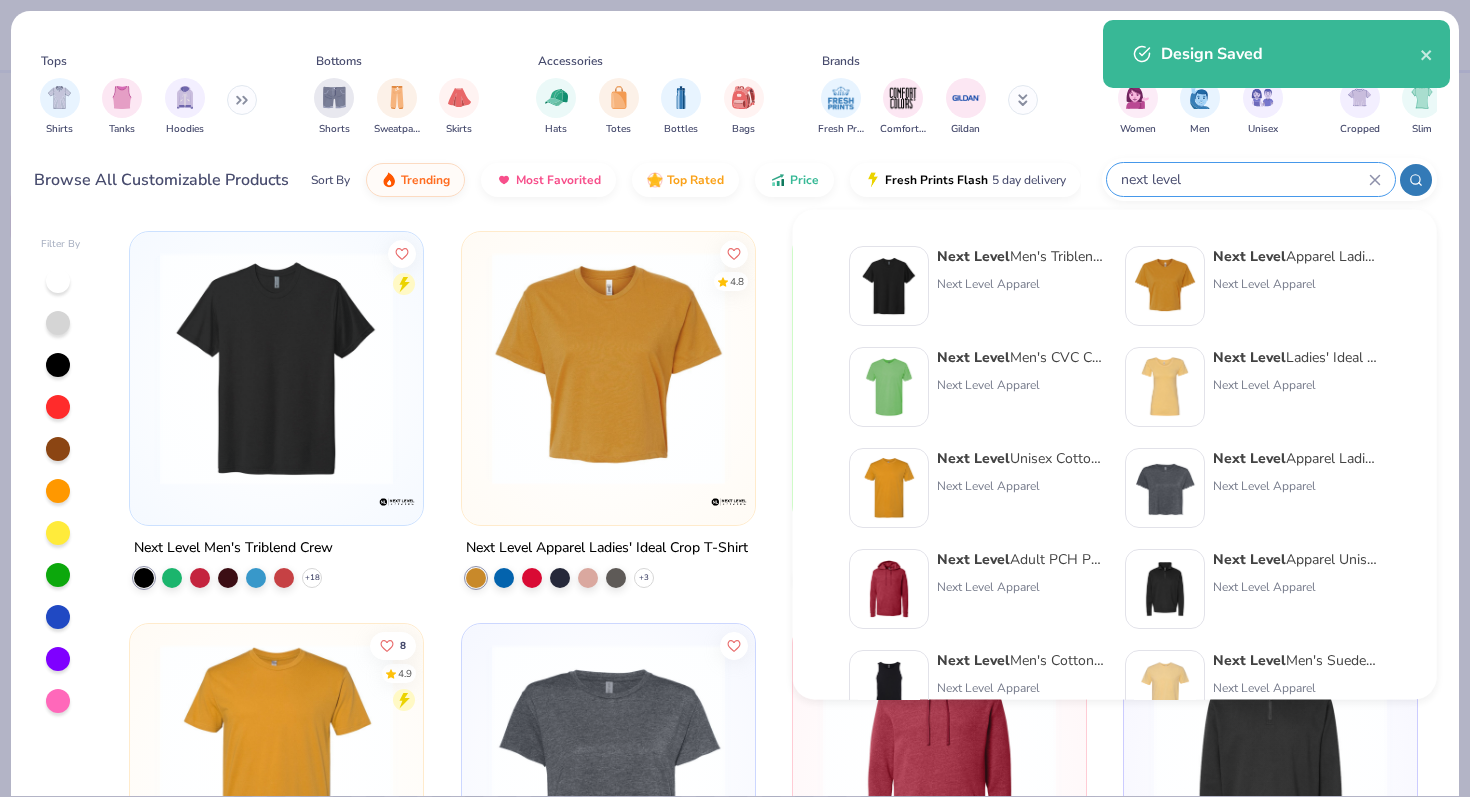click on "next level" at bounding box center (1244, 179) 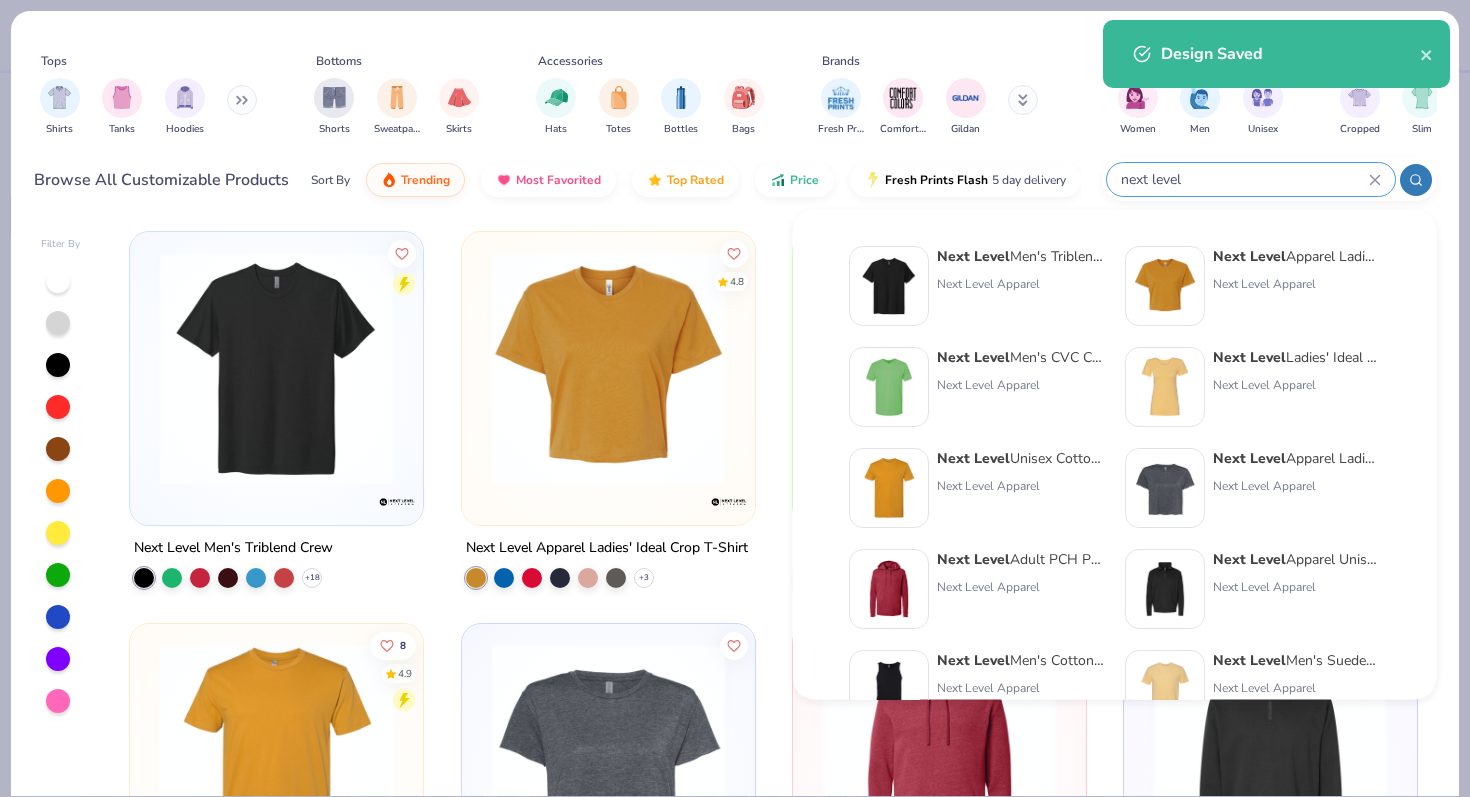 click on "next level" at bounding box center [1244, 179] 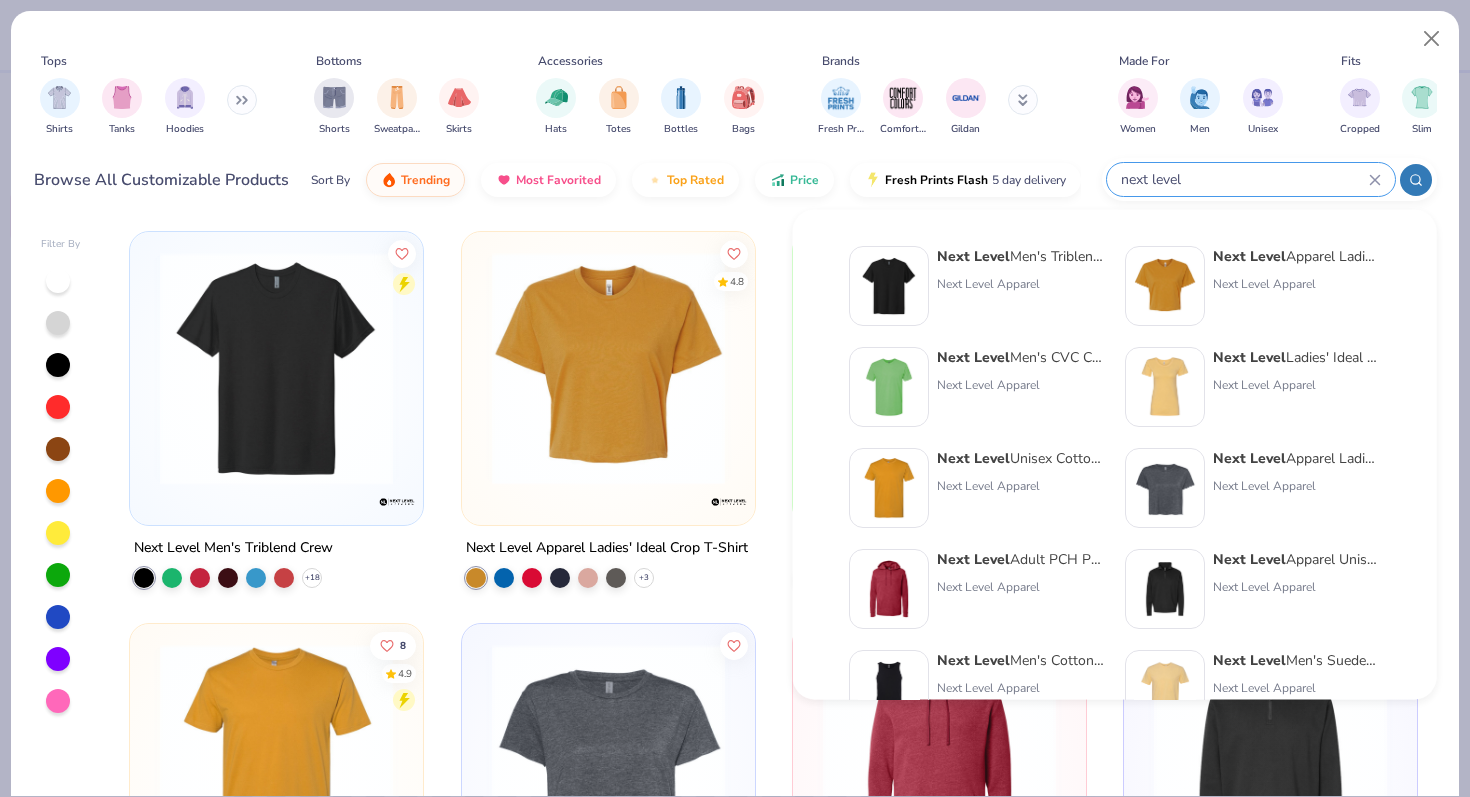 click 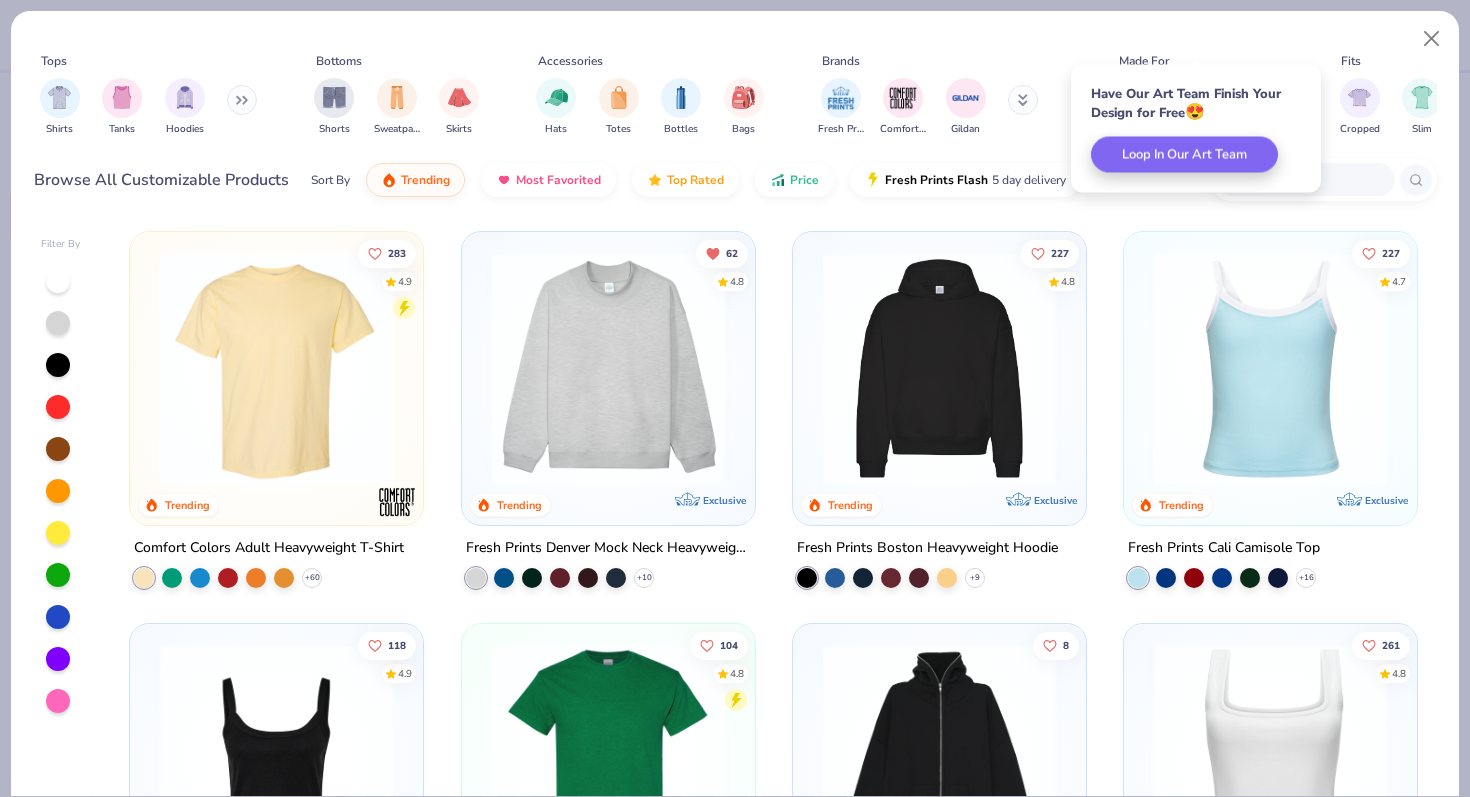 click at bounding box center [1304, 179] 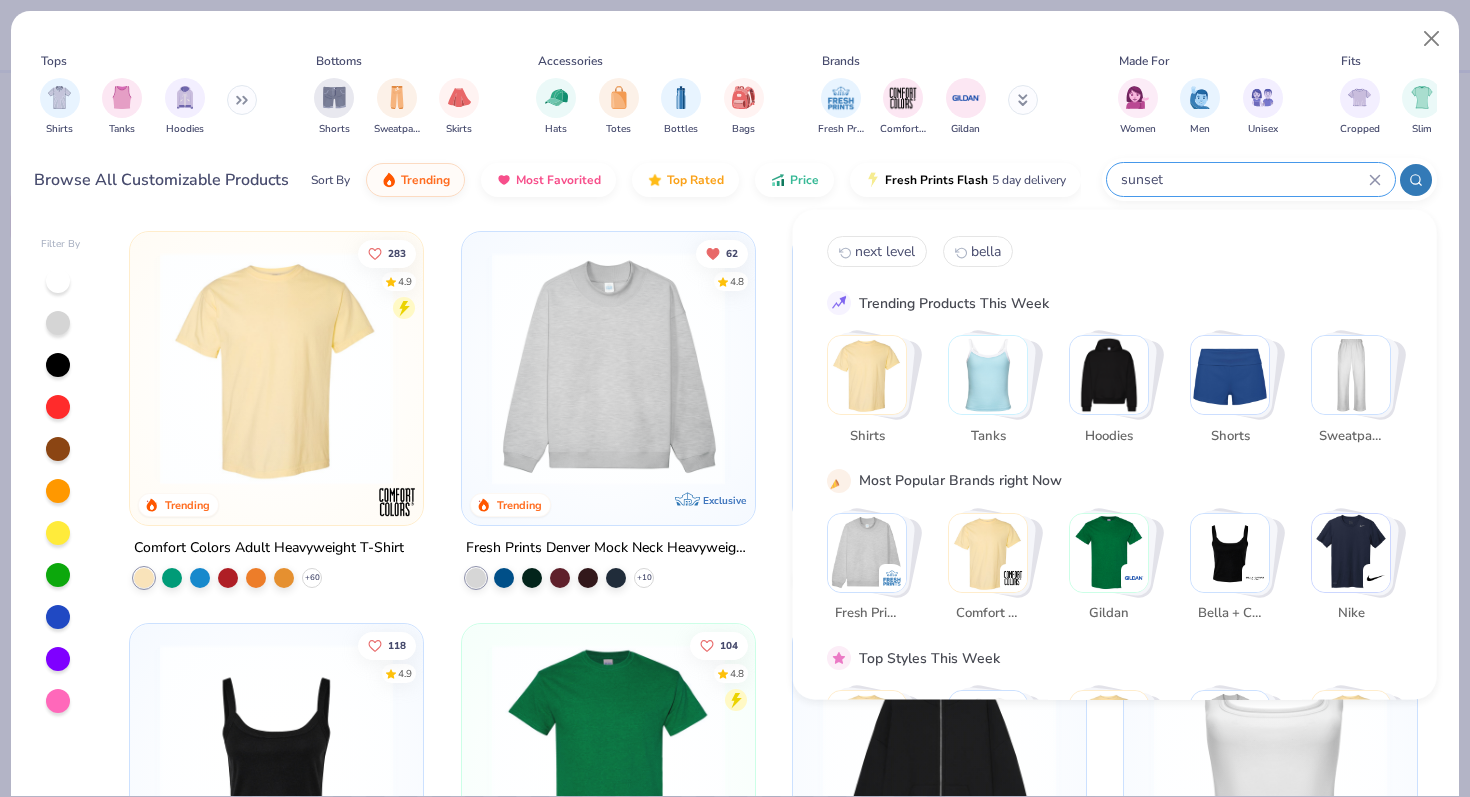 type on "sunset" 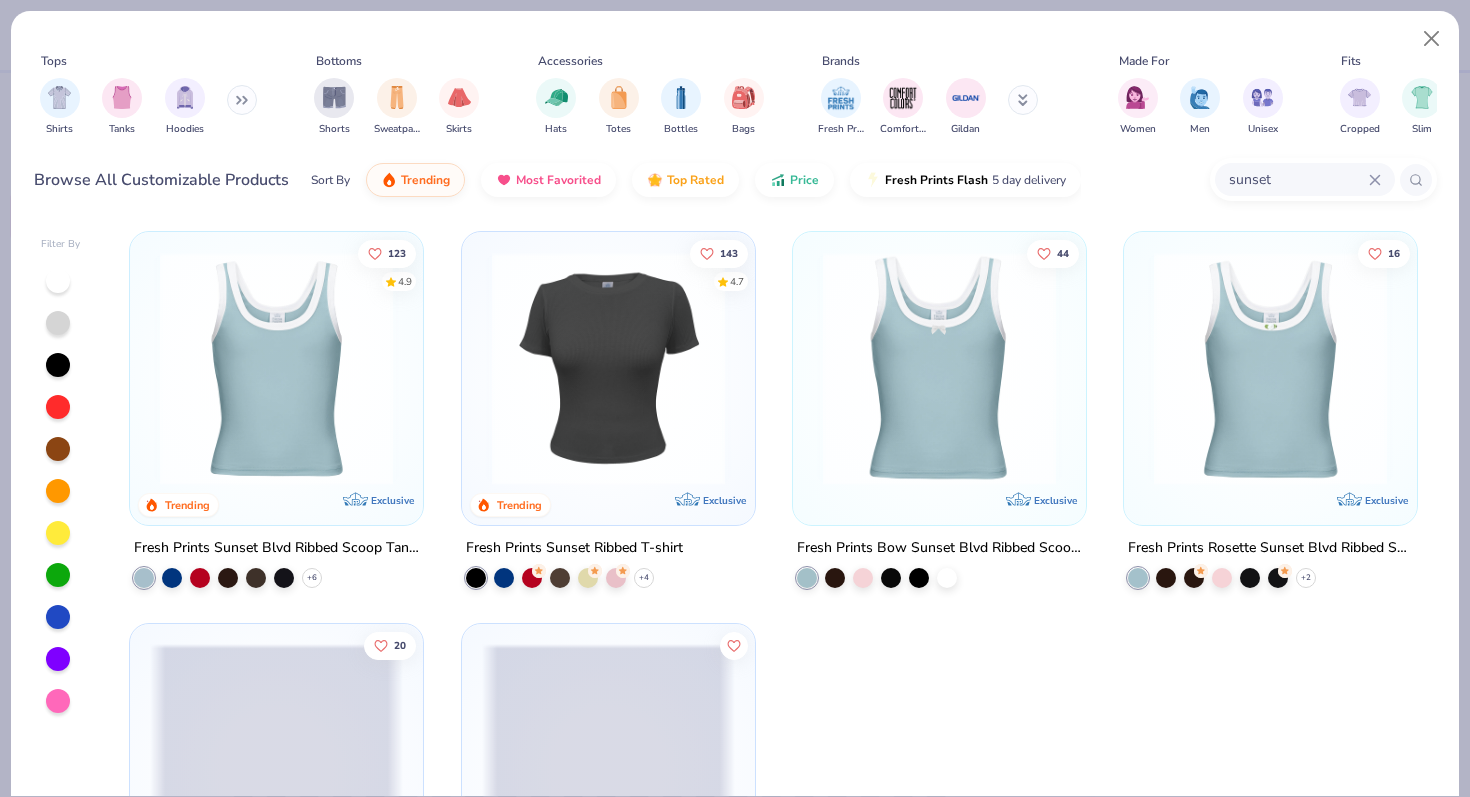click at bounding box center (276, 368) 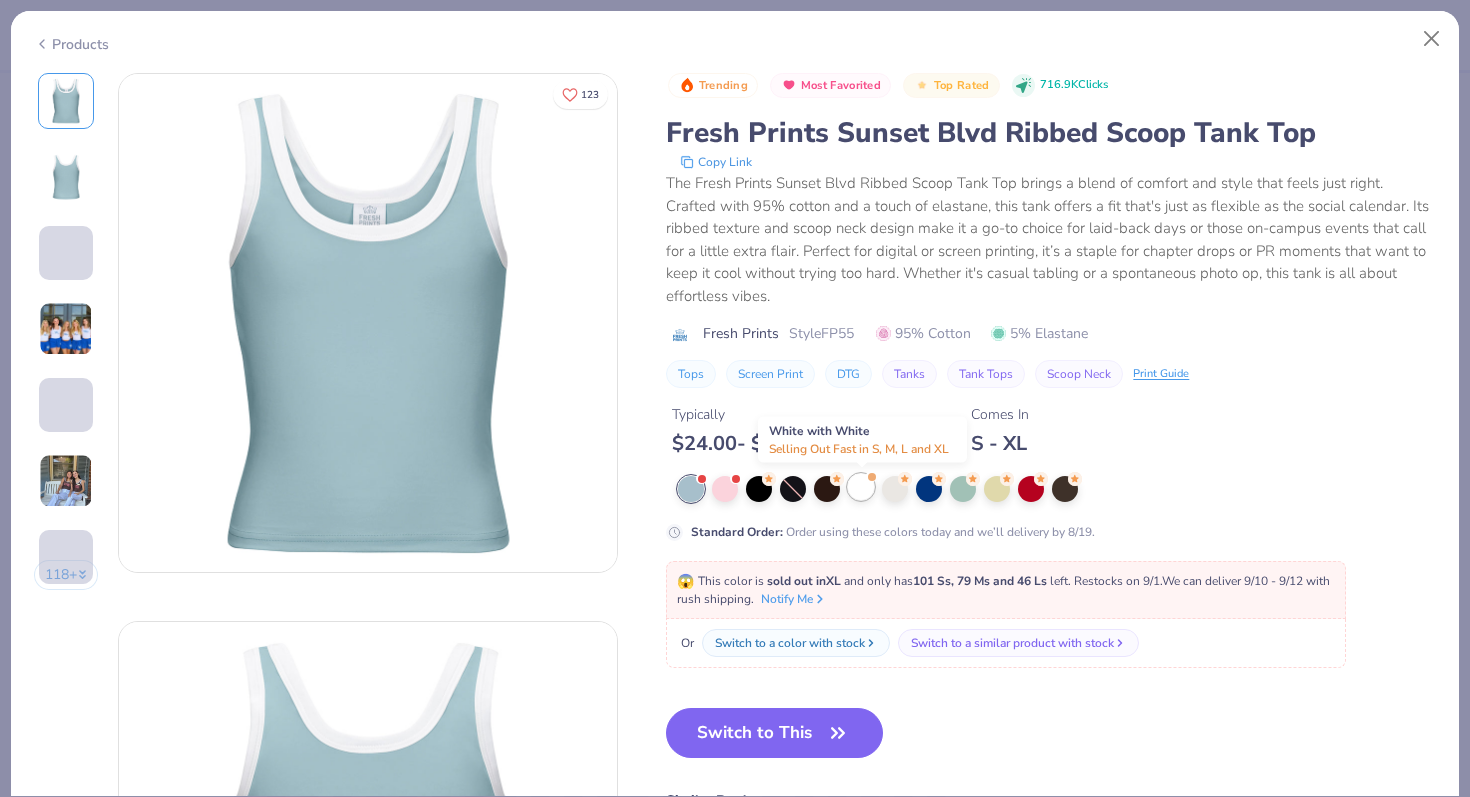 click at bounding box center [861, 487] 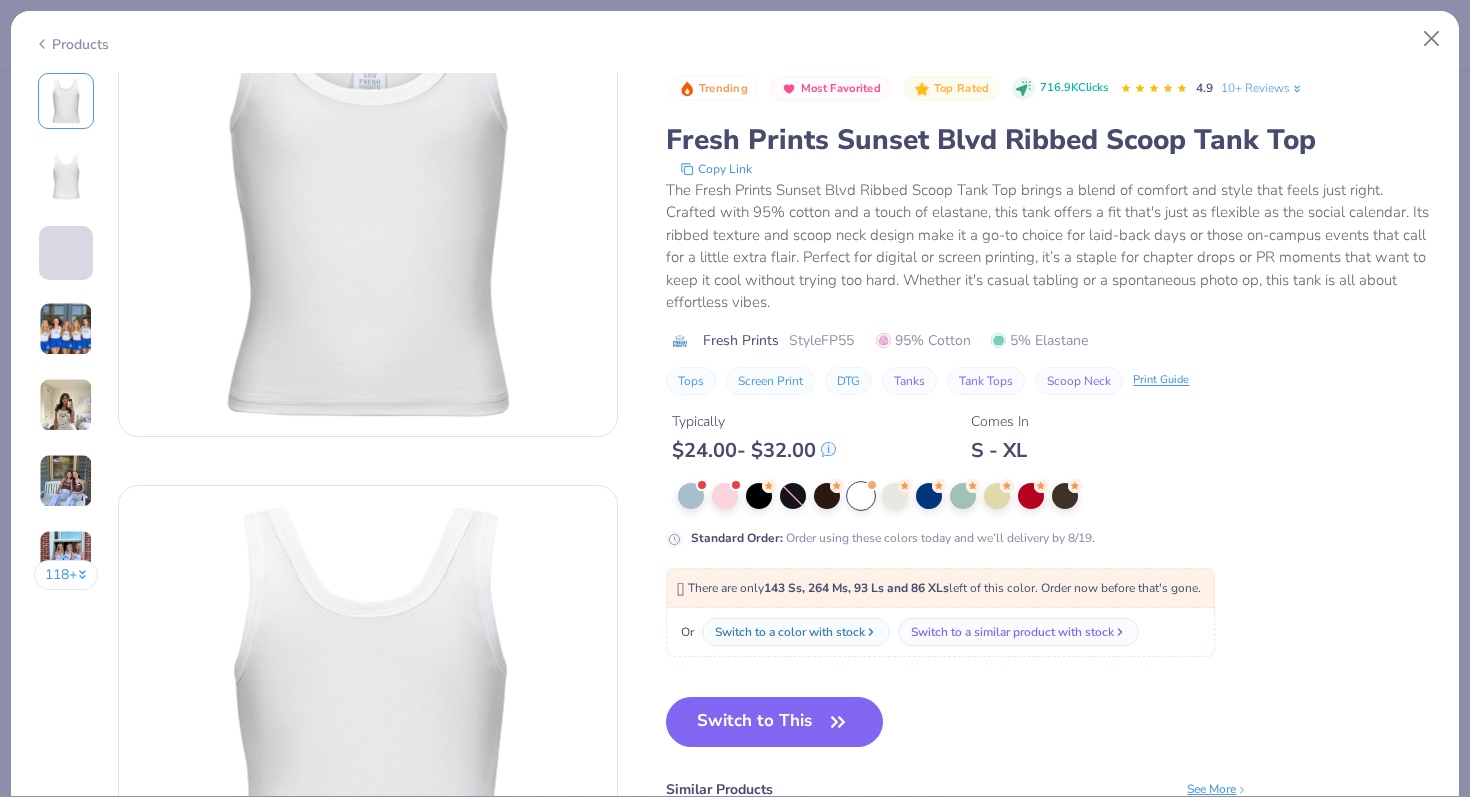 scroll, scrollTop: 193, scrollLeft: 0, axis: vertical 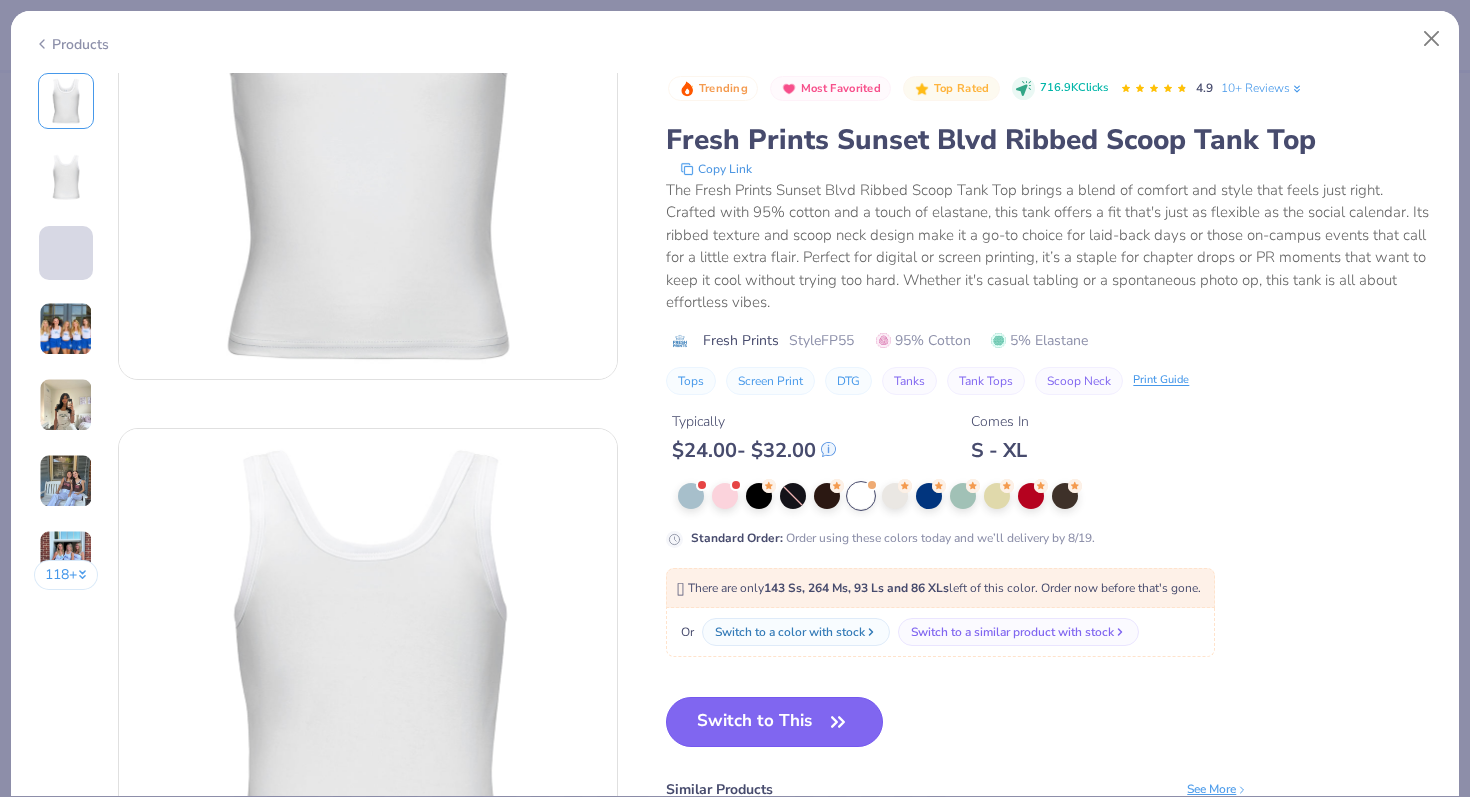 click on "Switch to This" at bounding box center (774, 722) 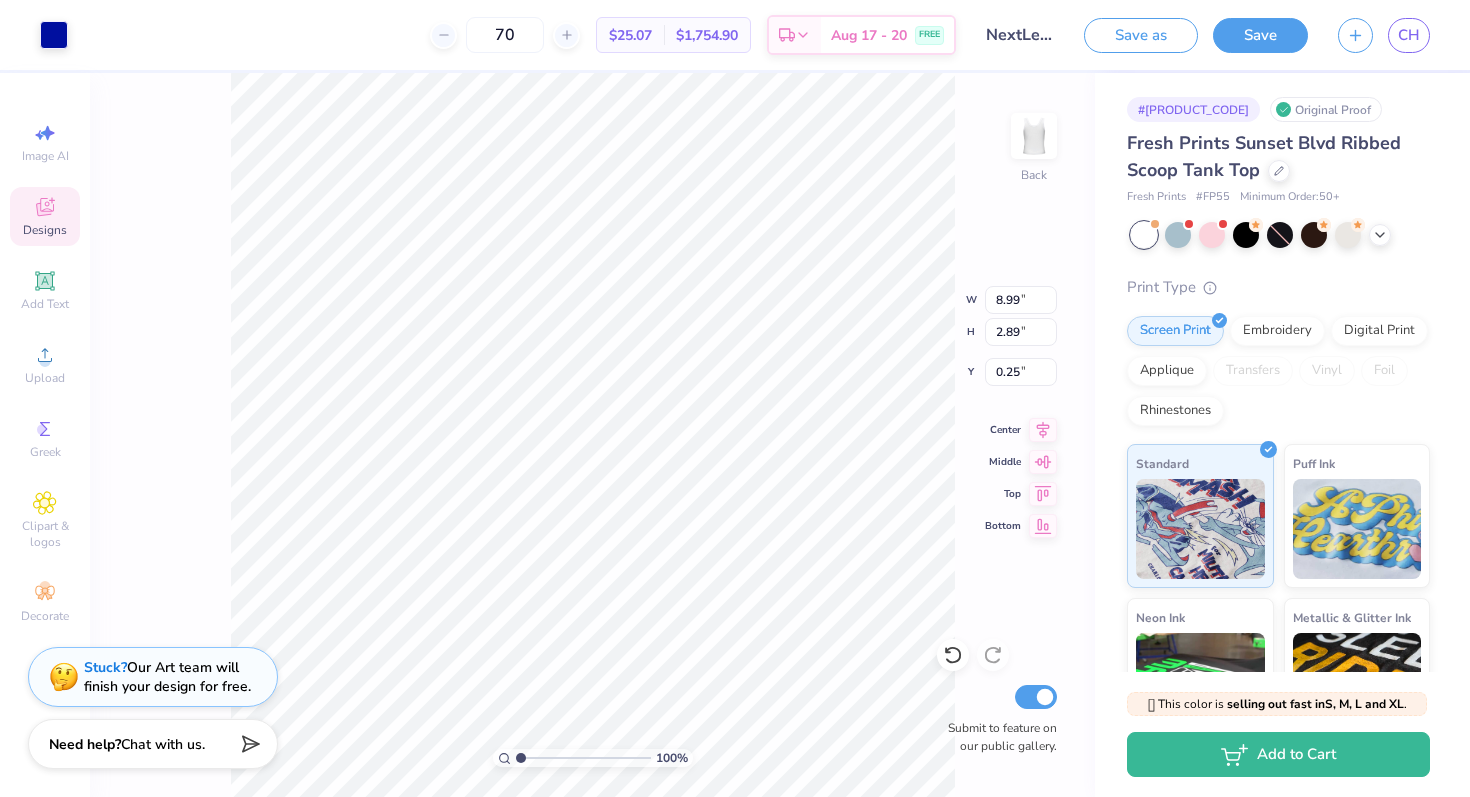 type on "1.31" 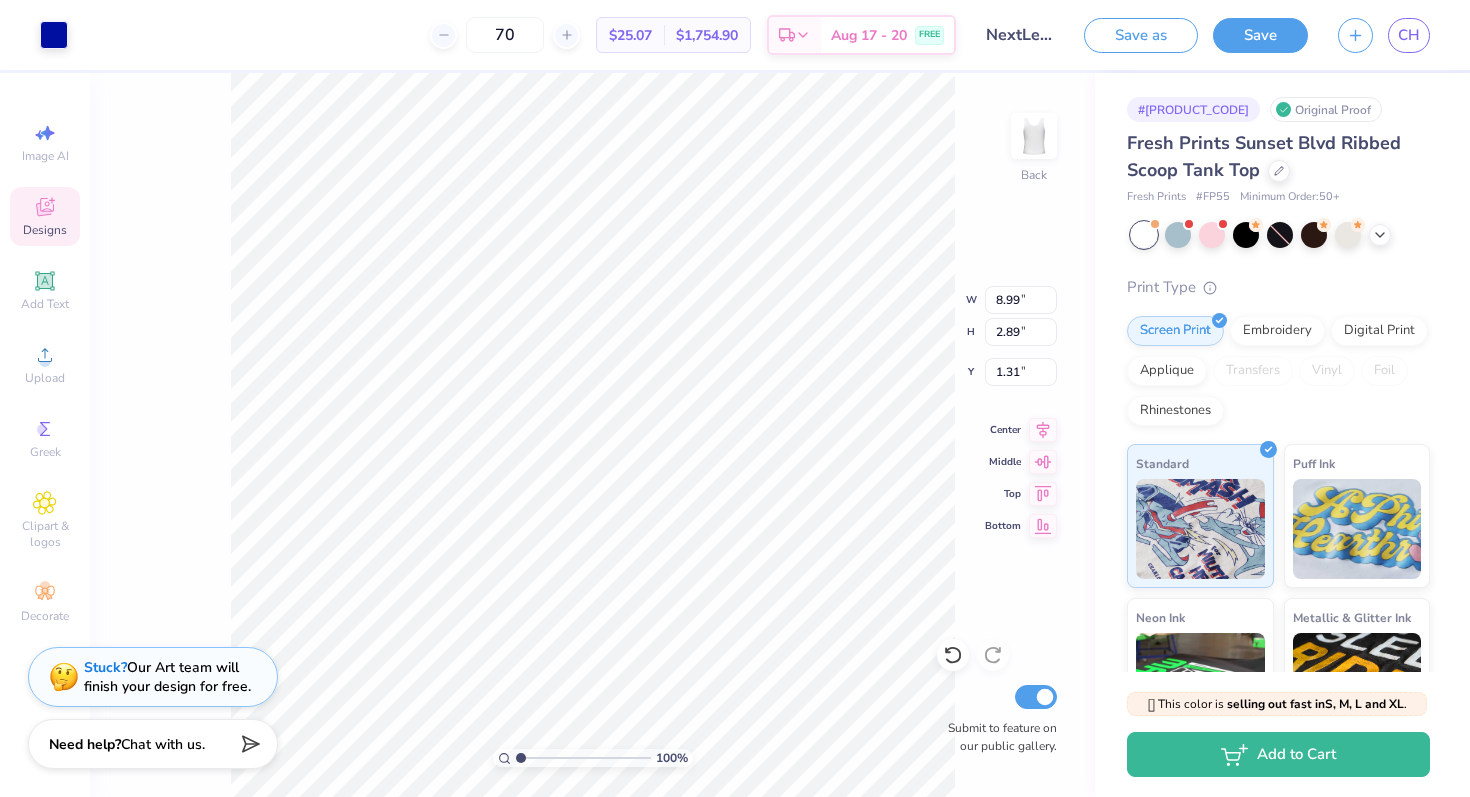 type on "8.29" 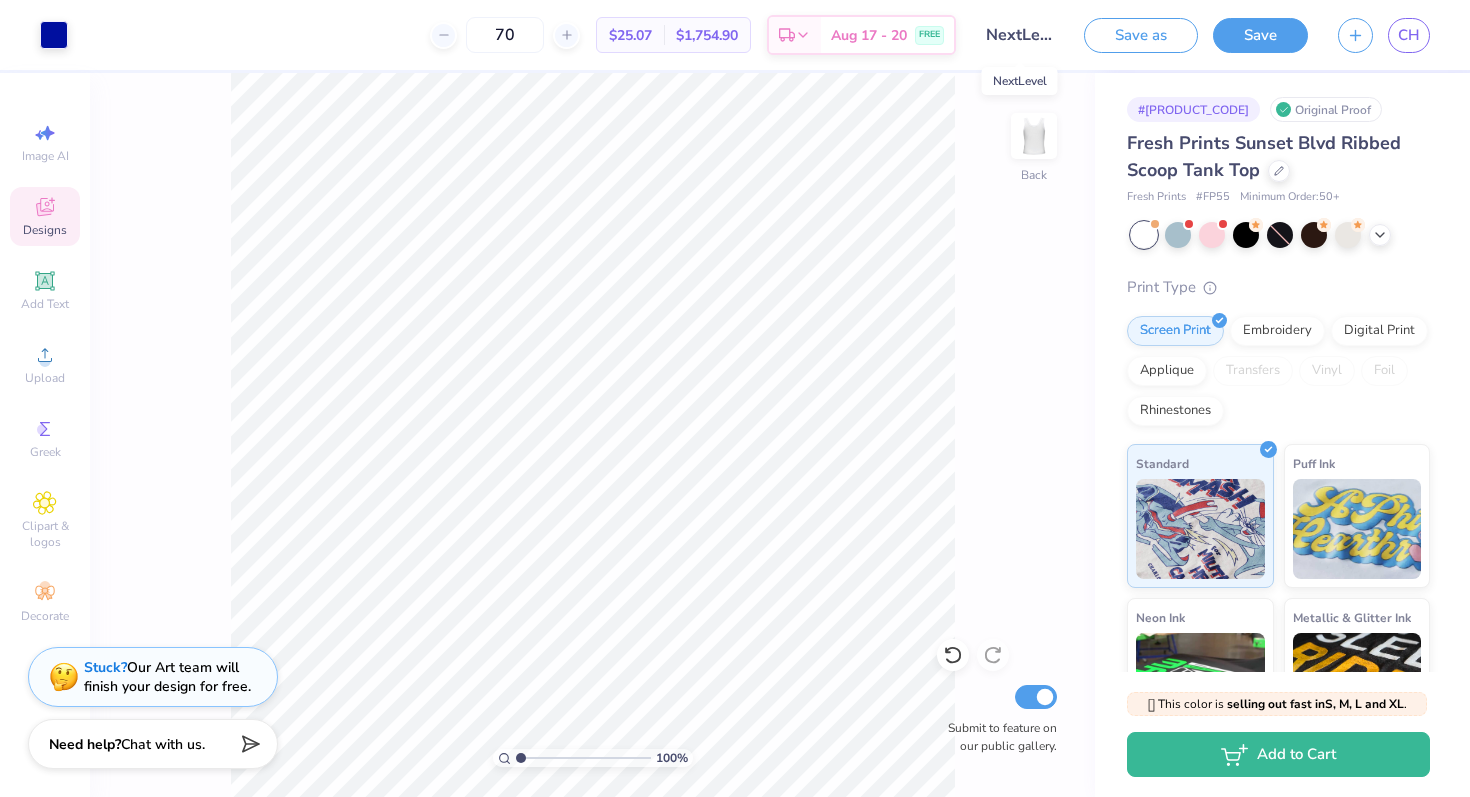 click on "NextLevel" at bounding box center [1020, 35] 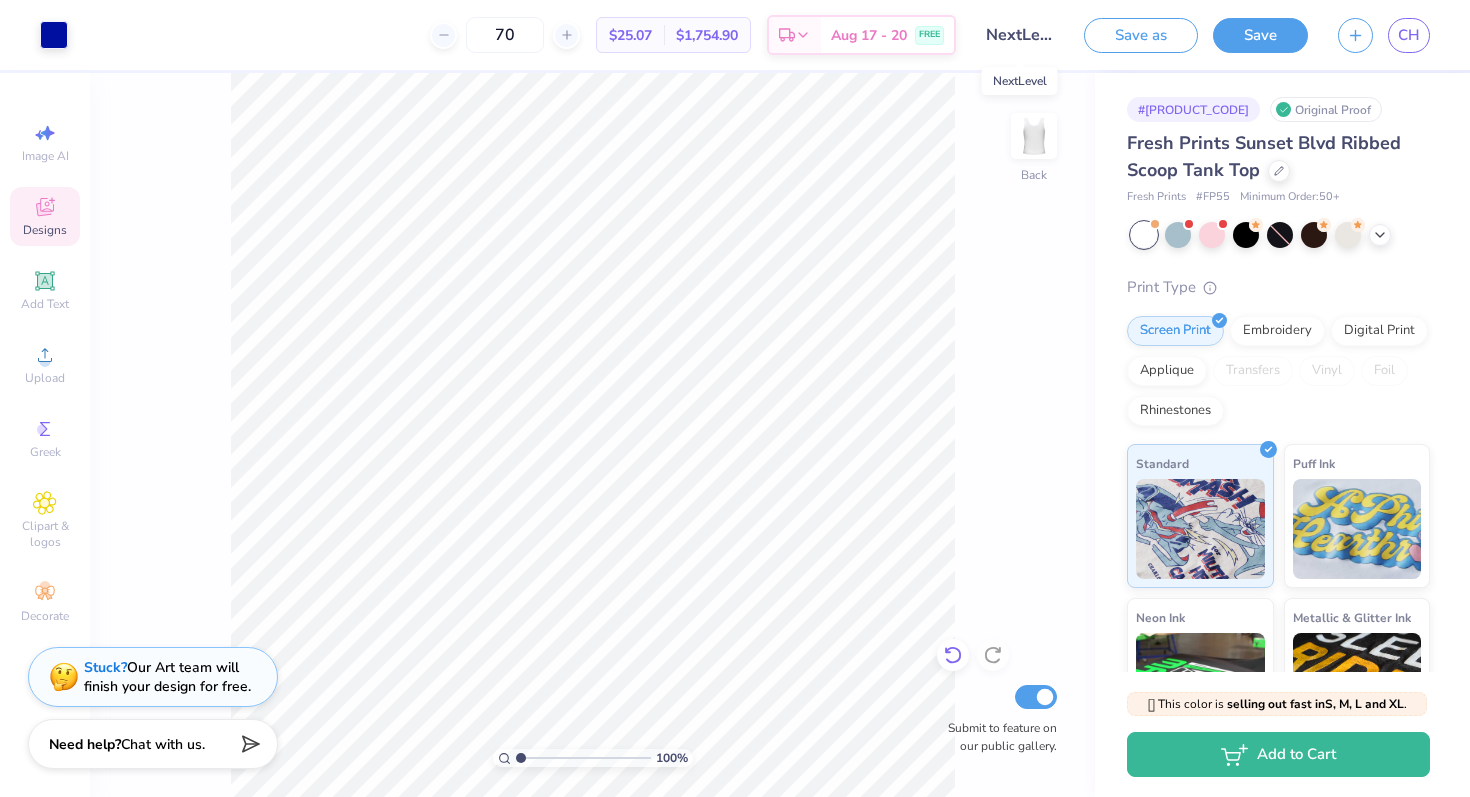 click 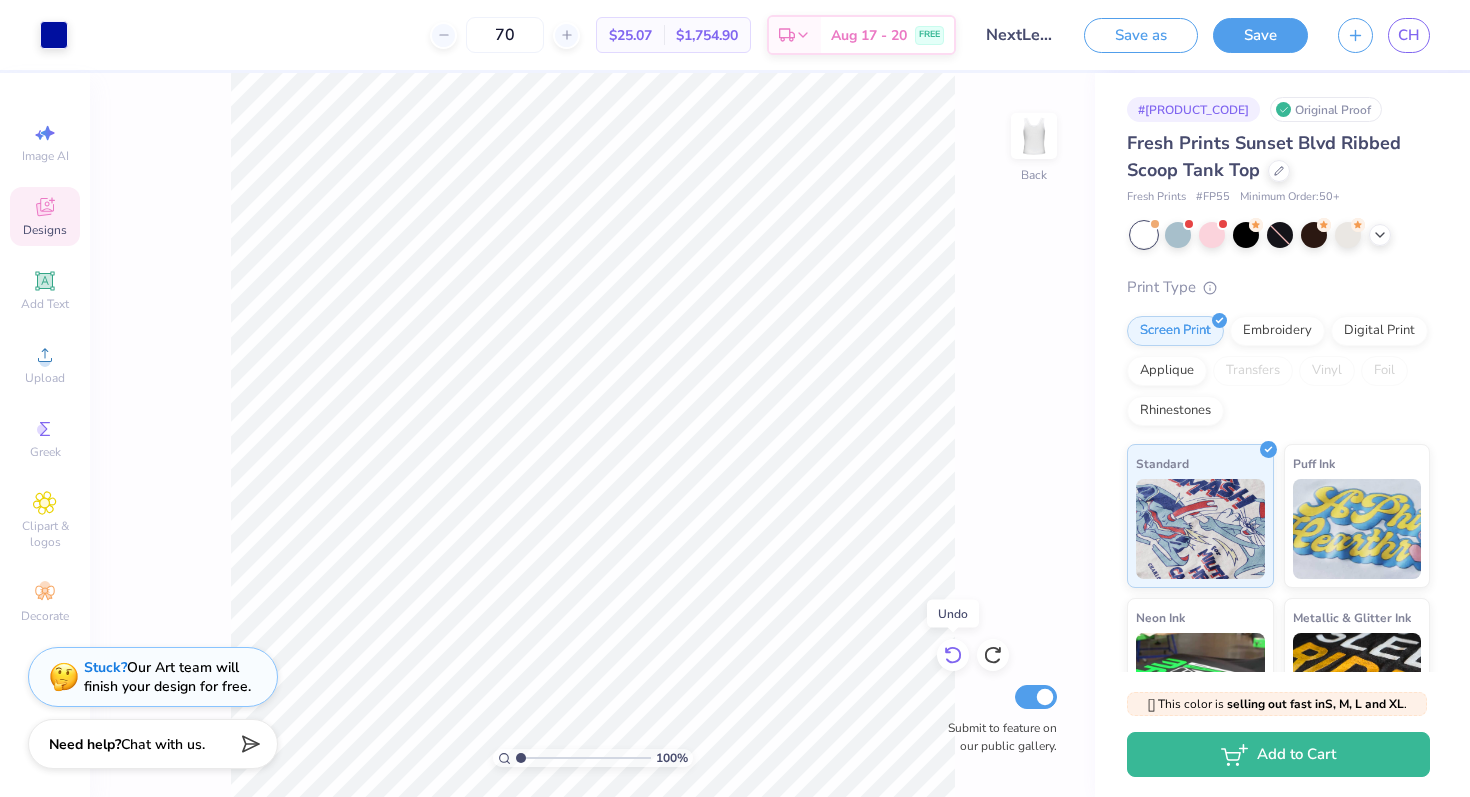 click 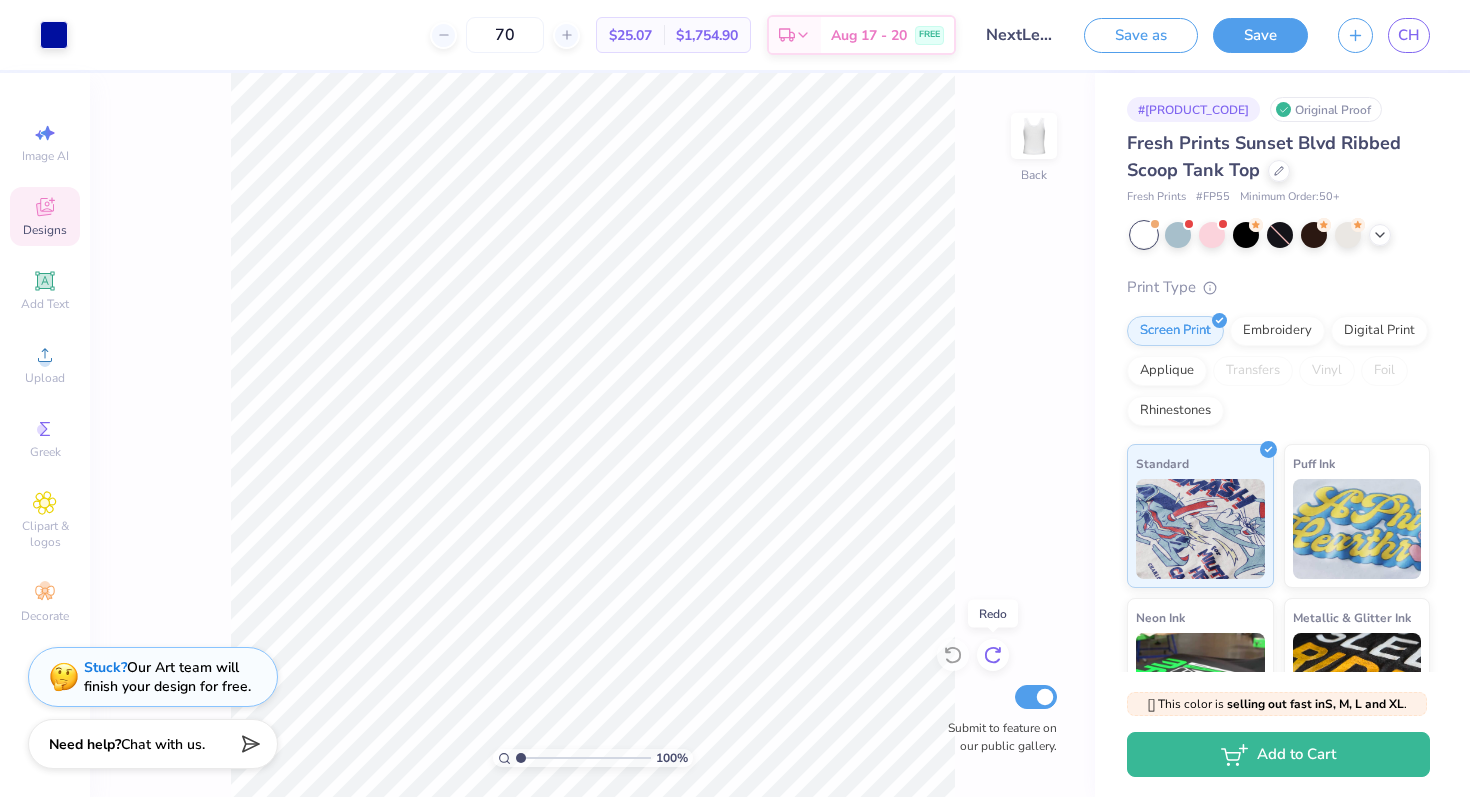 click 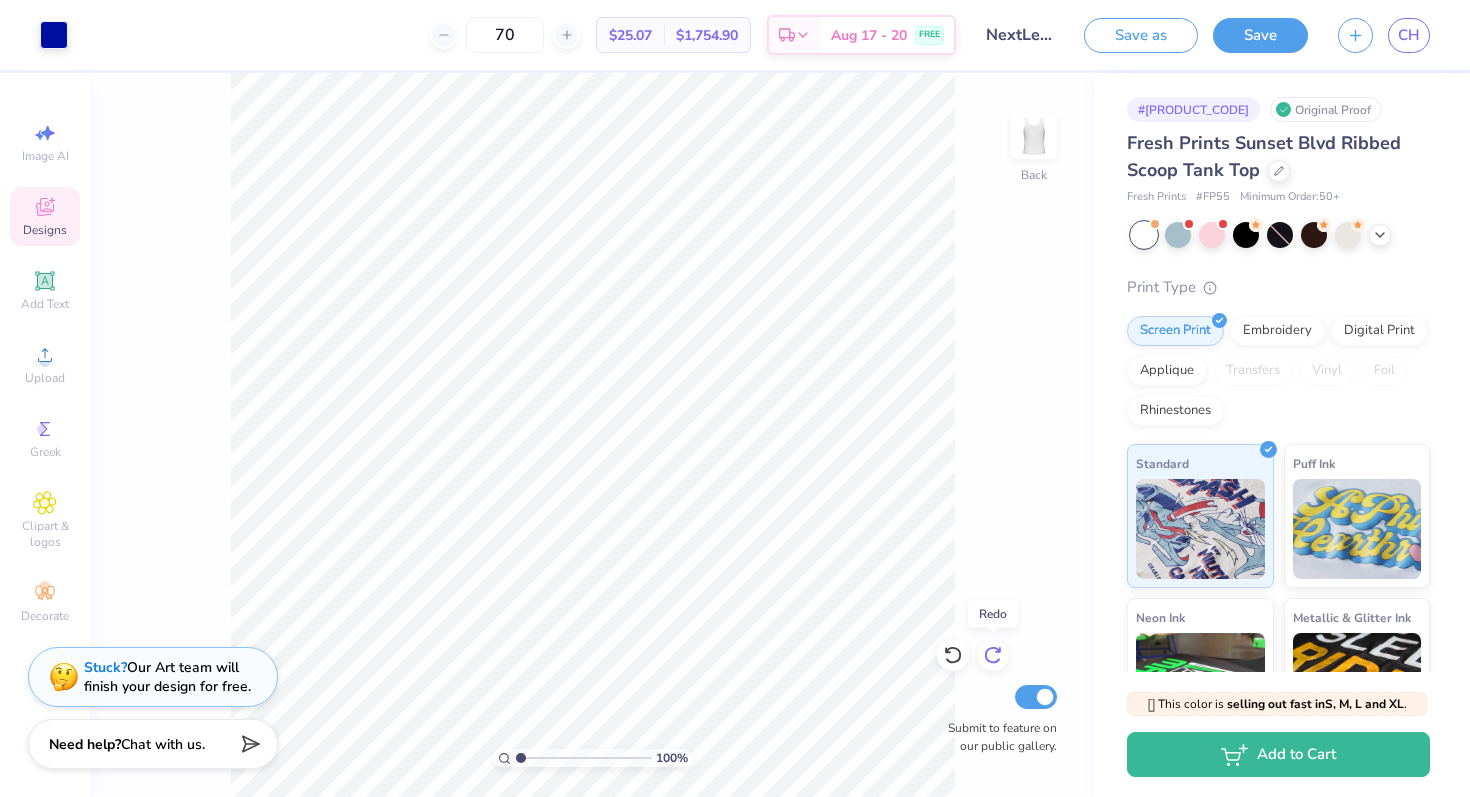 click 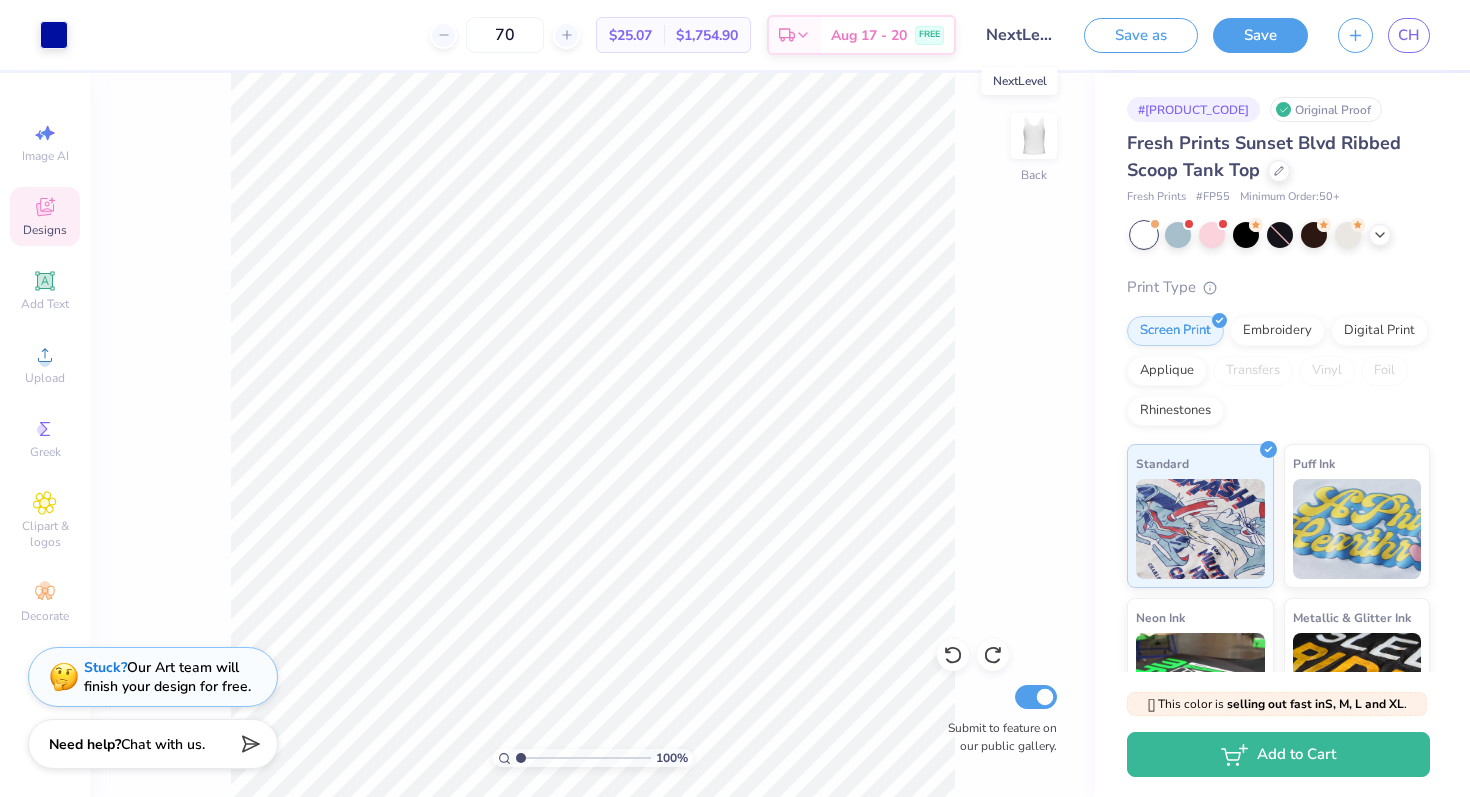 click on "NextLevel" at bounding box center [1020, 35] 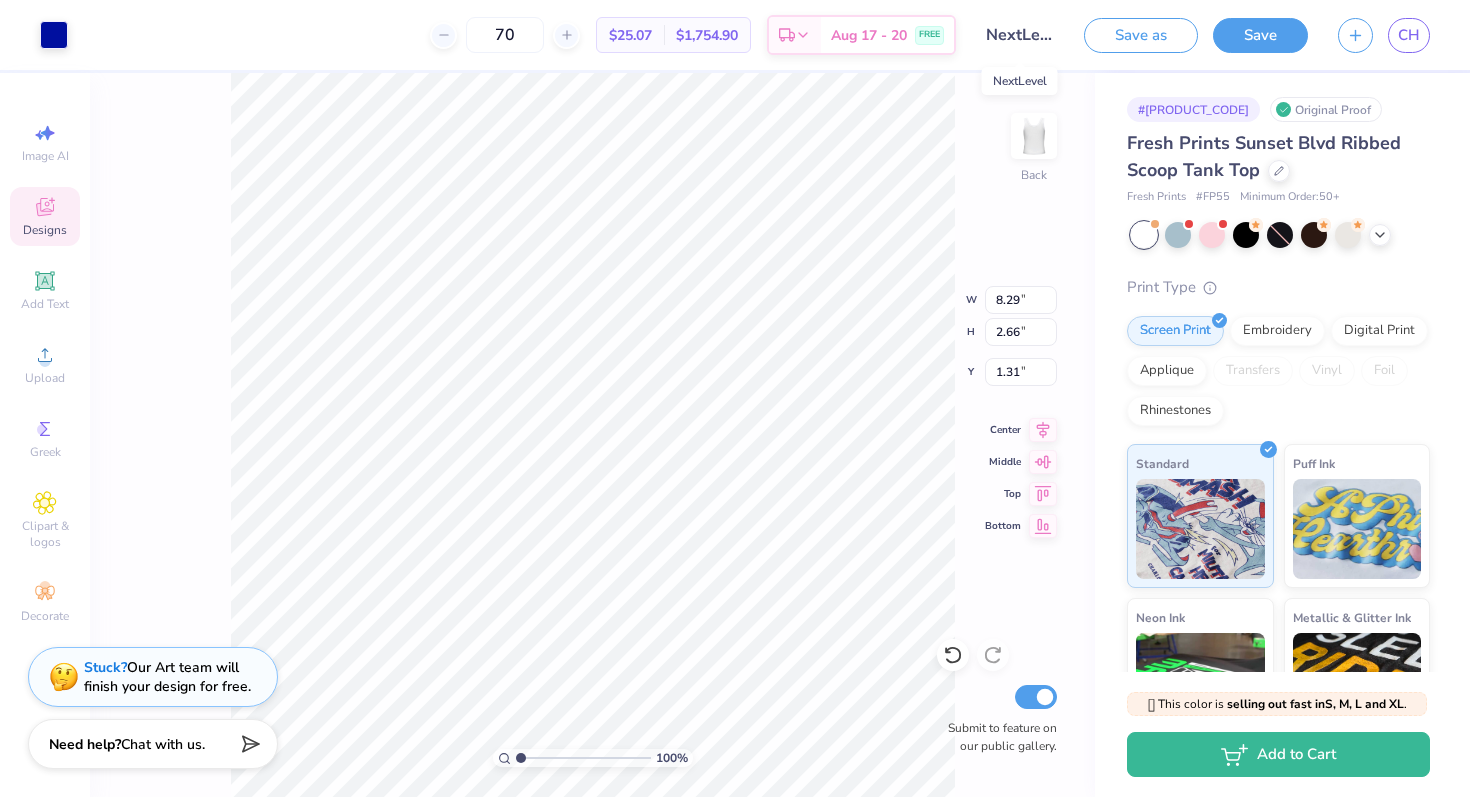 click on "NextLevel" at bounding box center [1020, 35] 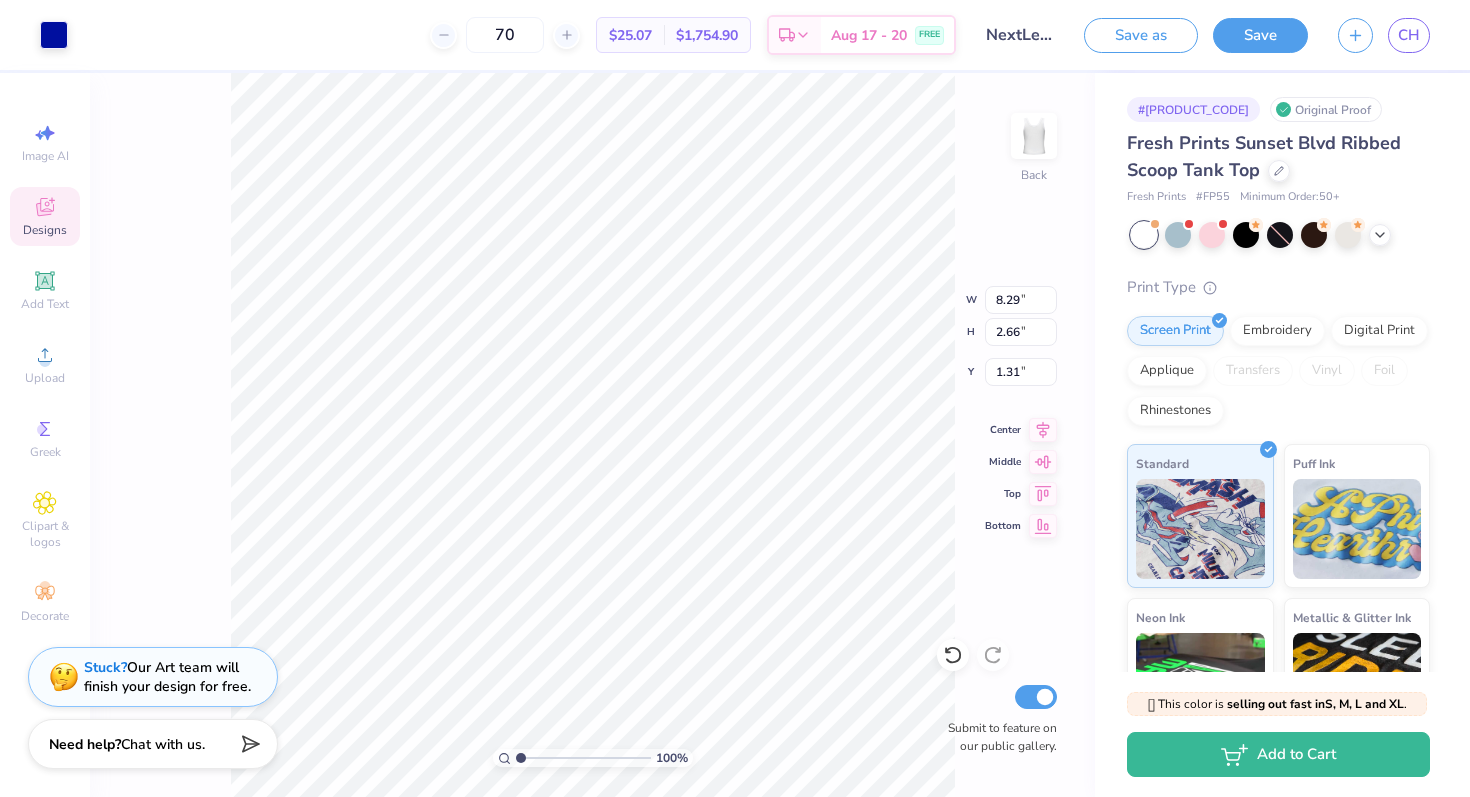 click on "NextLevel" at bounding box center (1020, 35) 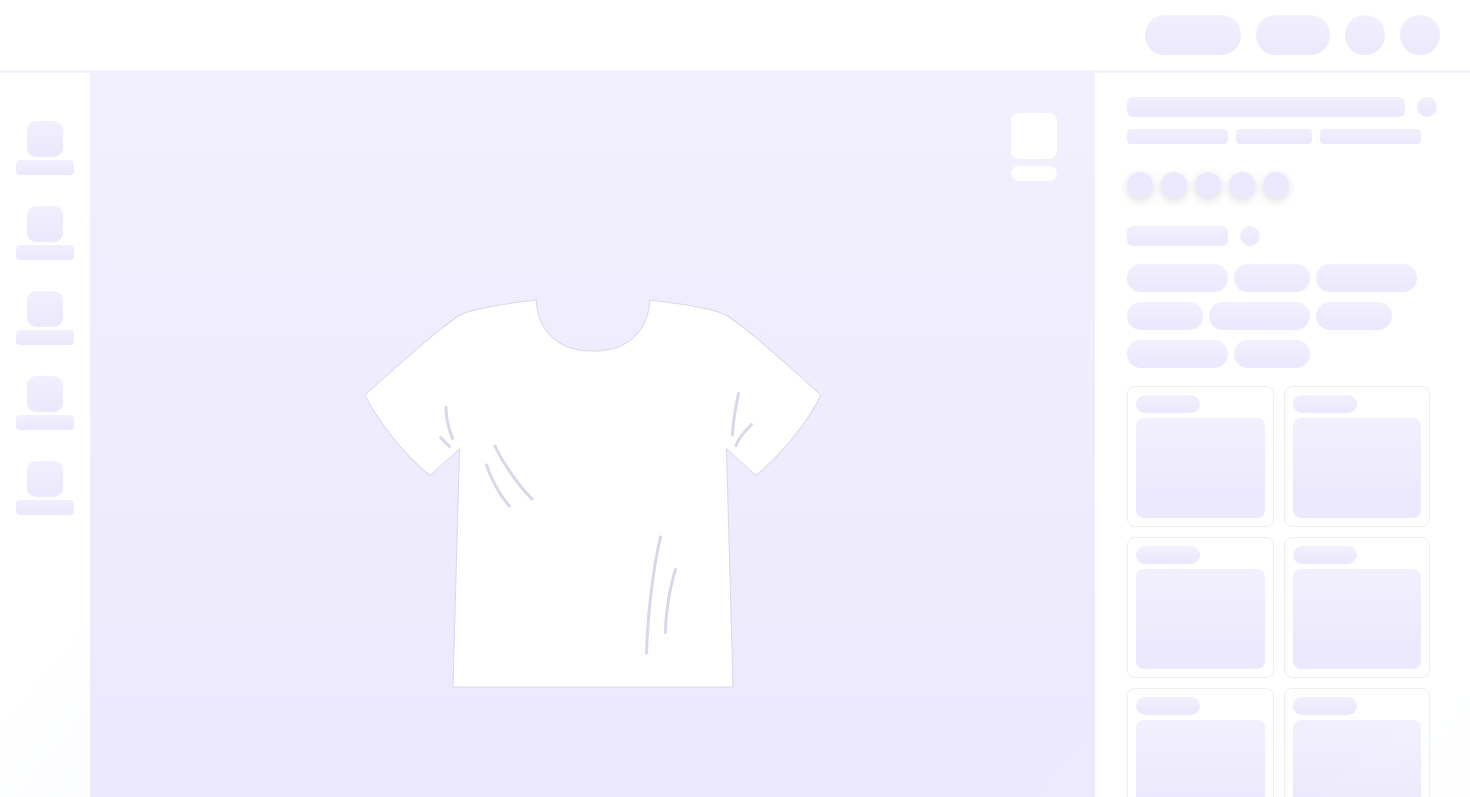 scroll, scrollTop: 0, scrollLeft: 0, axis: both 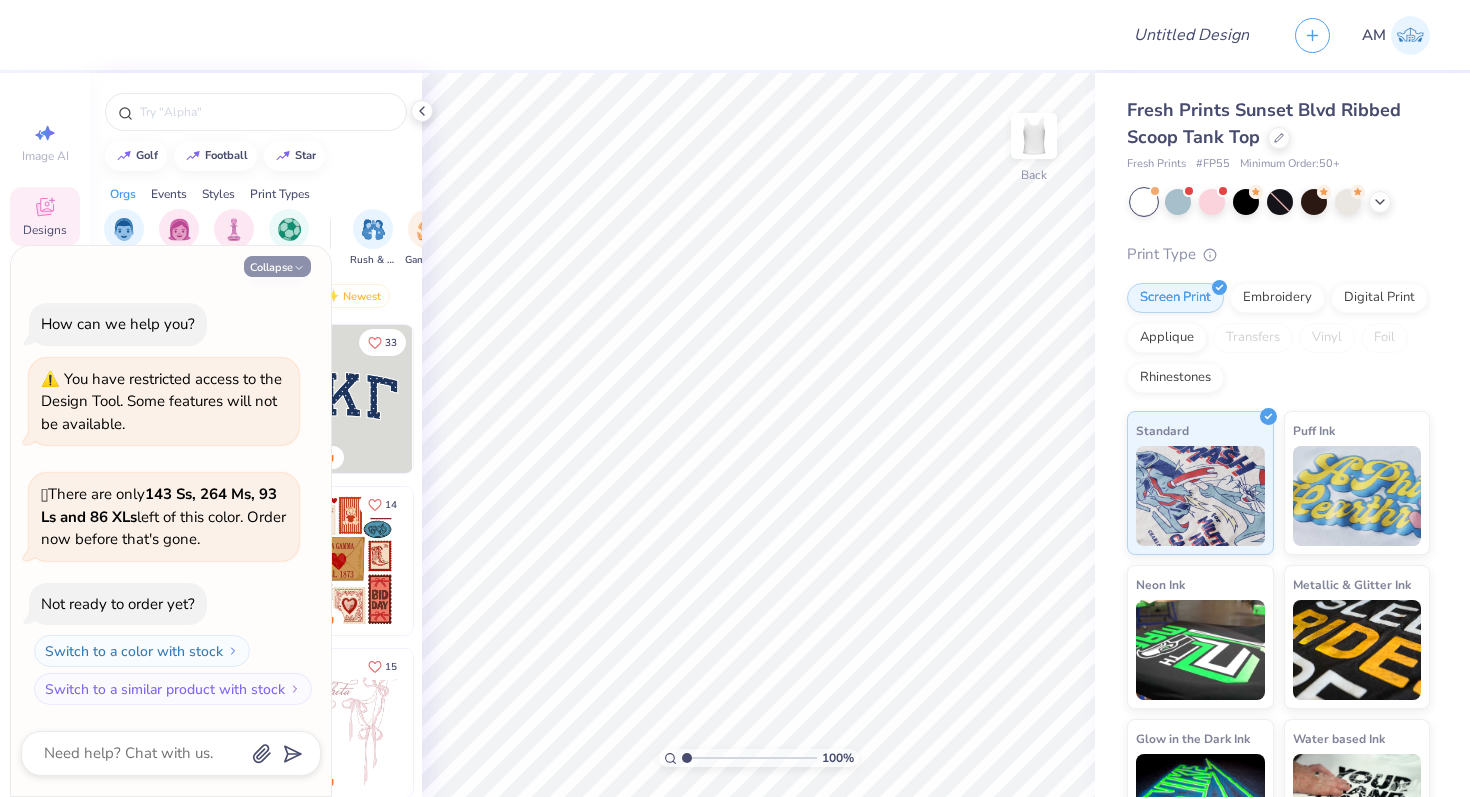 click on "Collapse" at bounding box center (277, 266) 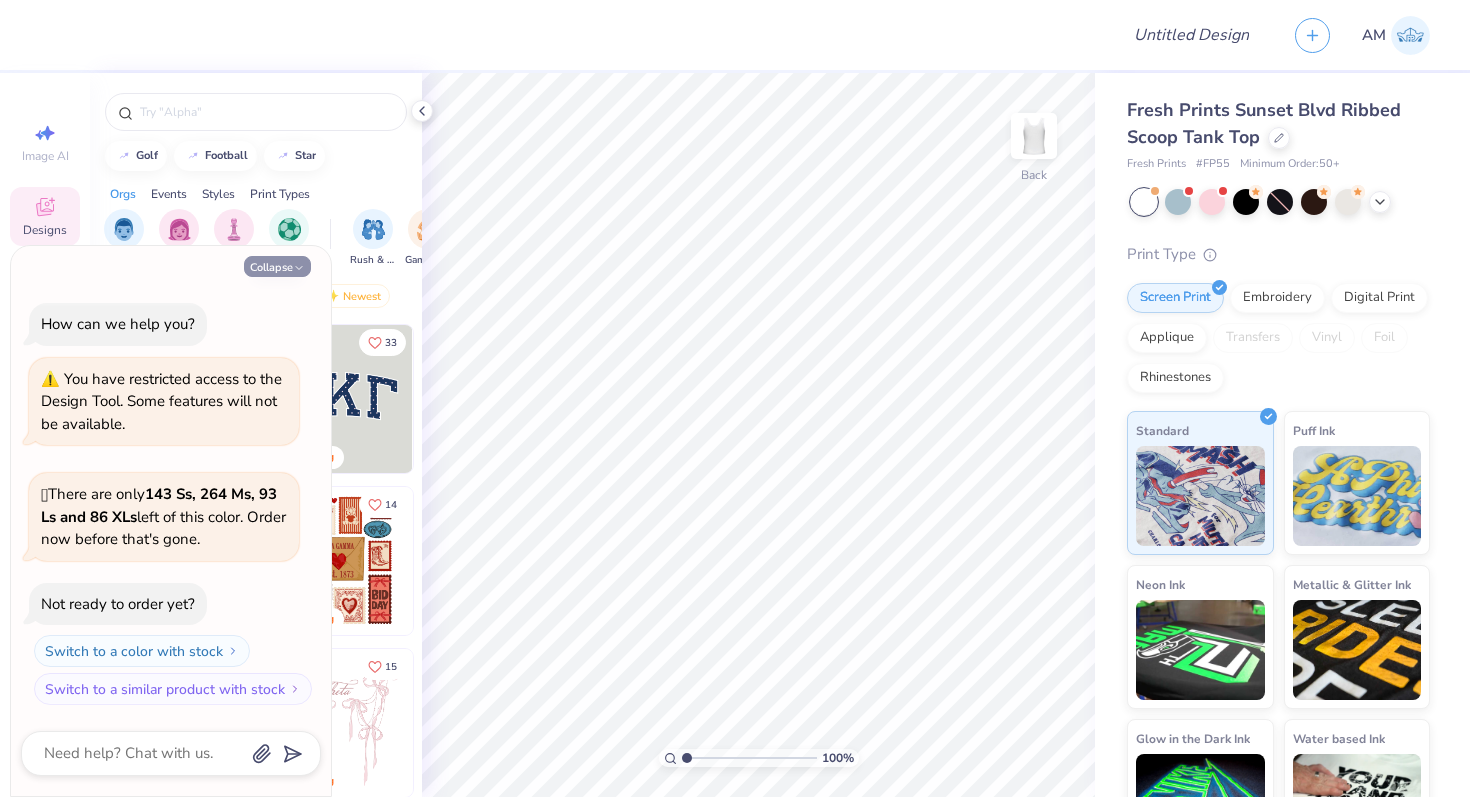 type on "x" 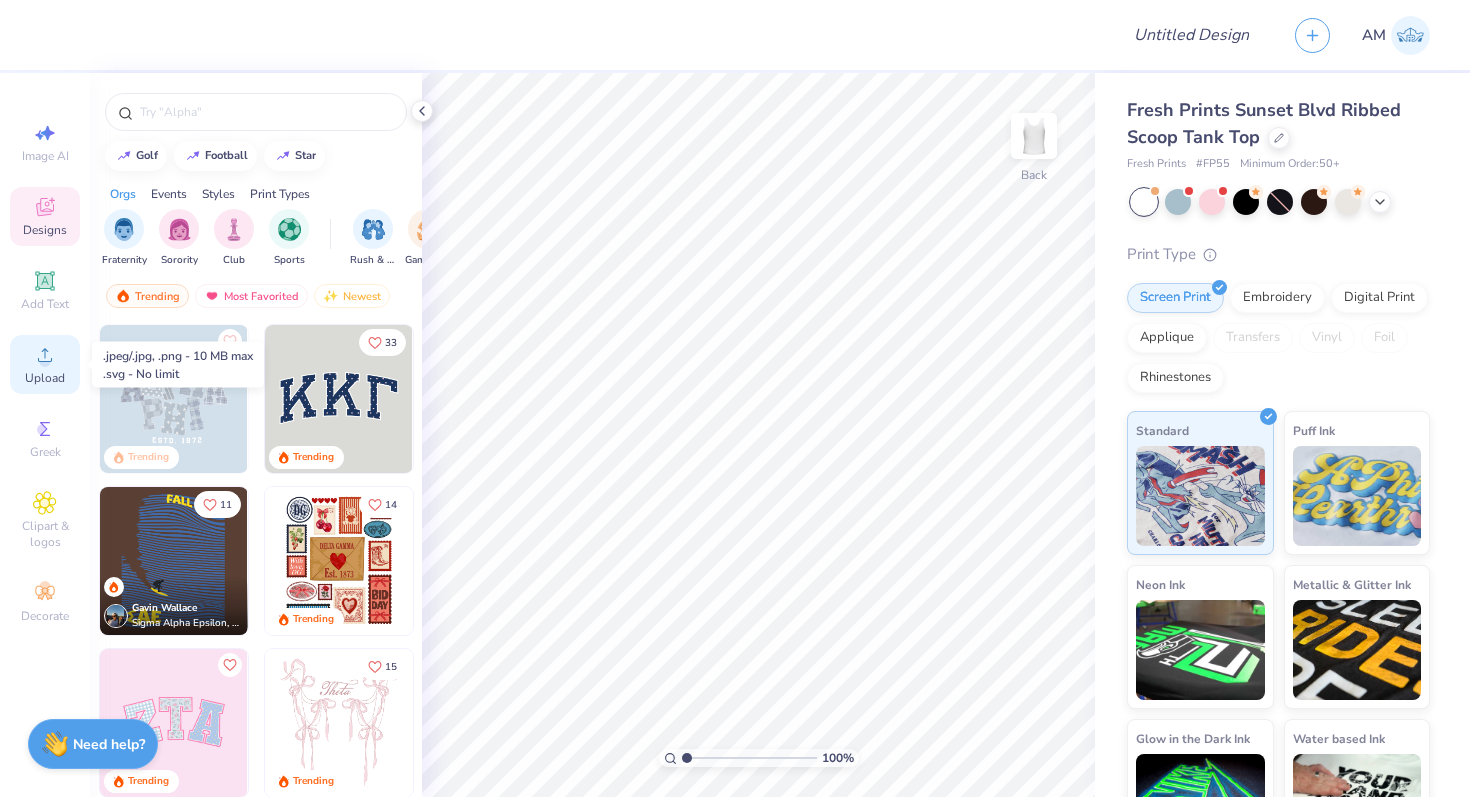 click 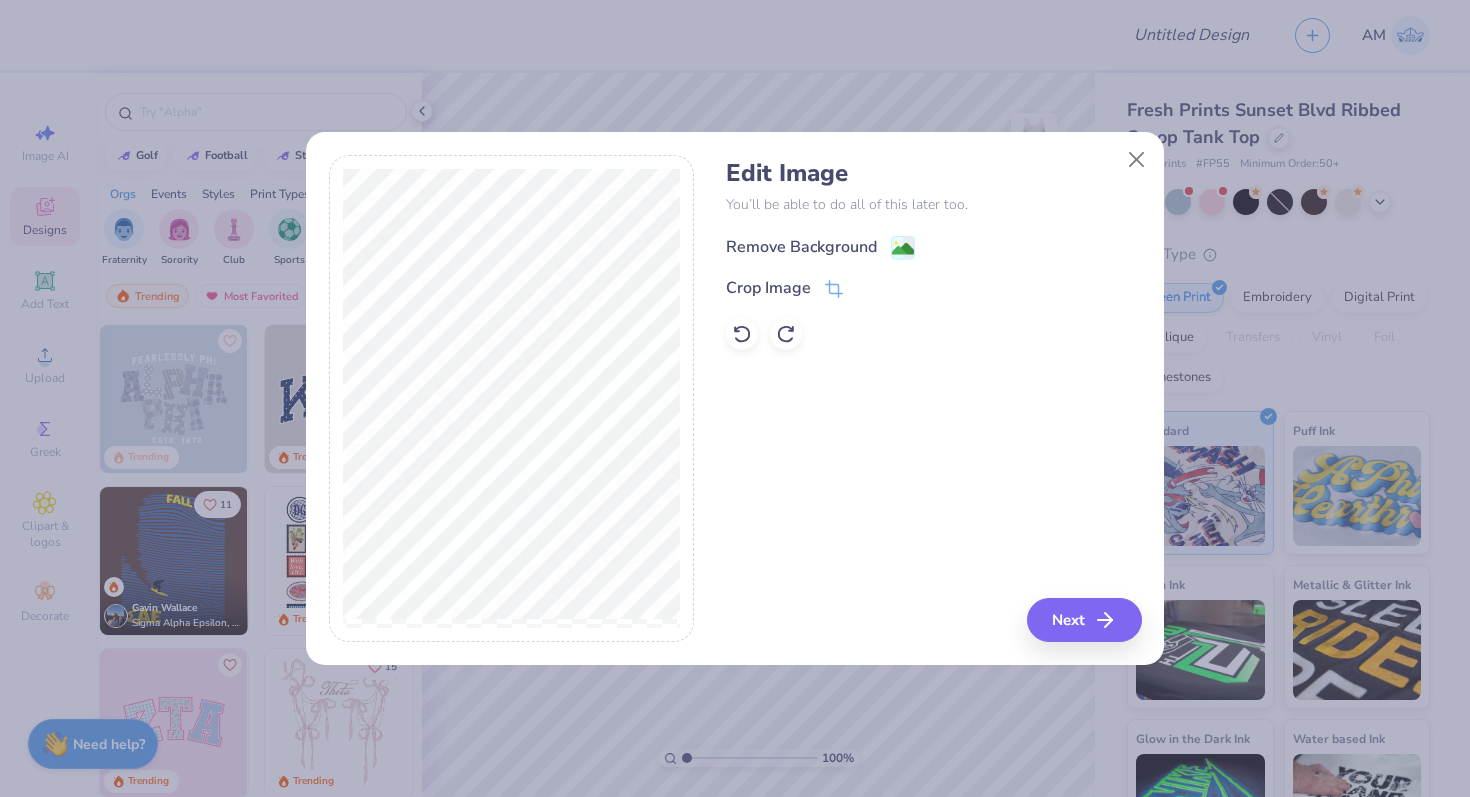 click on "Remove Background" at bounding box center [801, 247] 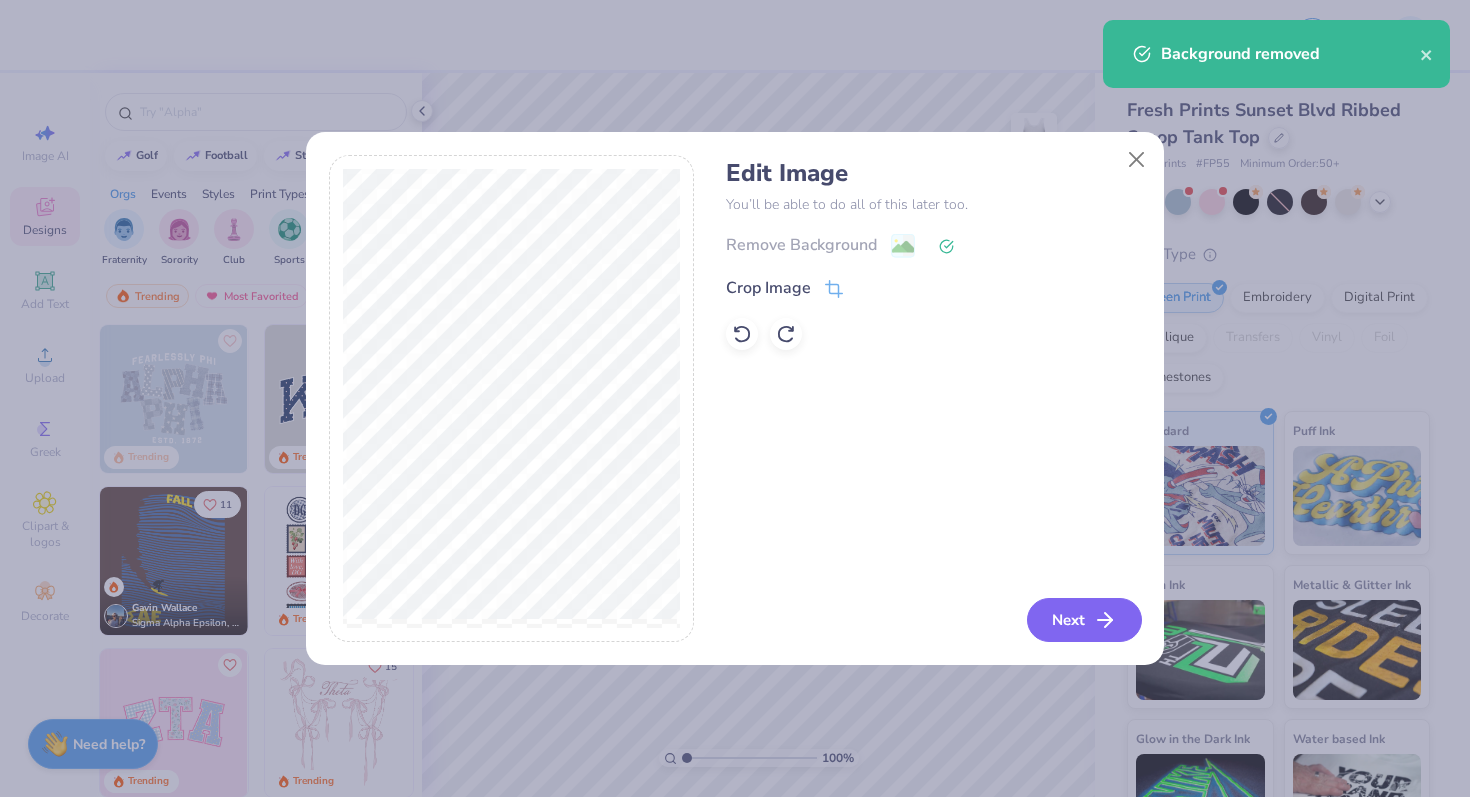 click on "Next" at bounding box center (1084, 620) 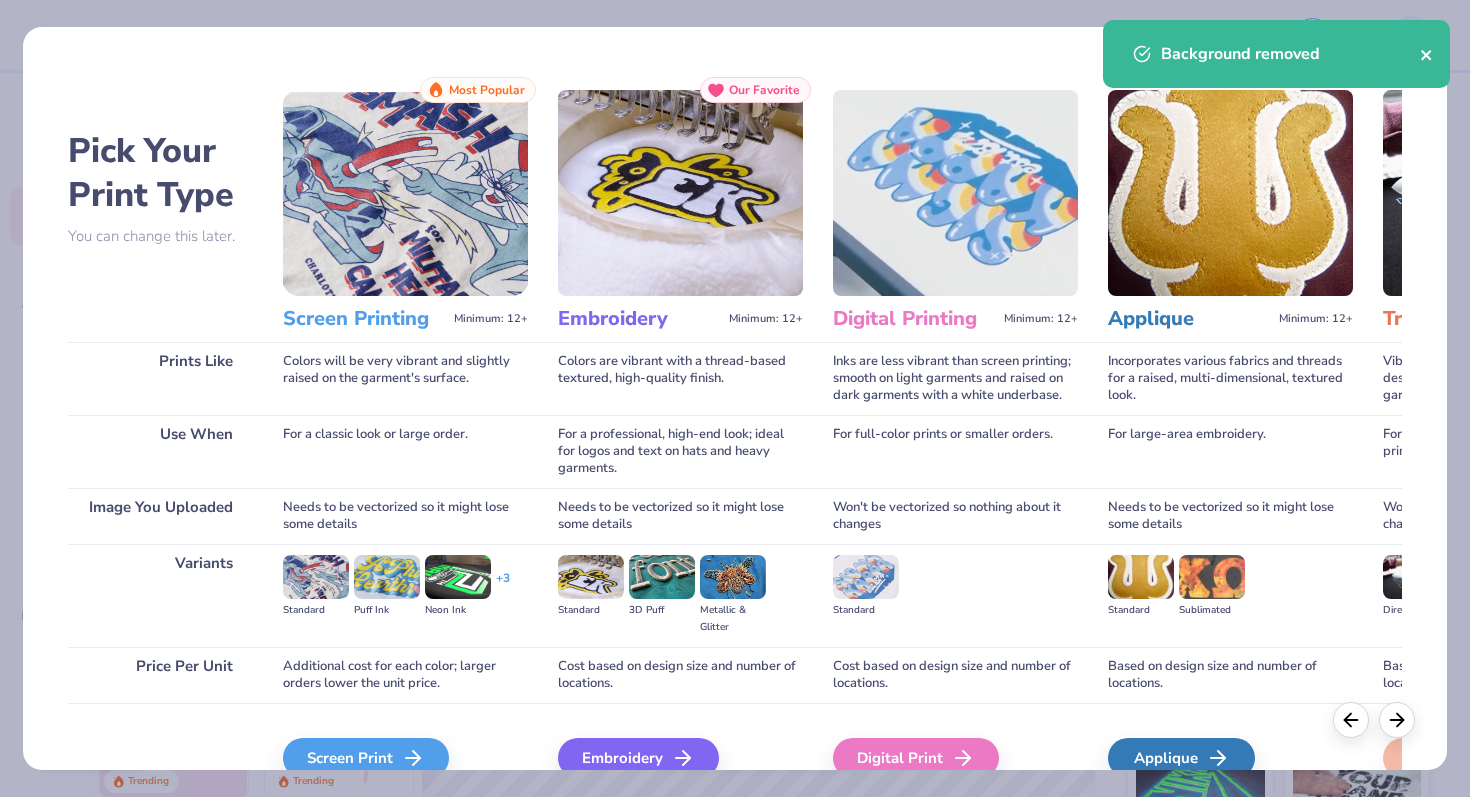 click 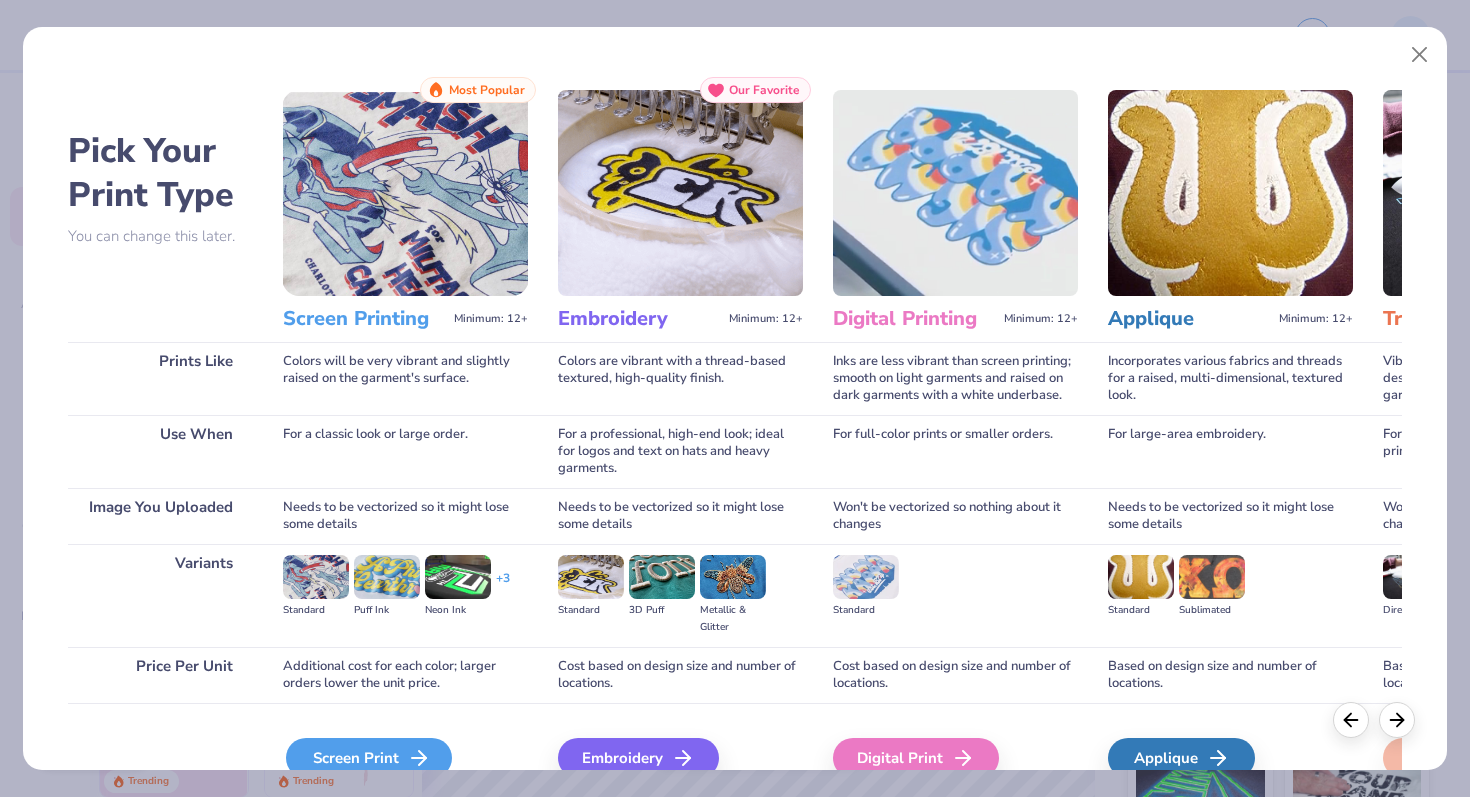 click on "Screen Print" at bounding box center (369, 758) 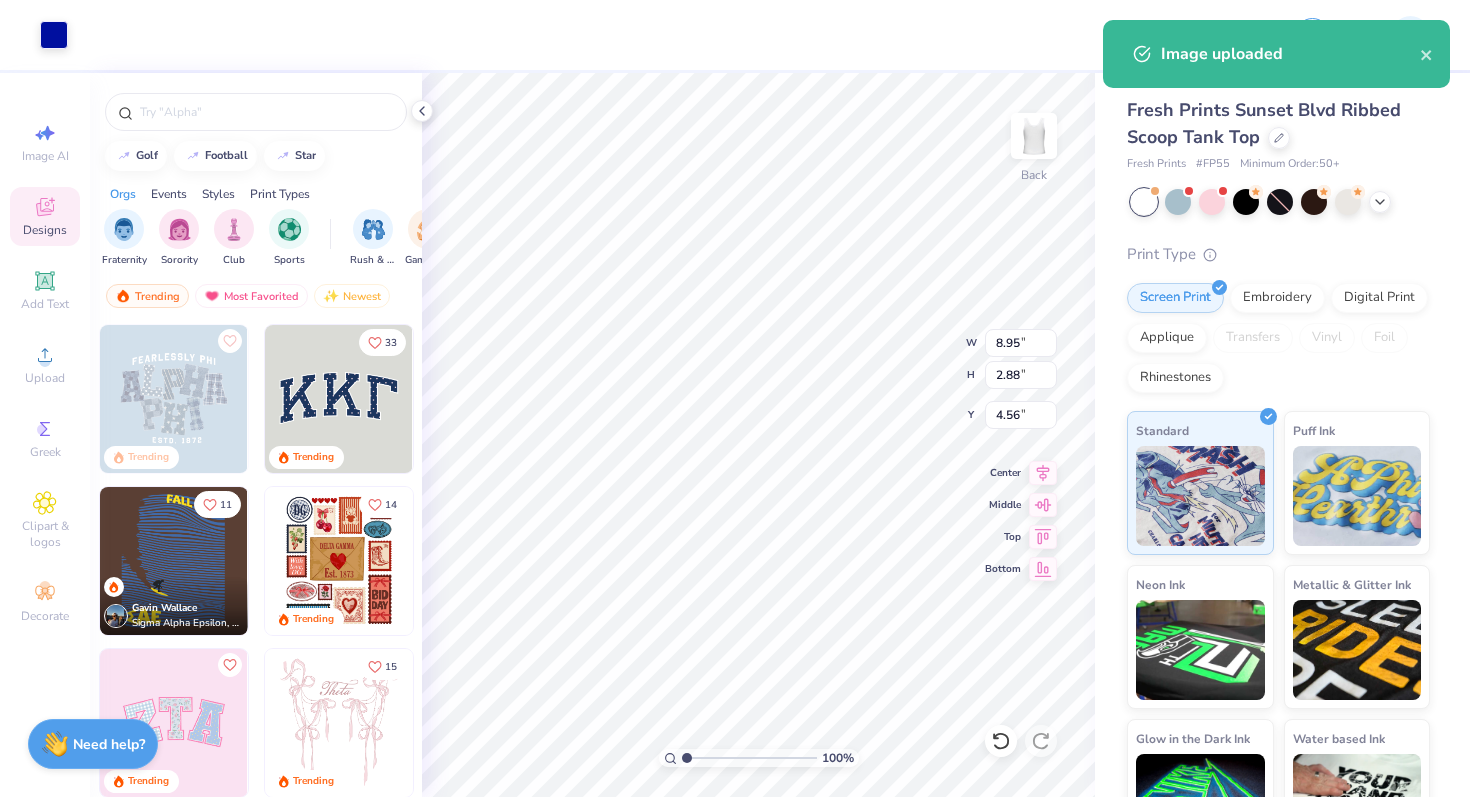 type on "0.97" 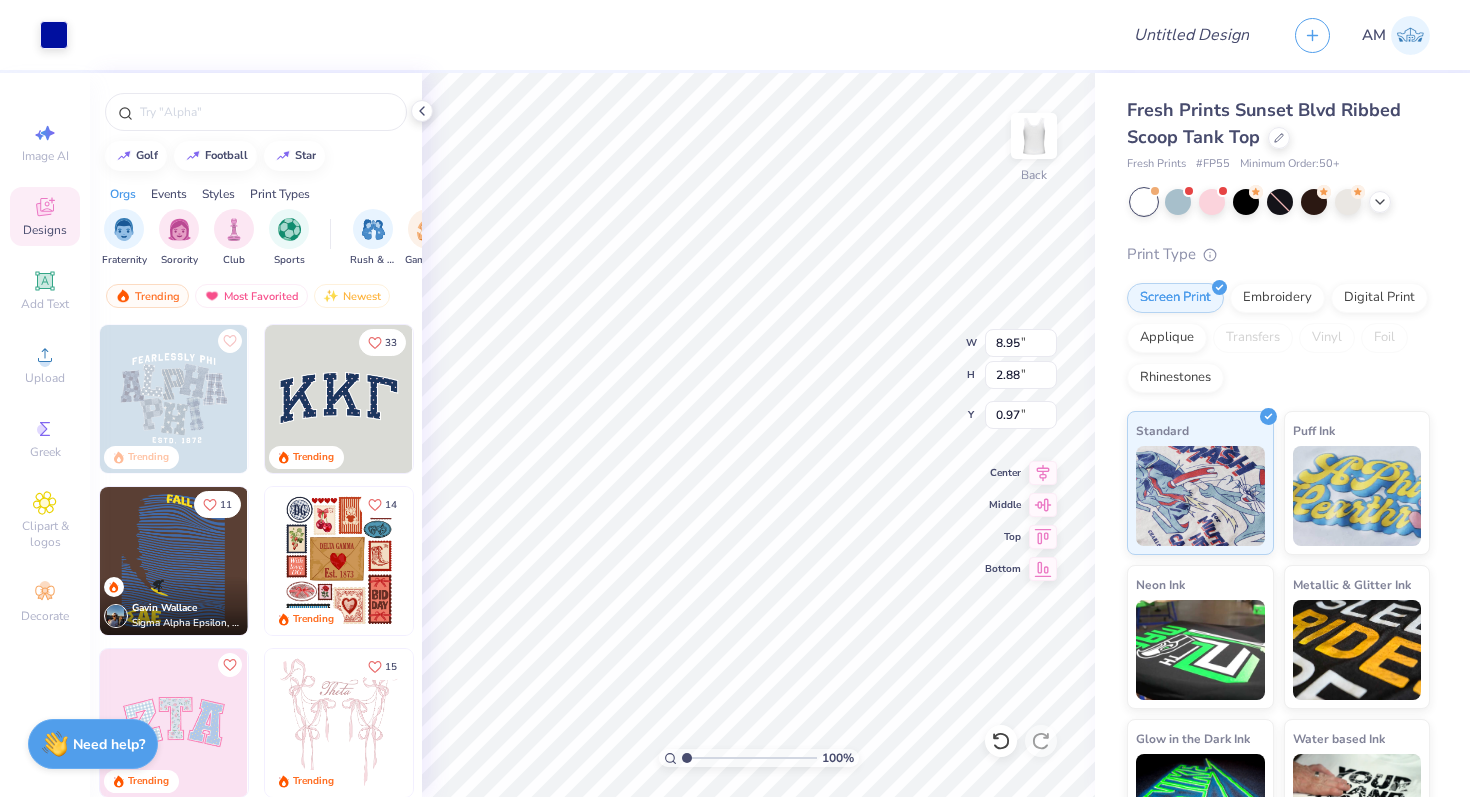 type on "7.74" 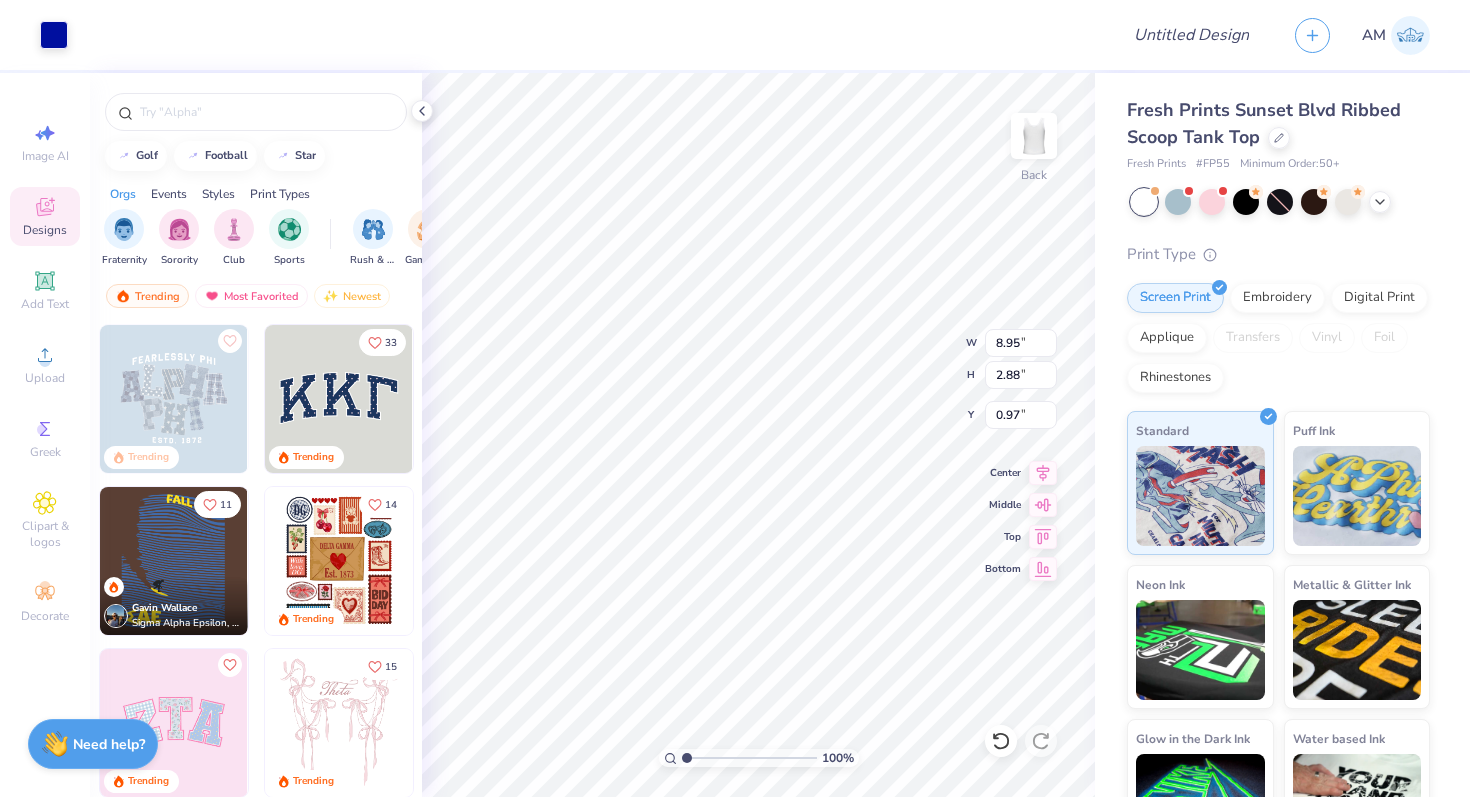 type on "2.49" 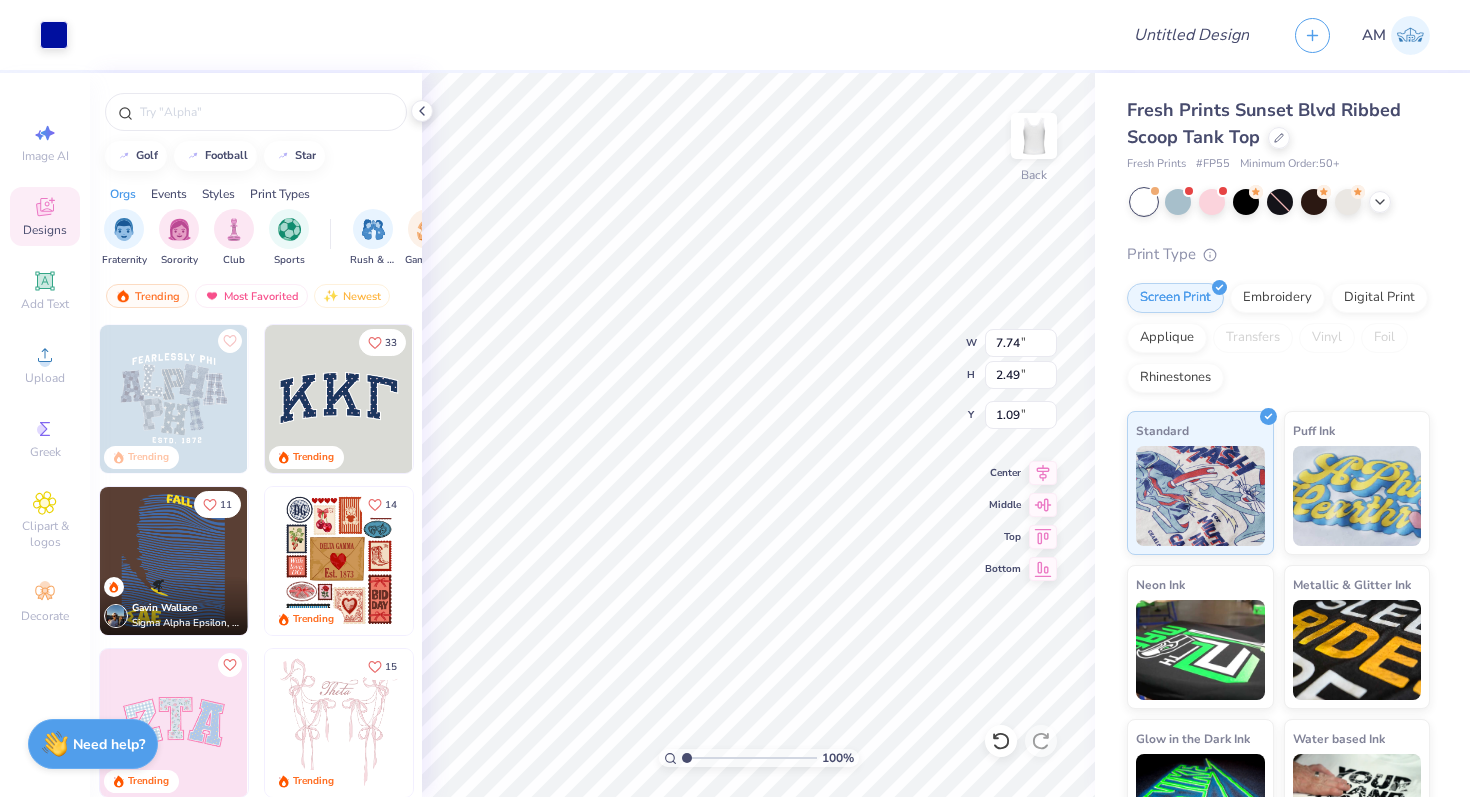 click at bounding box center [593, 35] 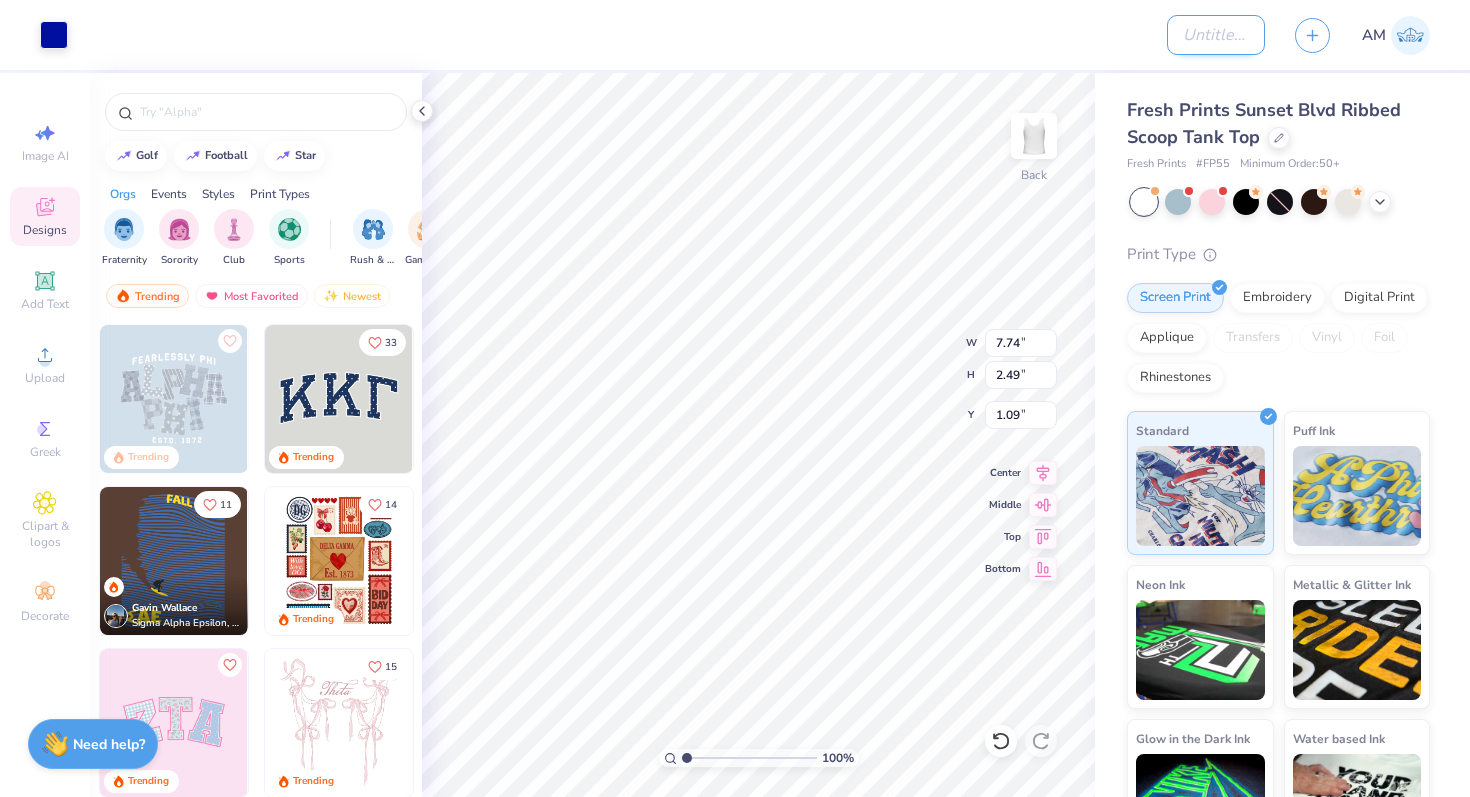 click on "Design Title" at bounding box center [1216, 35] 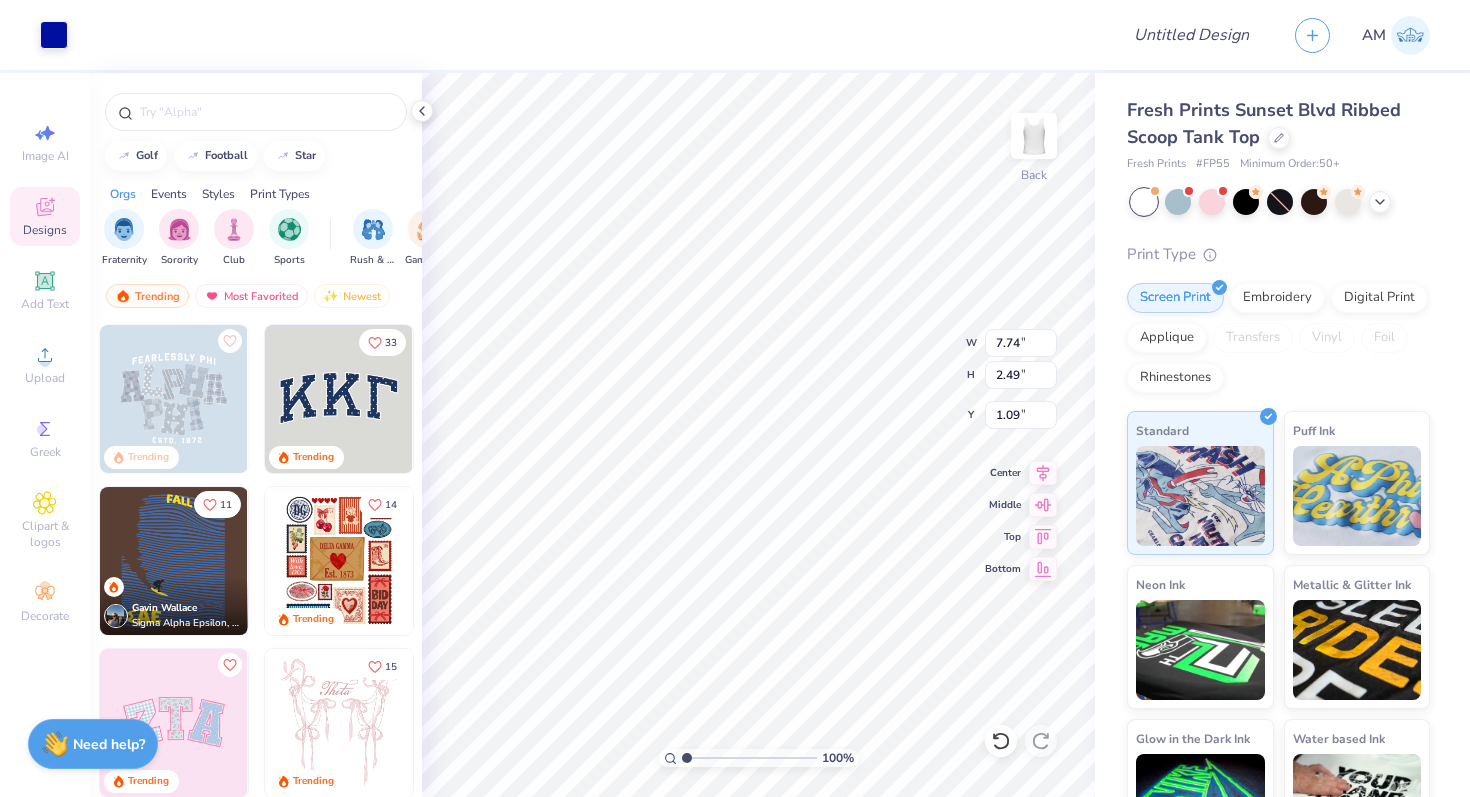 click at bounding box center [593, 35] 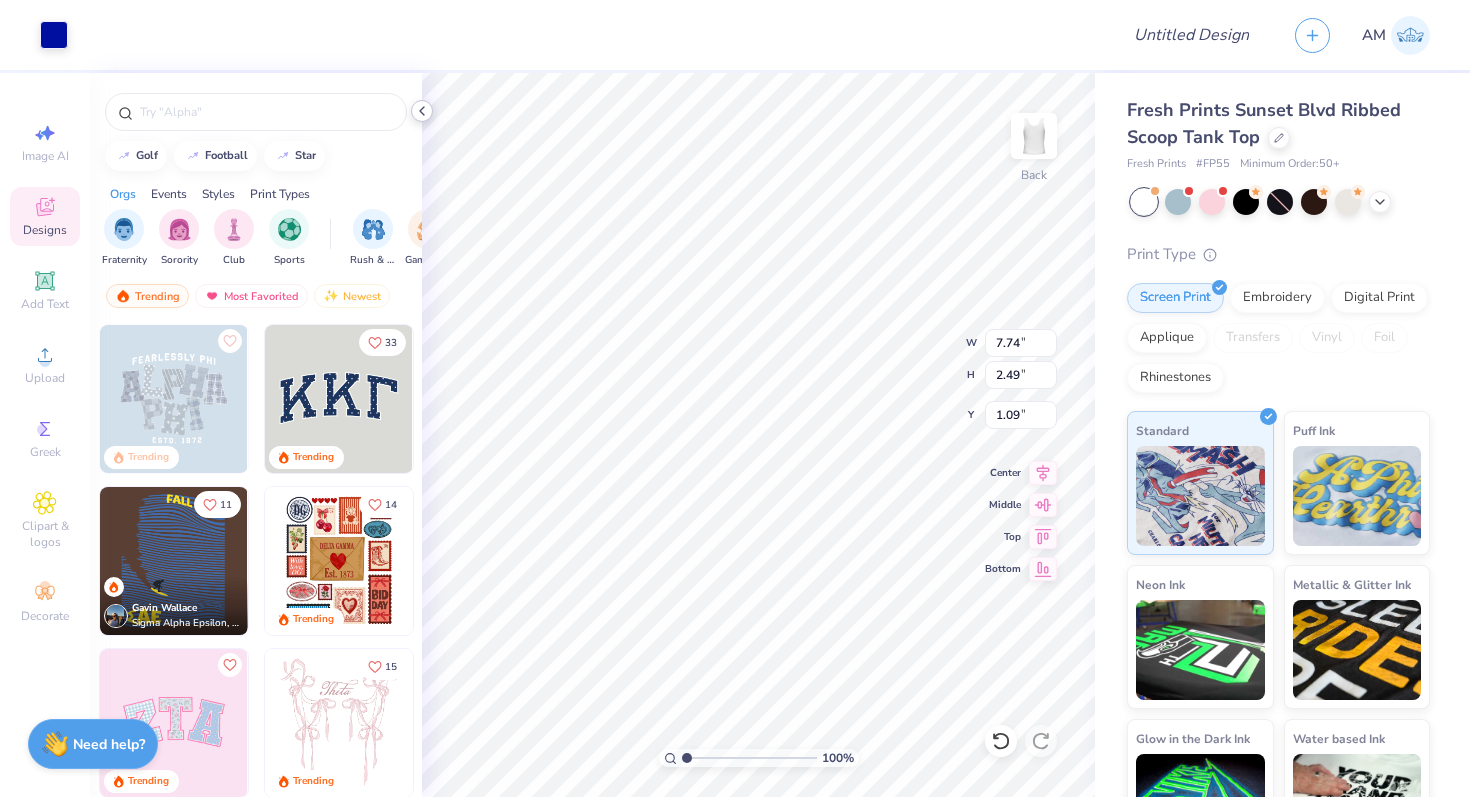 click 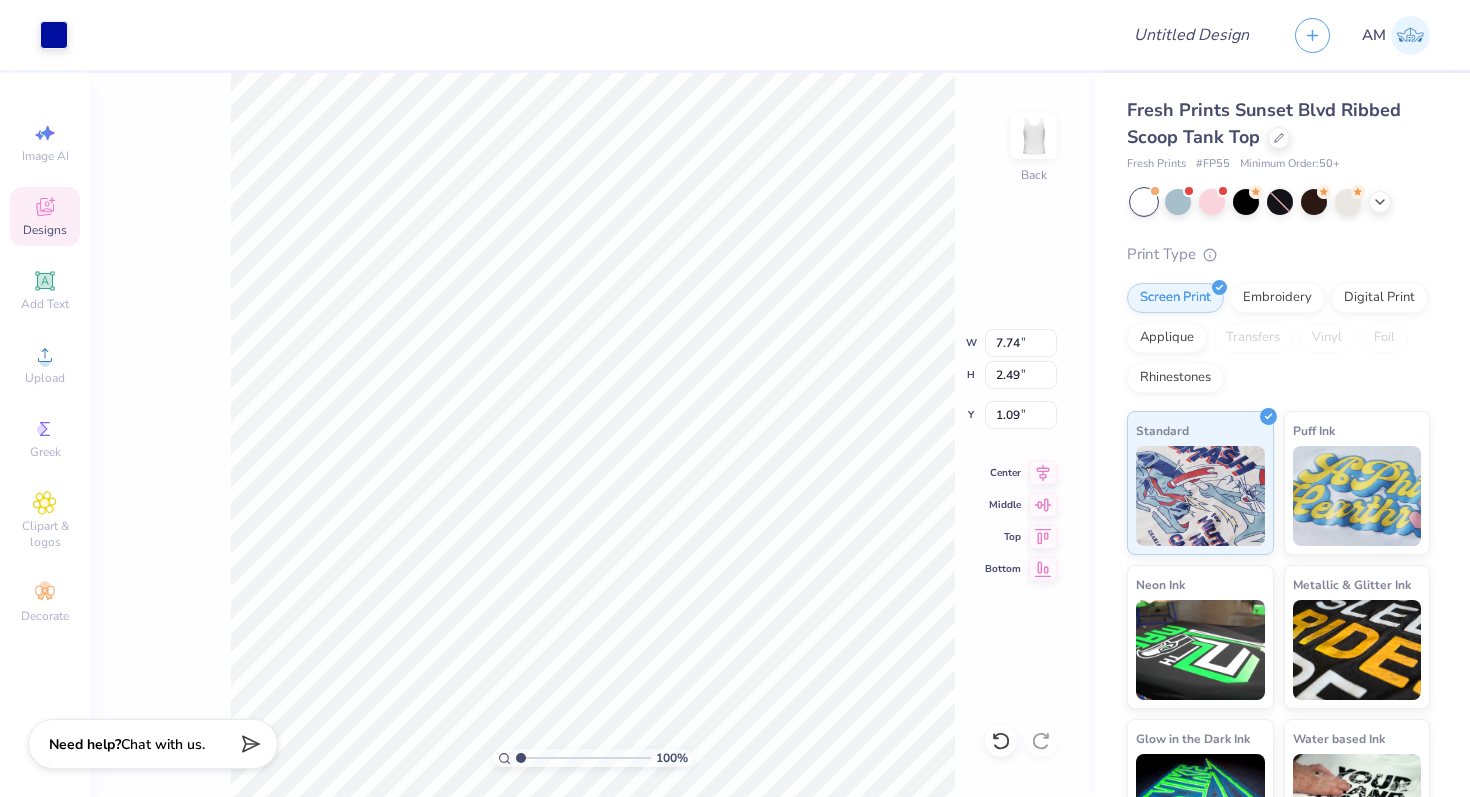 click at bounding box center (593, 35) 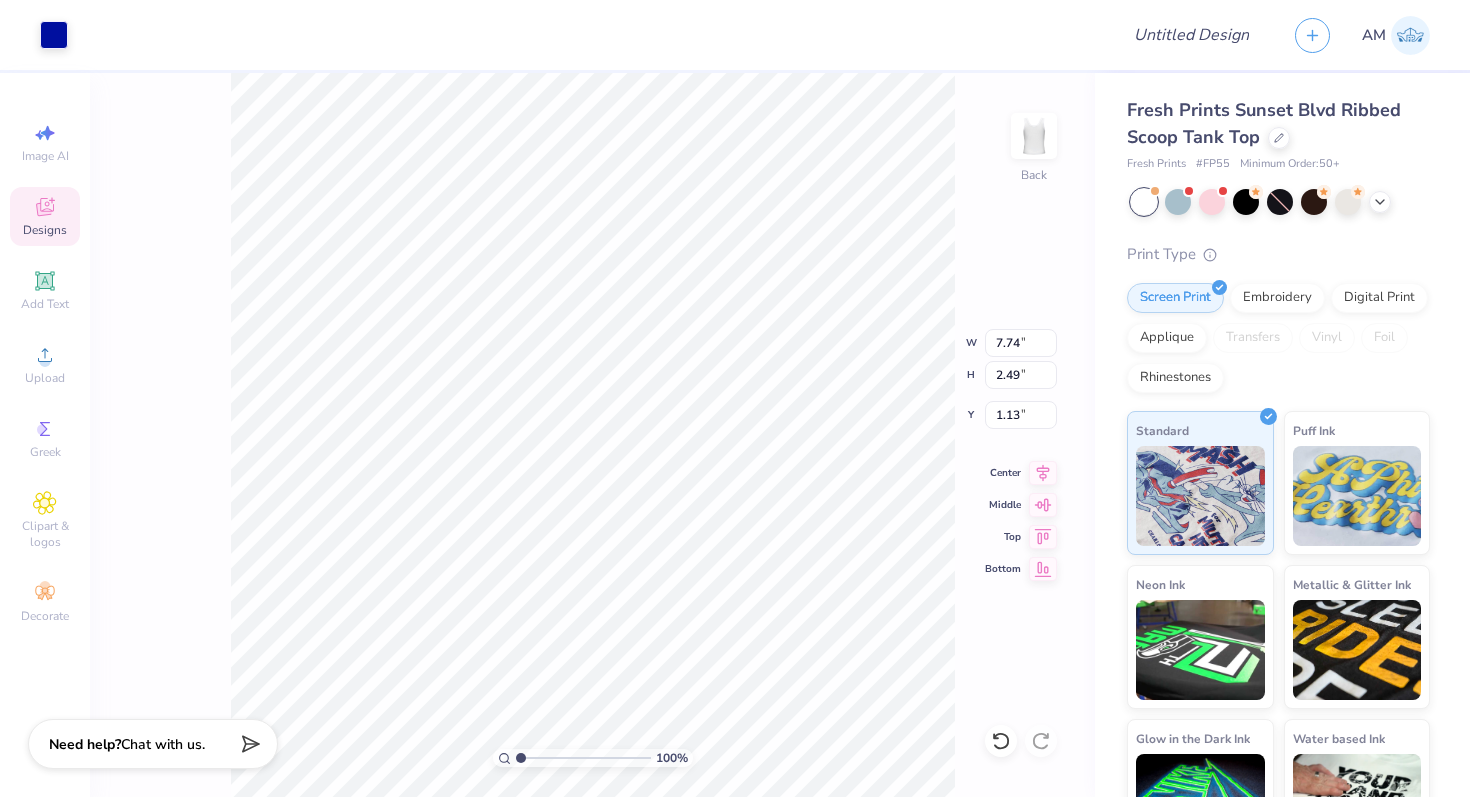 click at bounding box center (593, 35) 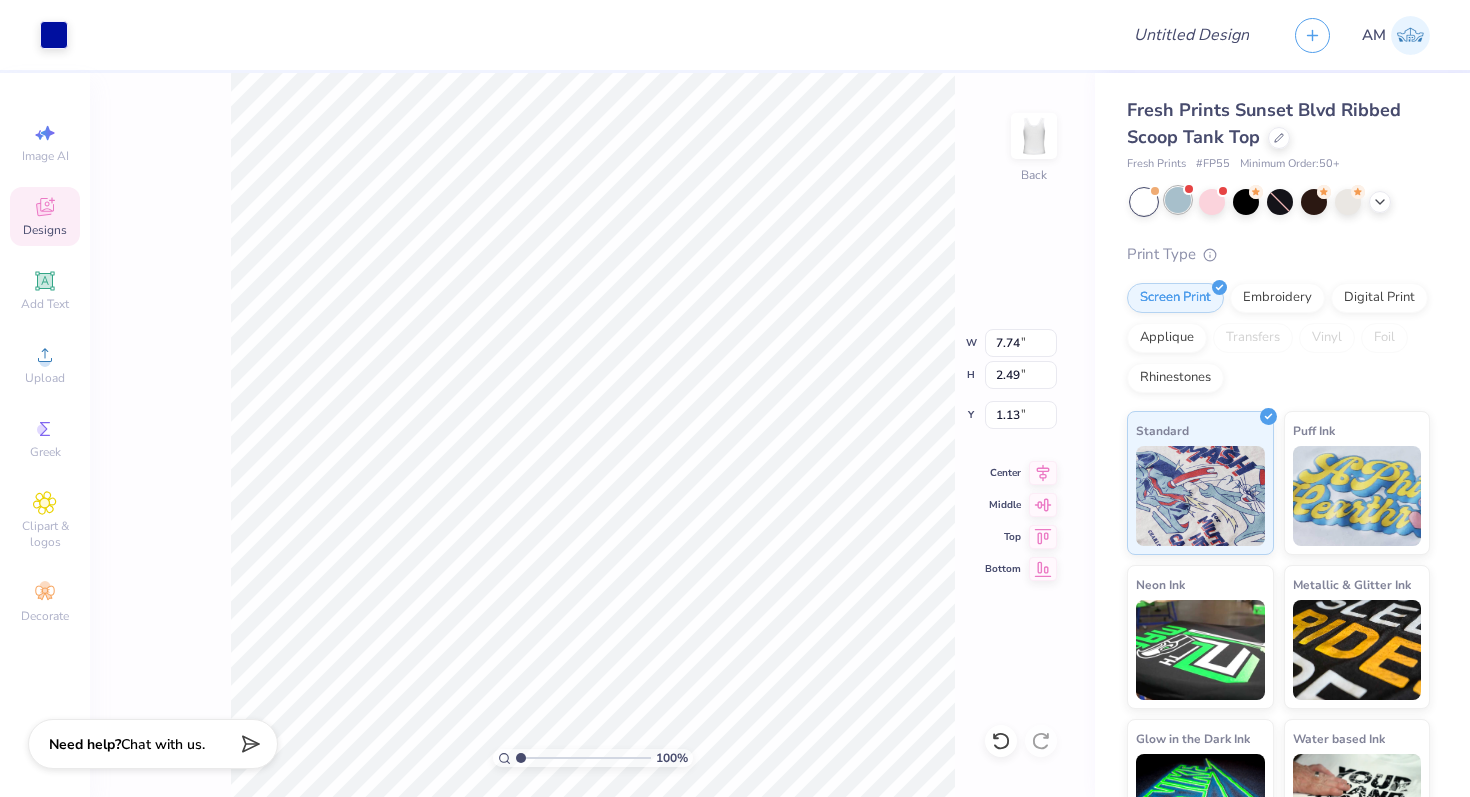 click at bounding box center [1178, 200] 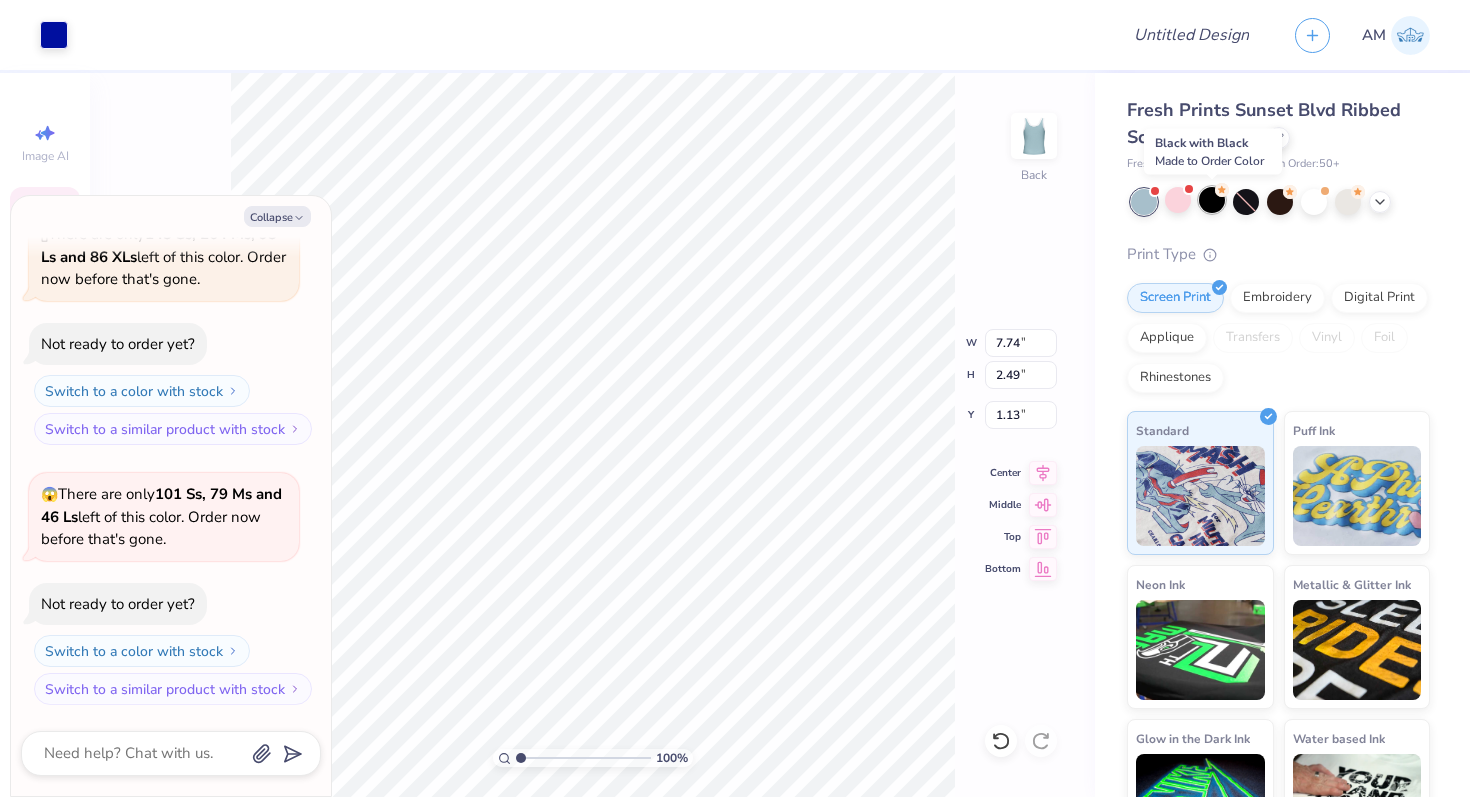 click at bounding box center (1212, 200) 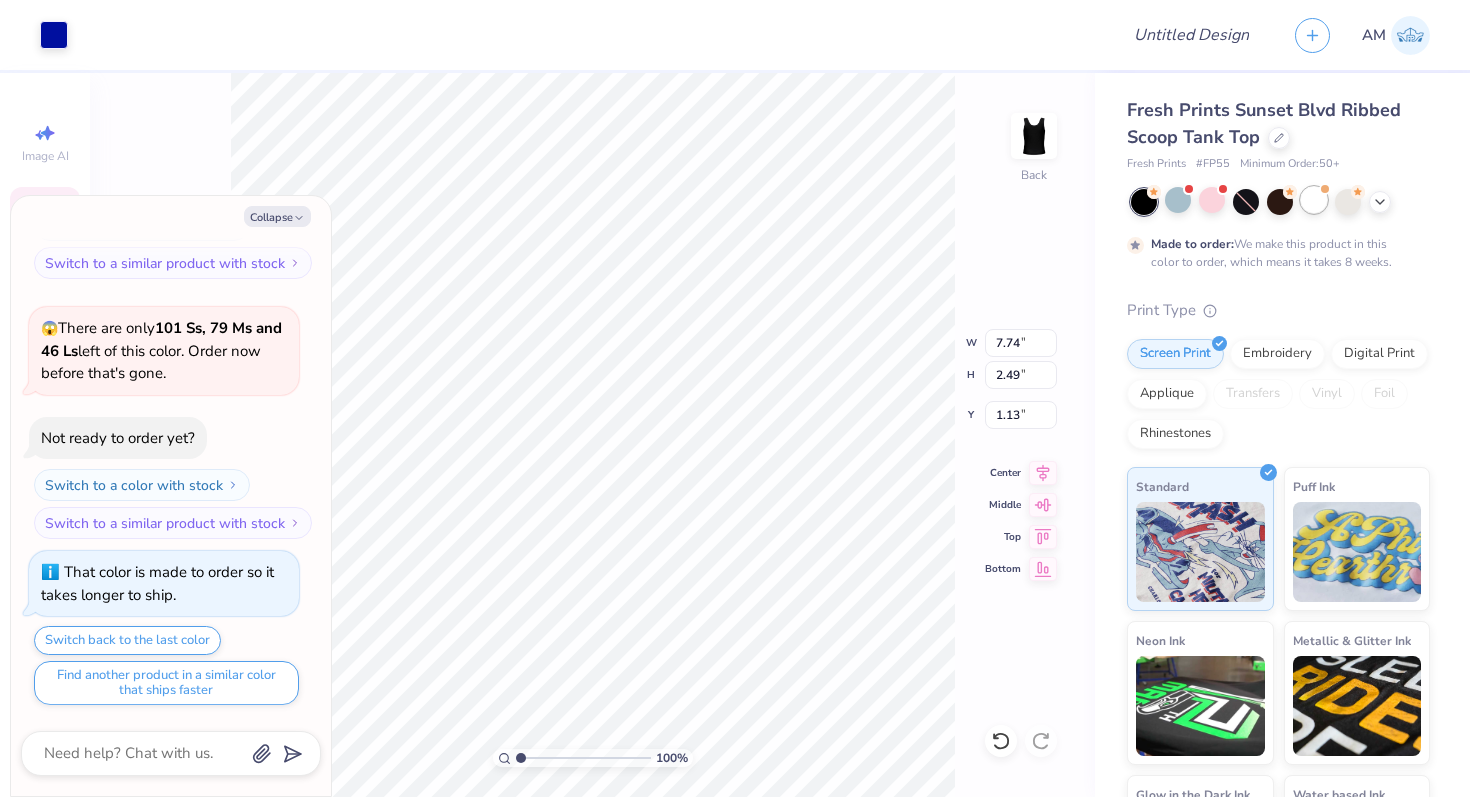 click at bounding box center (1314, 200) 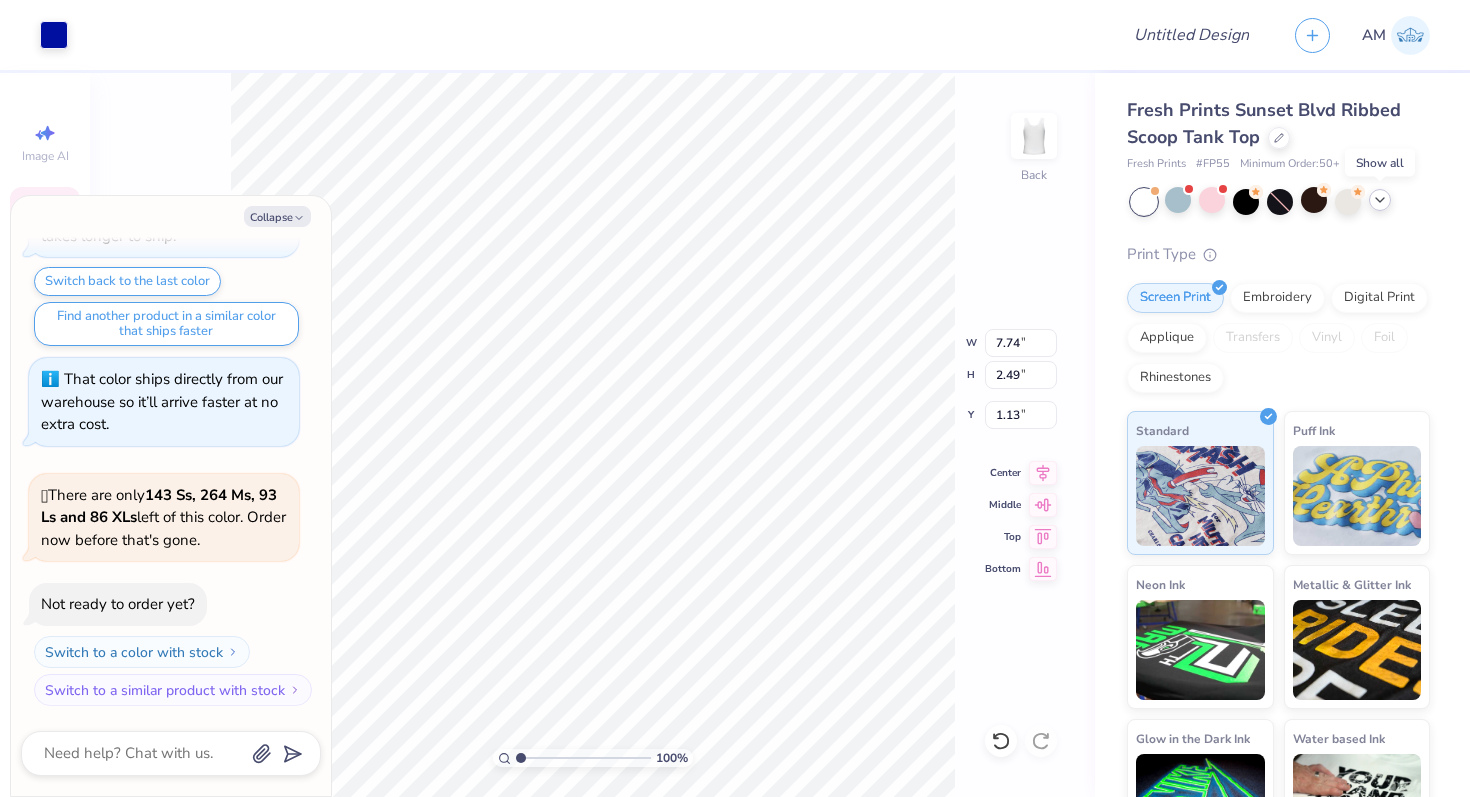 click 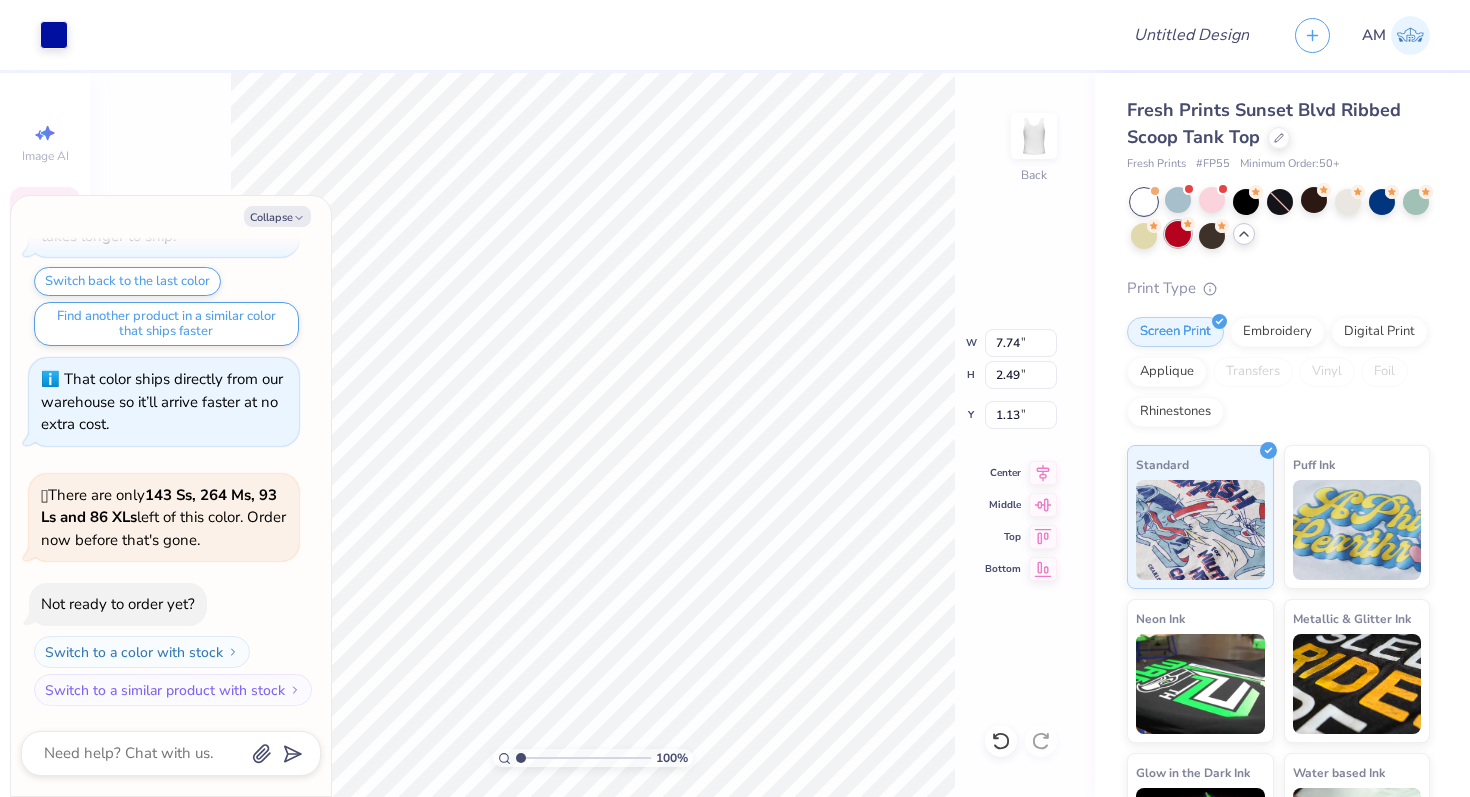 click at bounding box center [1178, 234] 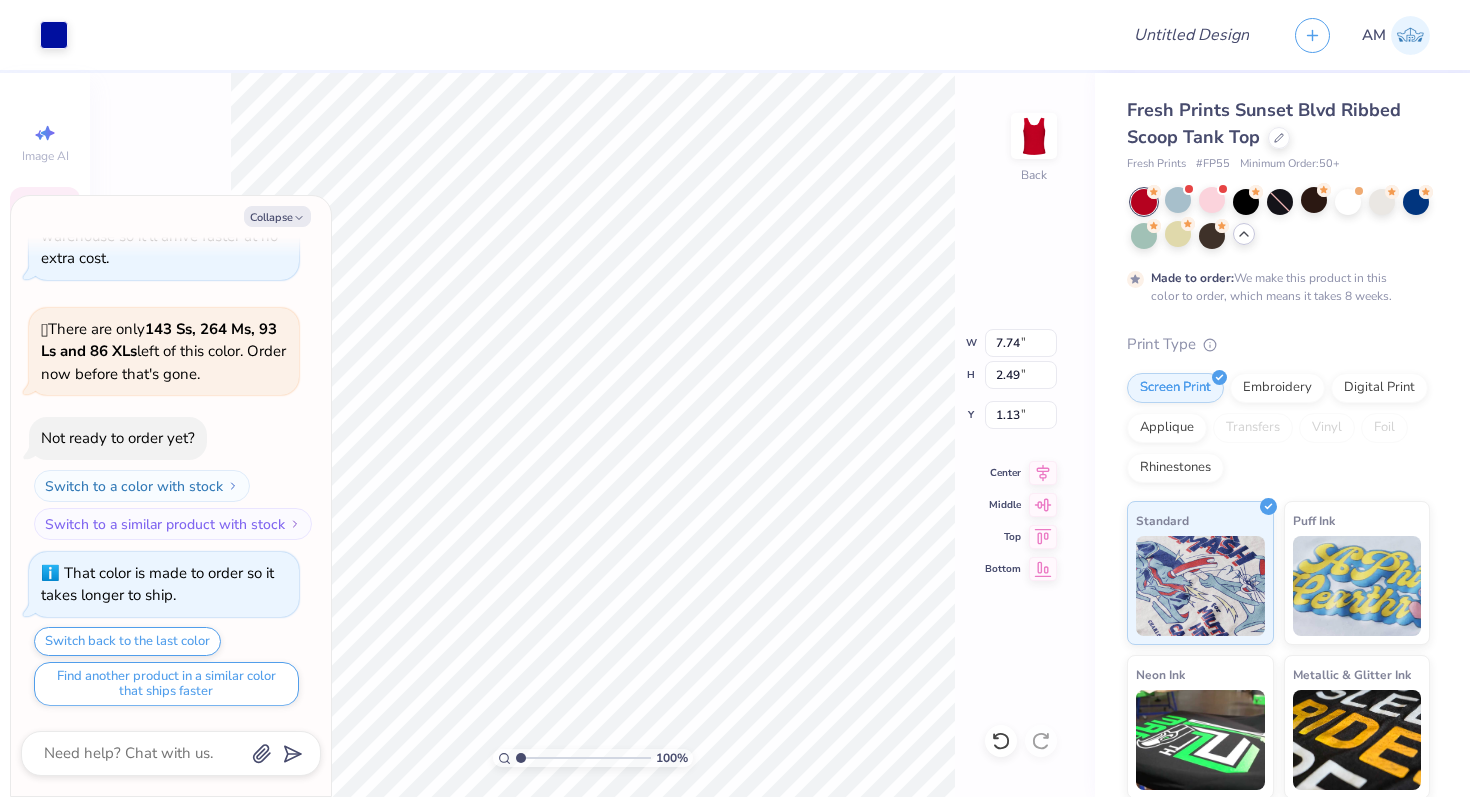 type on "x" 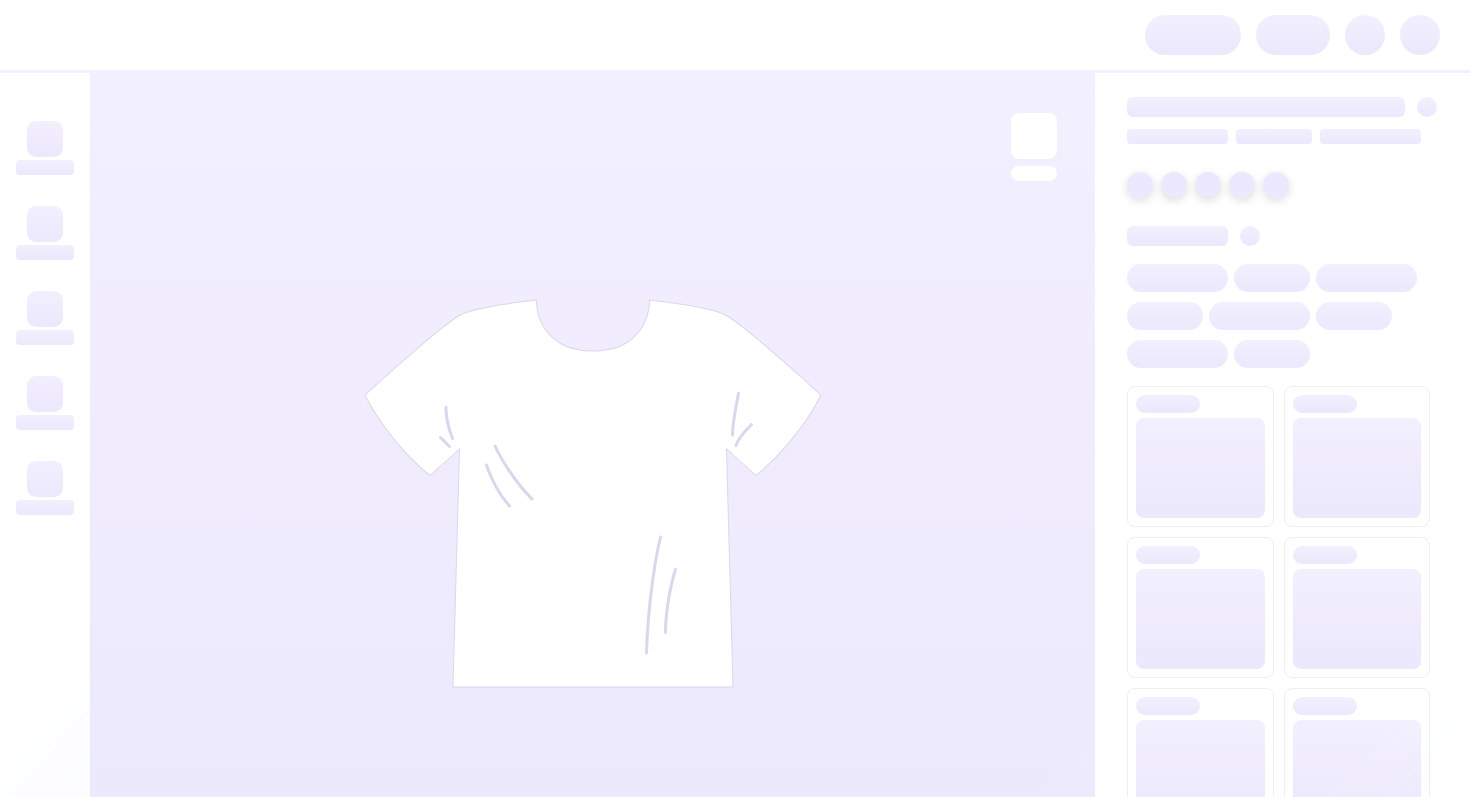 scroll, scrollTop: 0, scrollLeft: 0, axis: both 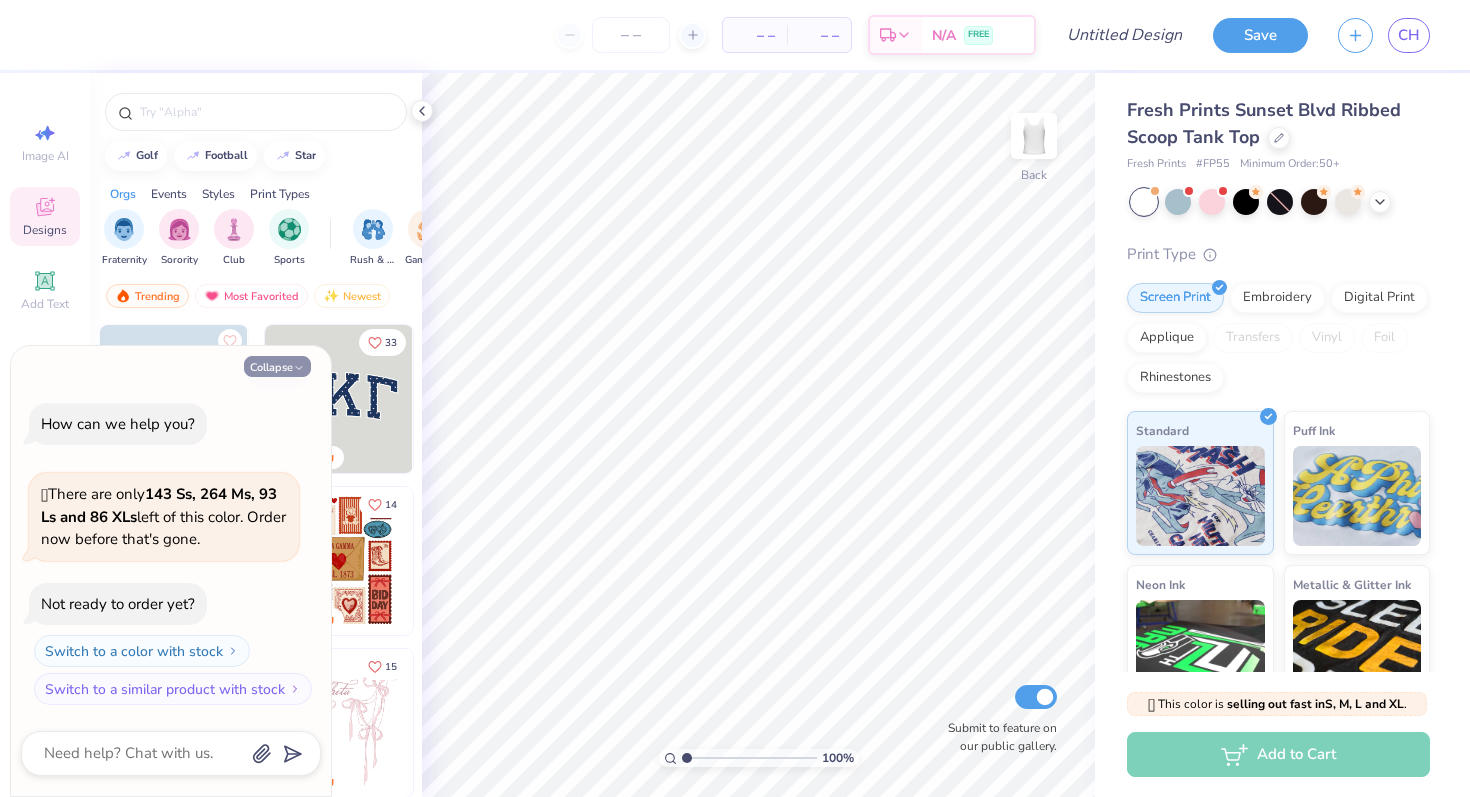 click 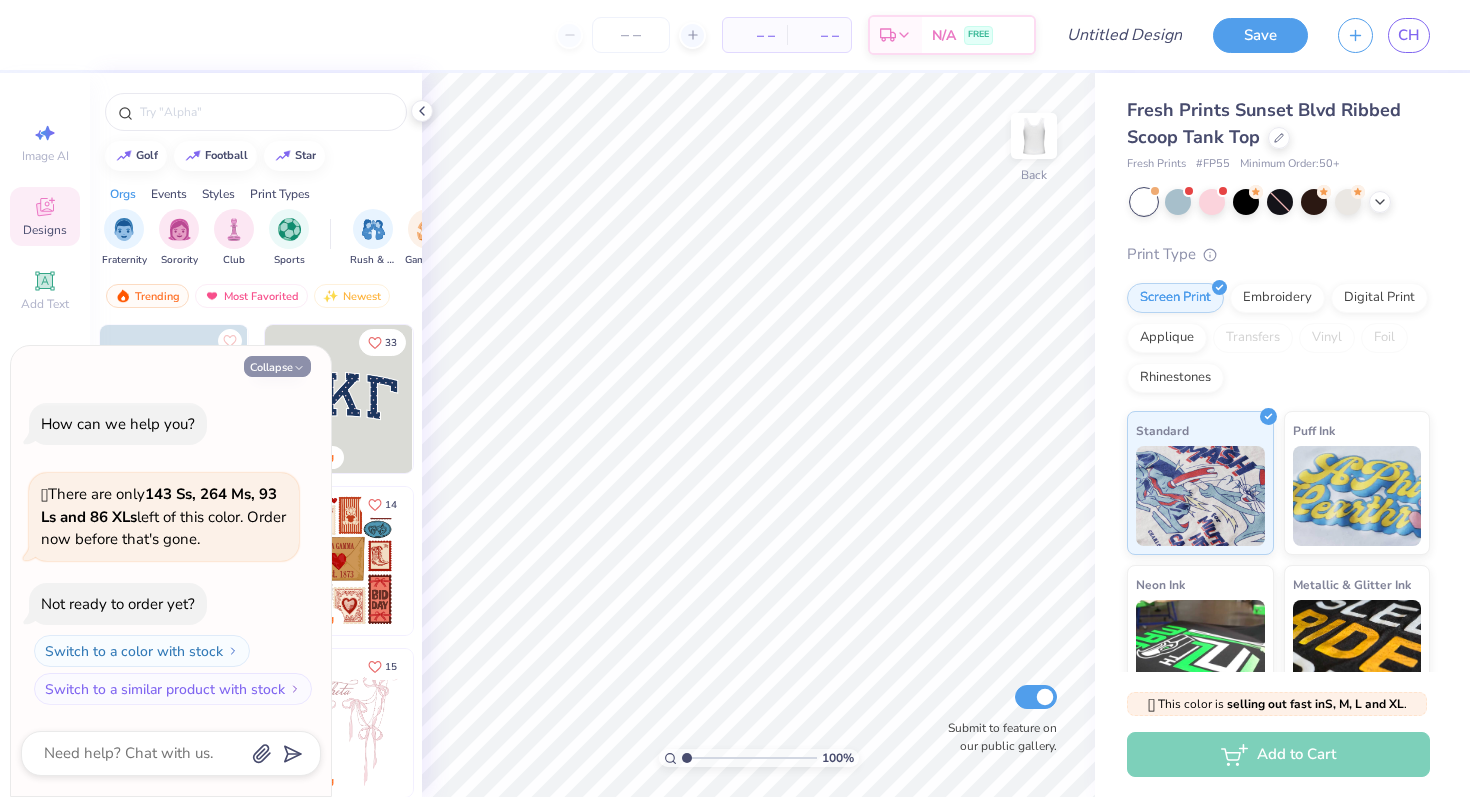 type on "x" 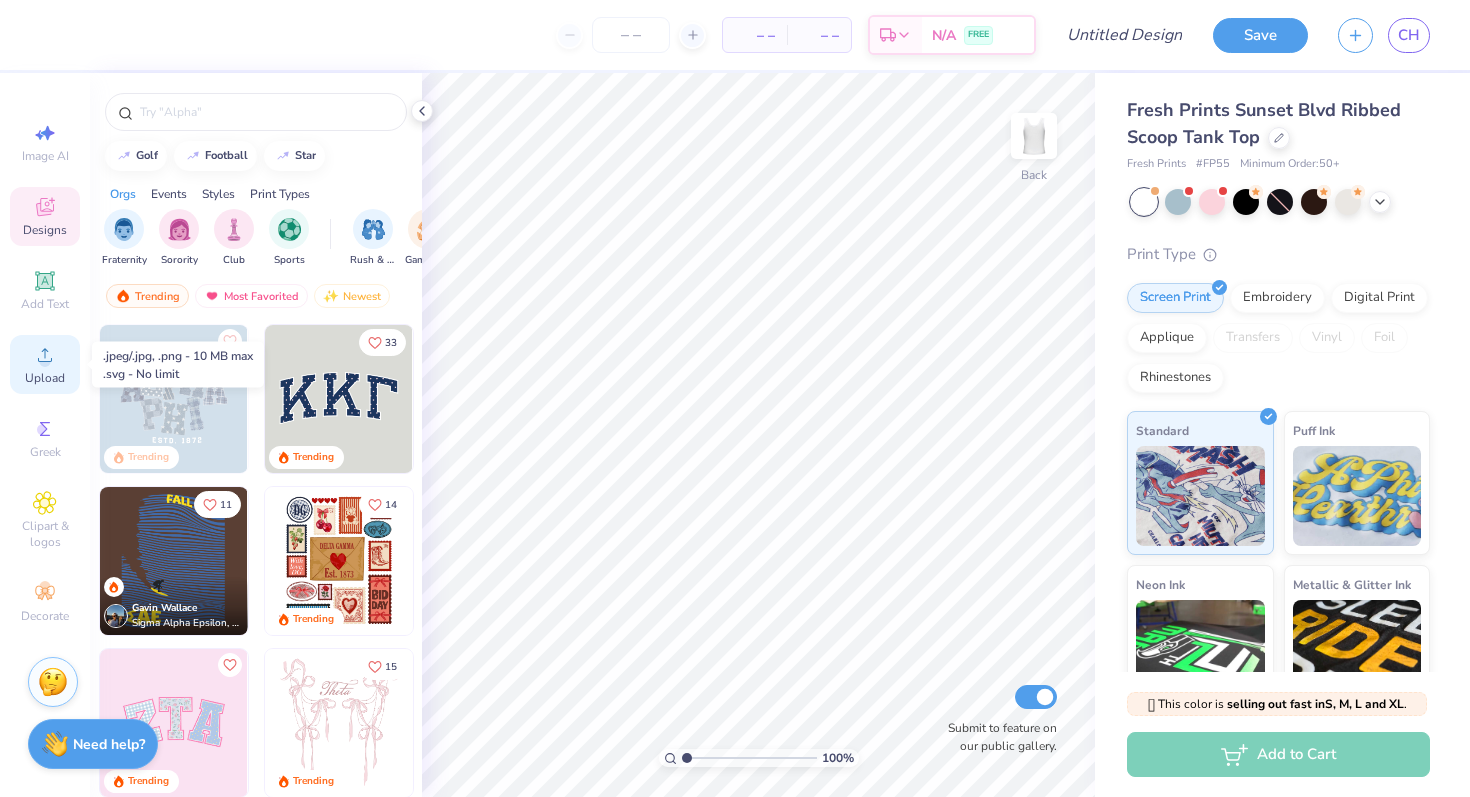click on "Upload" at bounding box center (45, 364) 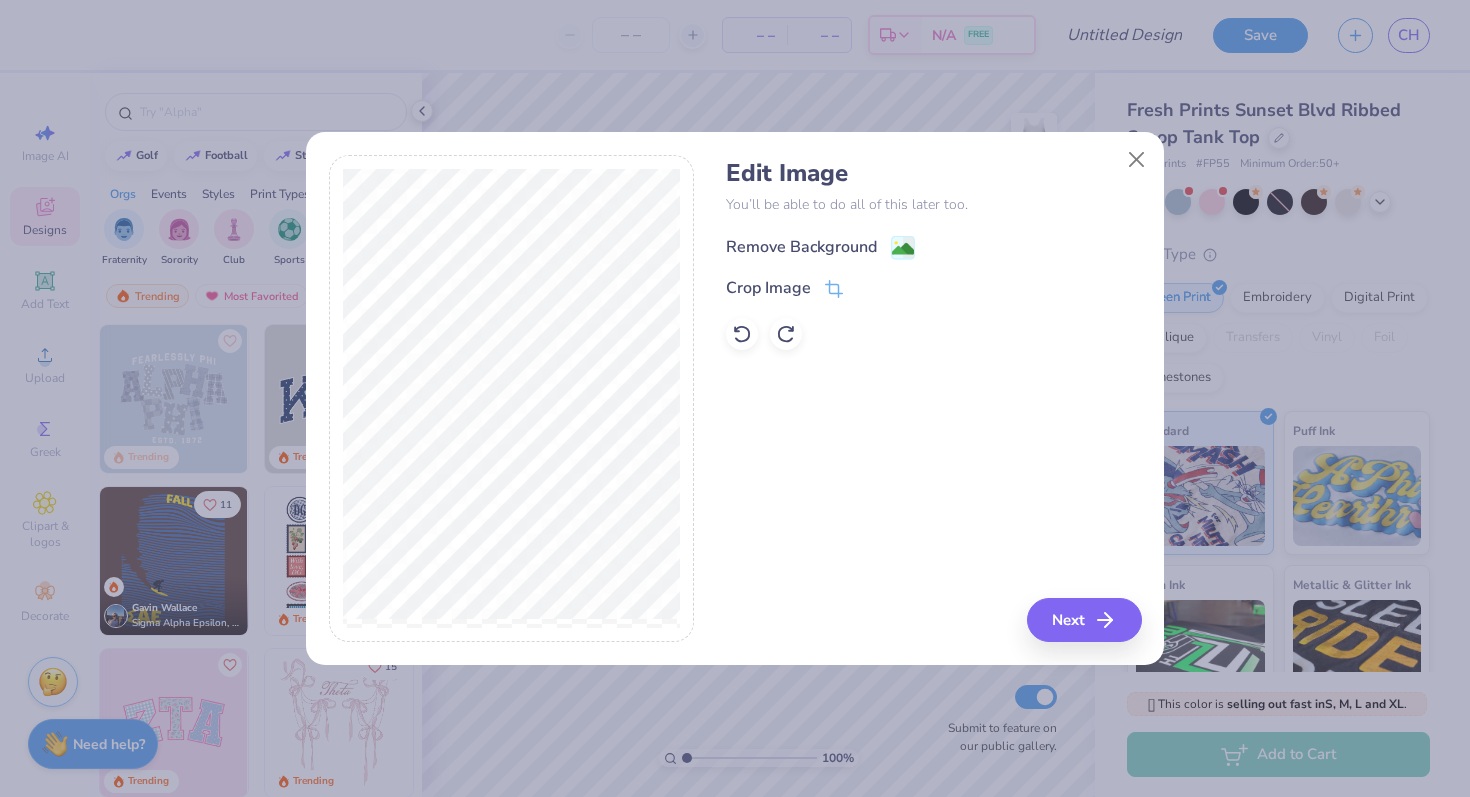 click on "Remove Background" at bounding box center (801, 247) 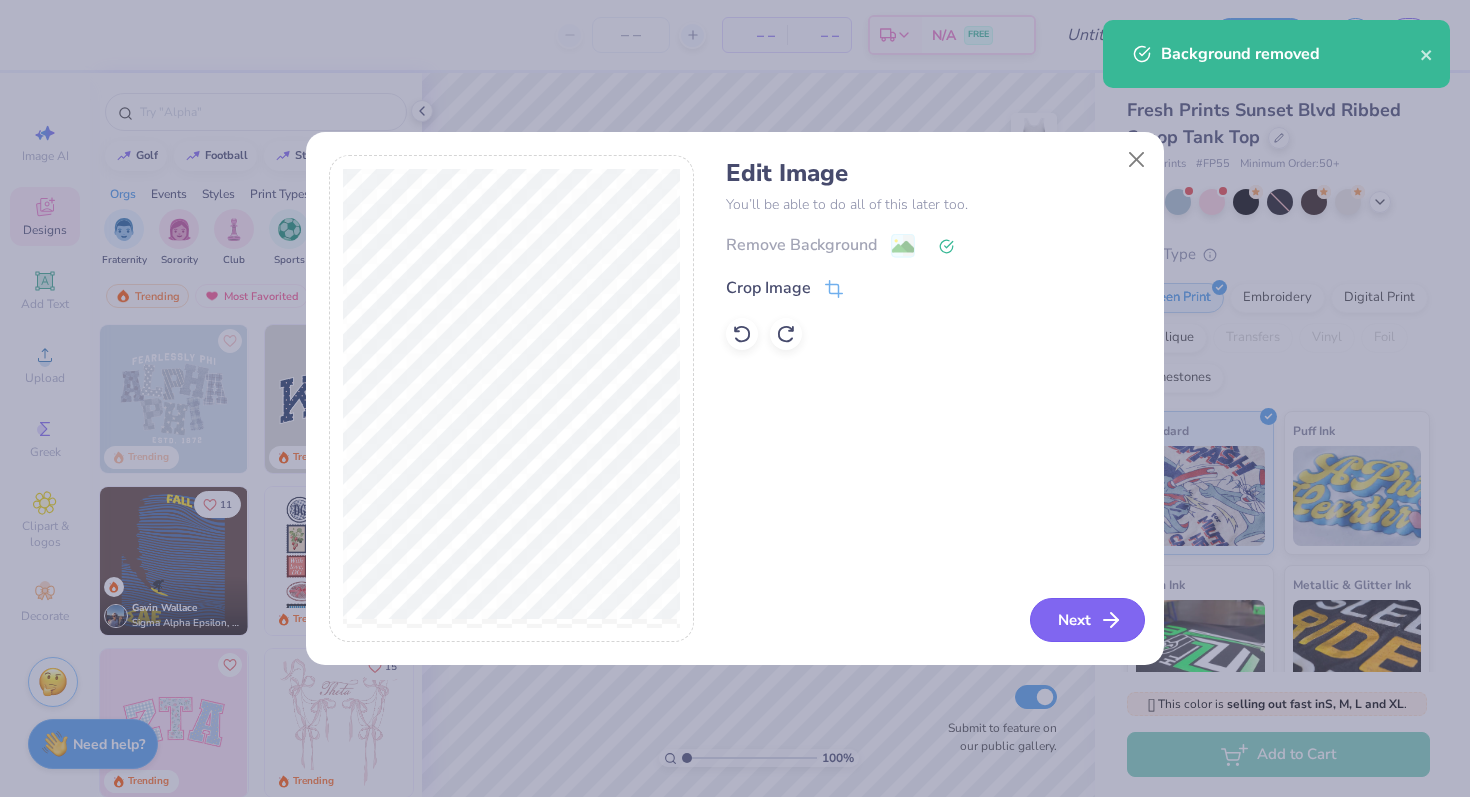click on "Next" at bounding box center [1087, 620] 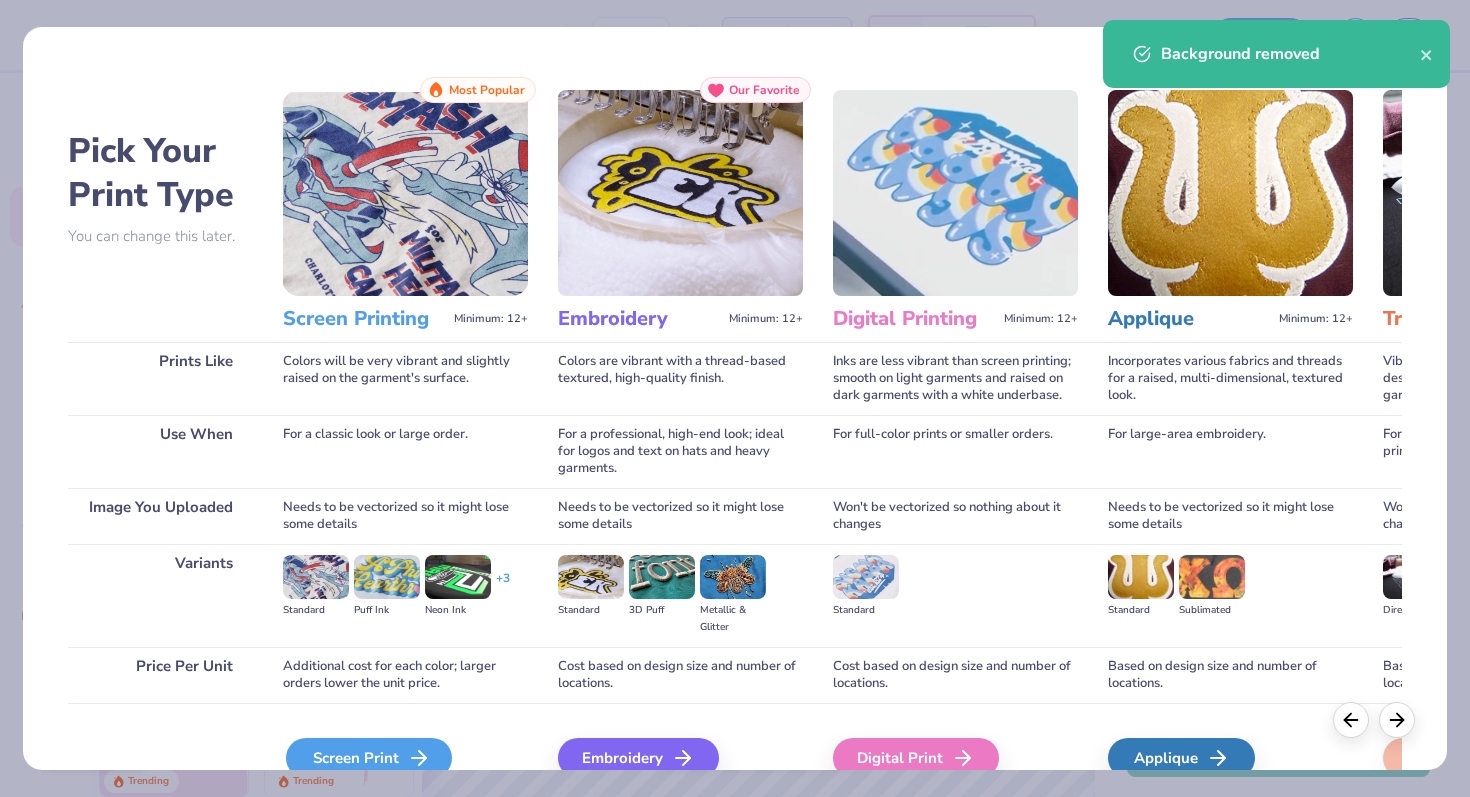 click on "Screen Print" at bounding box center (369, 758) 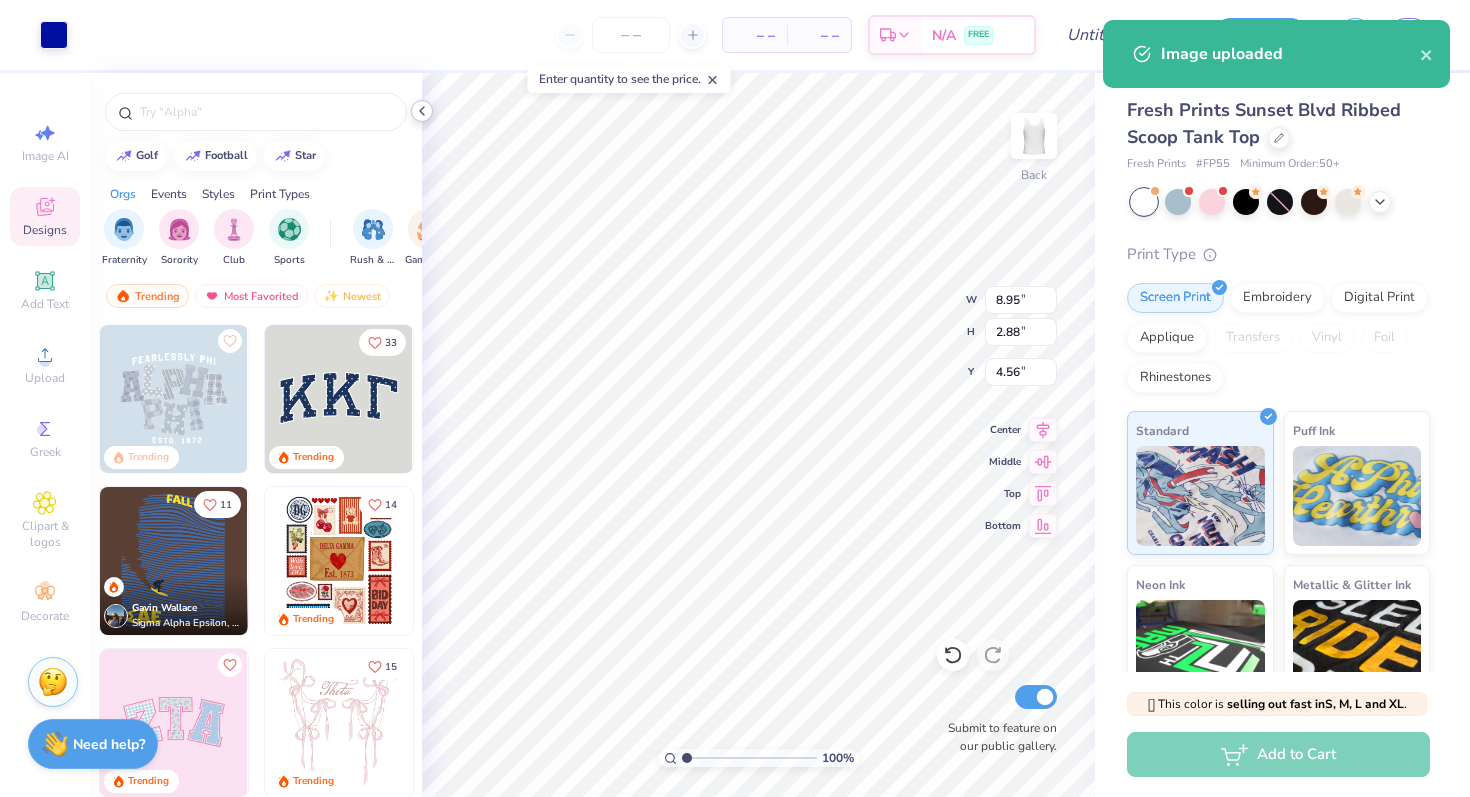 type on "1.01" 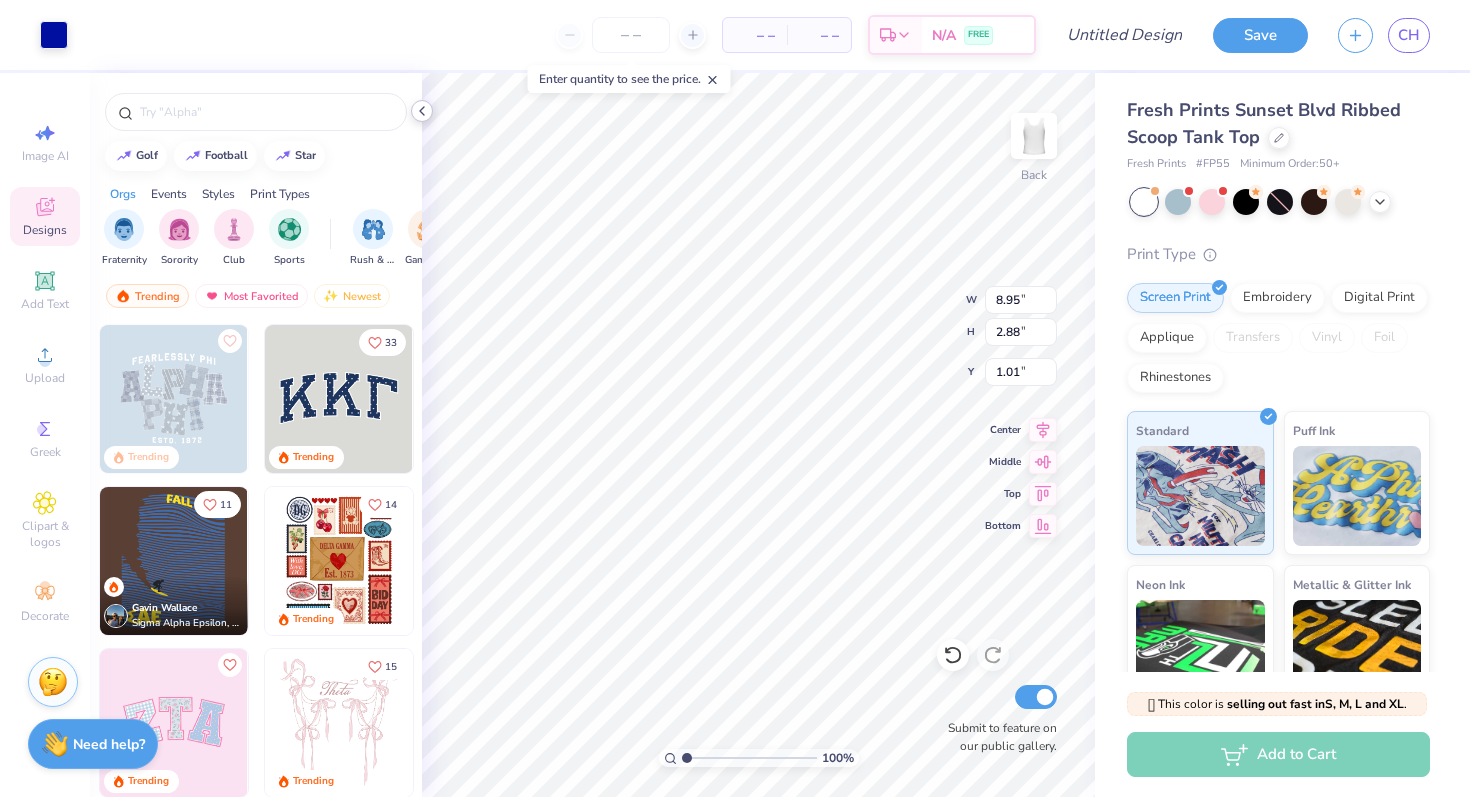 type on "7.57" 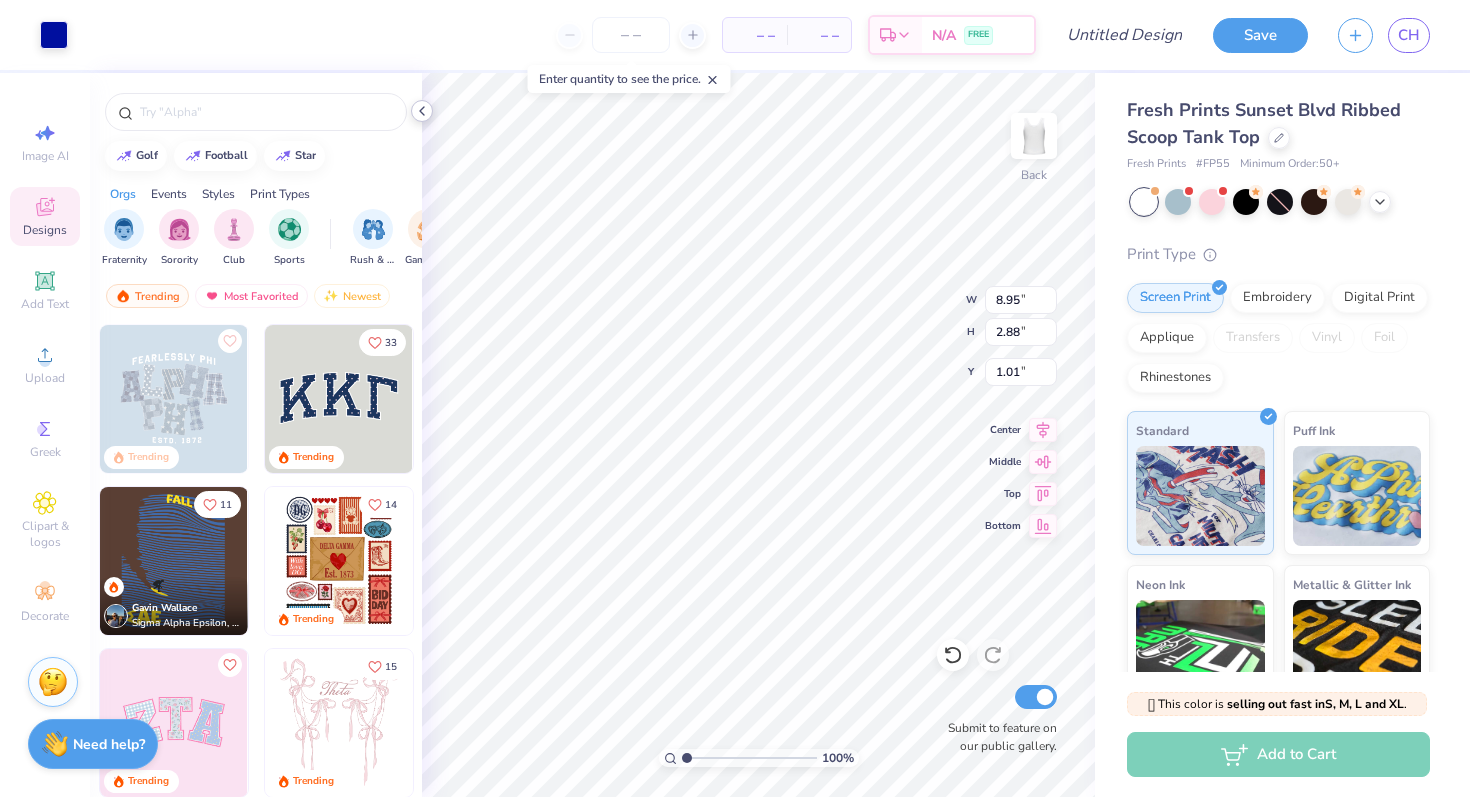 type on "2.43" 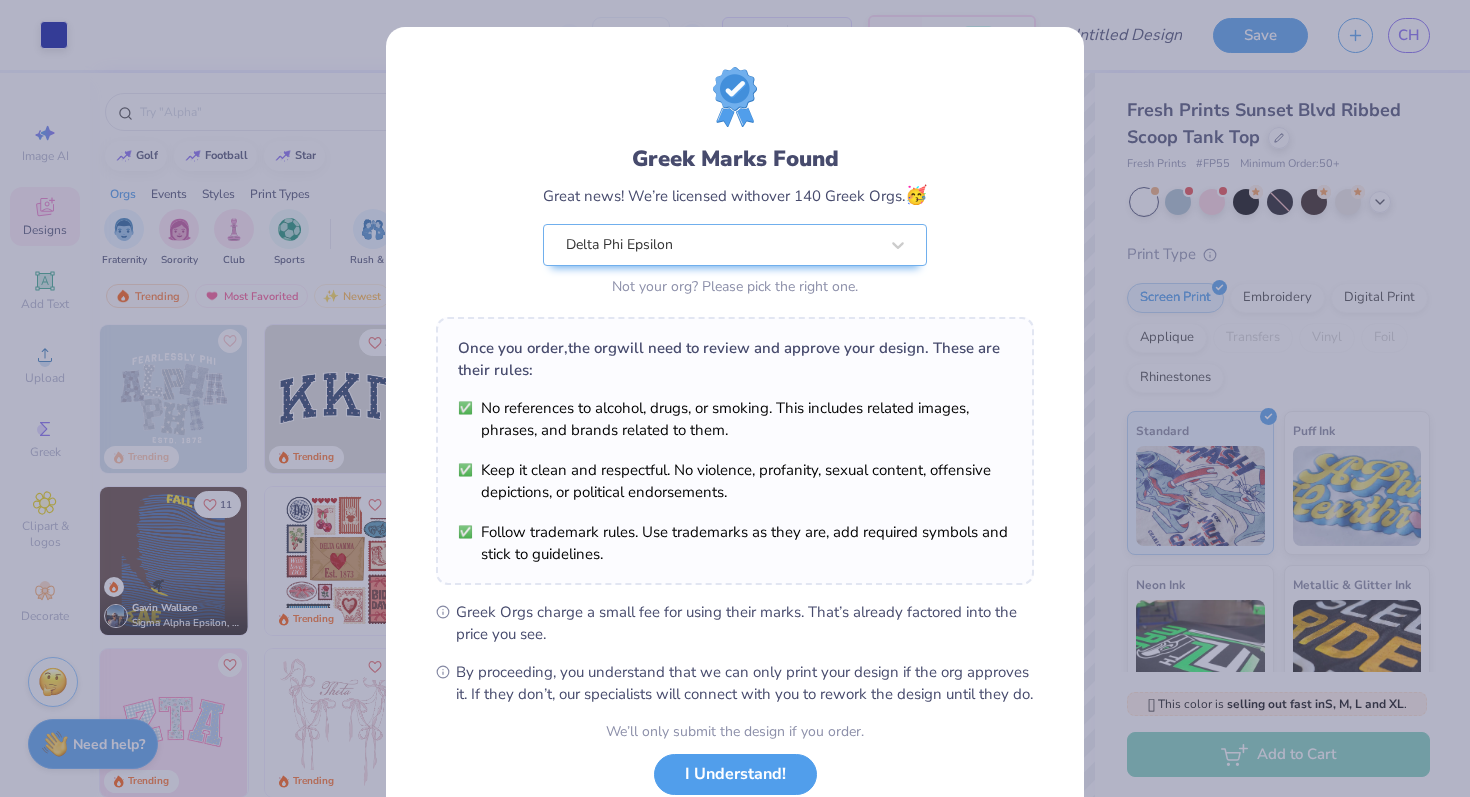 click on "Art colors – – Total Est.  Delivery N/A FREE Design Title Save CH Image AI Designs Add Text Upload Greek Clipart & logos Decorate golf football star Orgs Events Styles Print Types Fraternity Sorority Club Sports Rush & Bid Game Day Parent's Weekend PR & General Big Little Reveal Philanthropy Date Parties & Socials Retreat Spring Break Holidays Greek Week Formal & Semi Graduation Founder’s Day Classic Minimalist Varsity Y2K Typography Handdrawn Cartoons Grunge 80s & 90s 60s & 70s Embroidery Screen Print Patches Vinyl Digital Print Applique Transfers Trending Most Favorited Newest Trending 33 Trending 11 [FIRST] [LAST] Sigma Alpha Epsilon, University of Colorado Boulder 14 Trending Trending 15 Trending 18 Trending 19 Trending 17 Trending Trending 100 % Back W 7.57 7.57 " H 2.43 2.43 " Y 1.01 1.01 " Center Middle Top Bottom Submit to feature on our public gallery. Fresh Prints Sunset Blvd Ribbed Scoop Tank Top Fresh Prints # FP55 Minimum Order: 50 + Print Type" at bounding box center (735, 398) 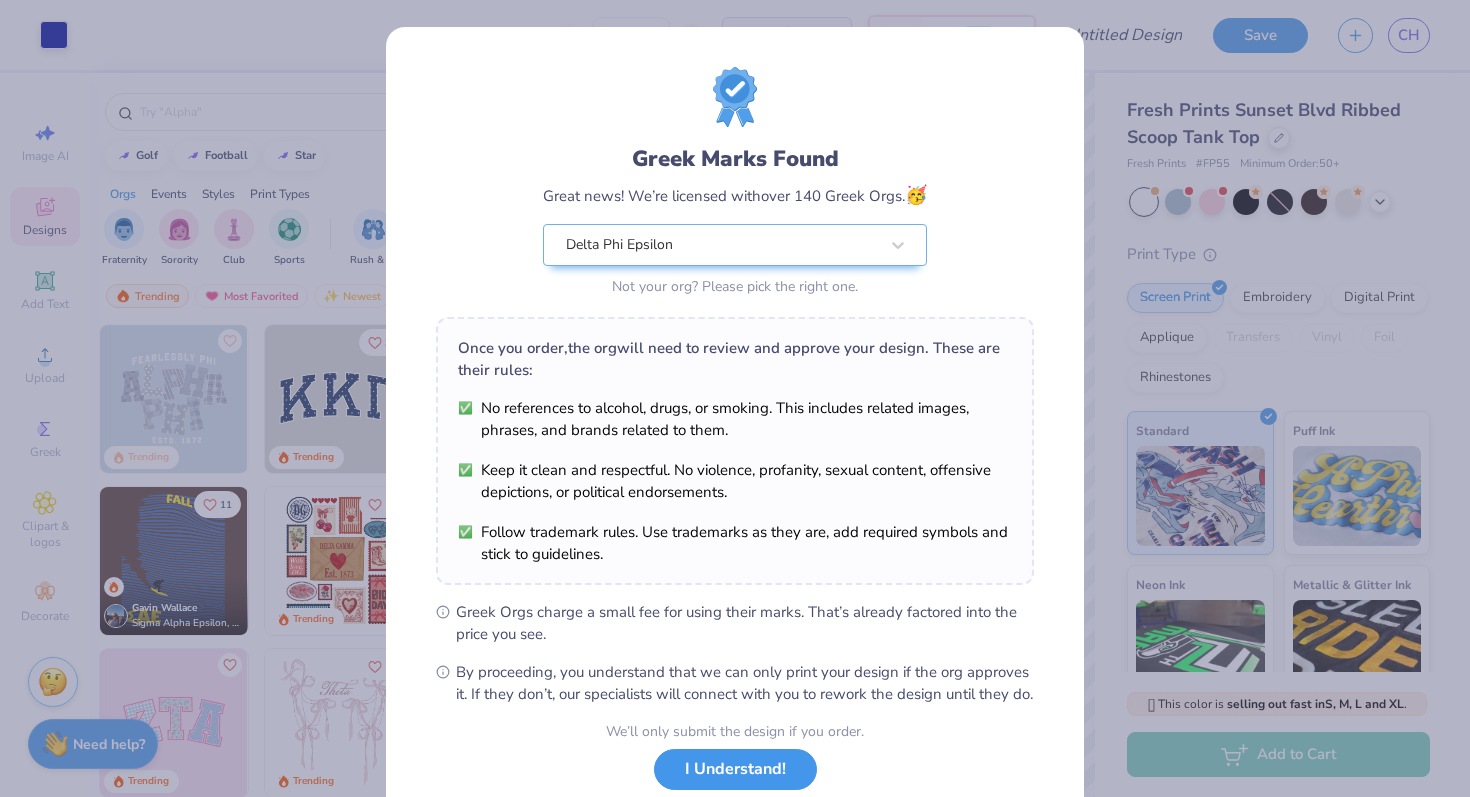 click on "I Understand!" at bounding box center (735, 769) 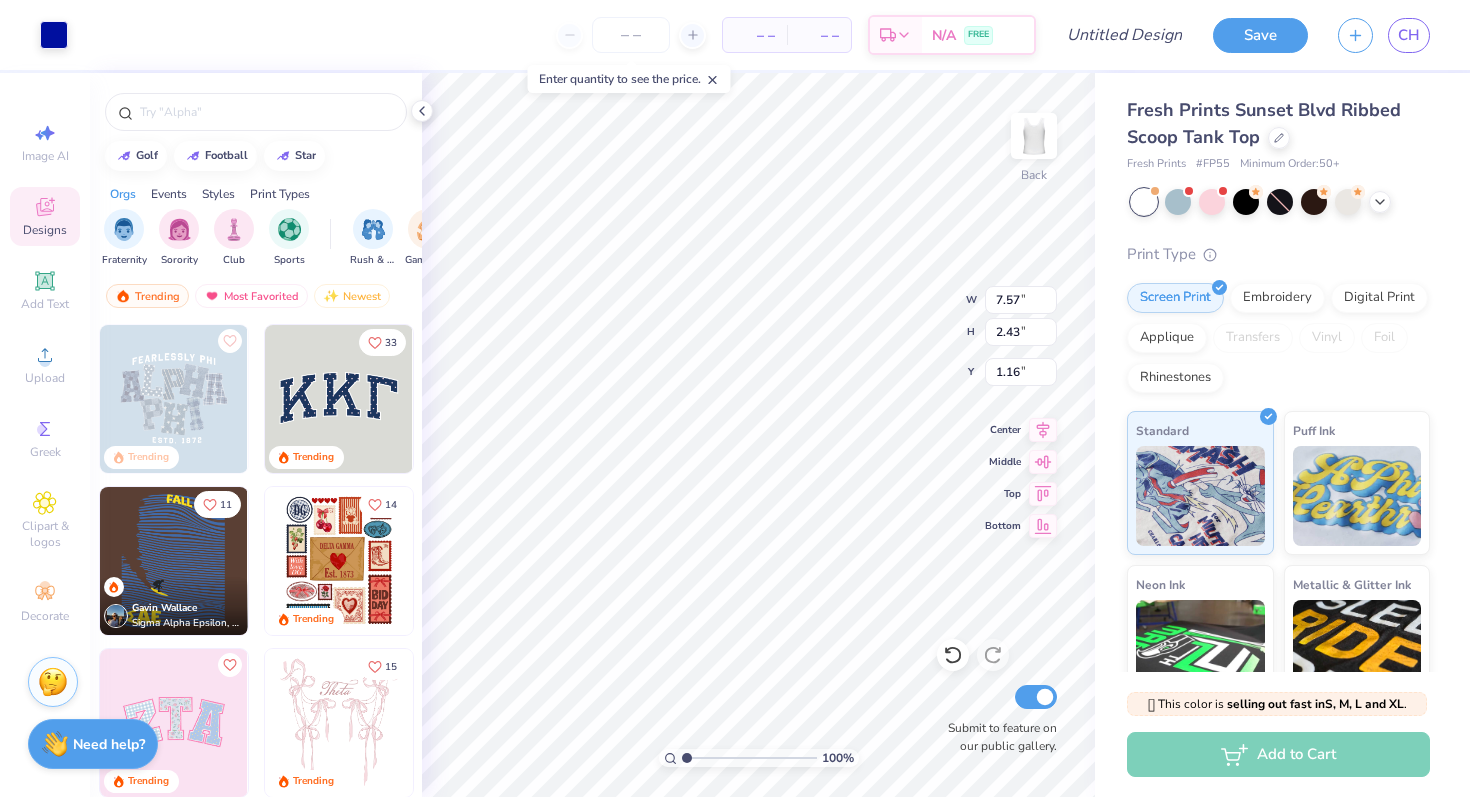 type on "1.18" 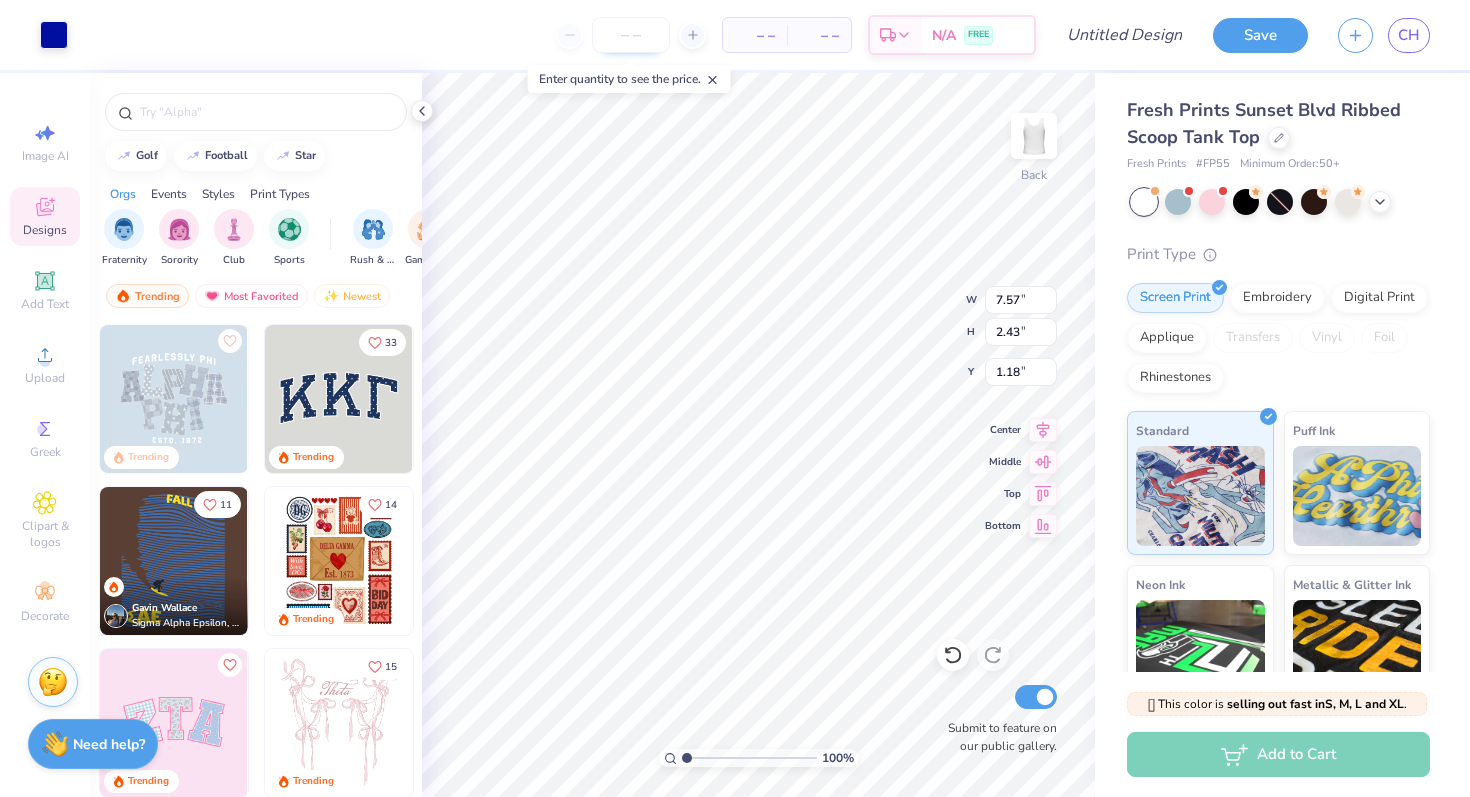 click at bounding box center [631, 35] 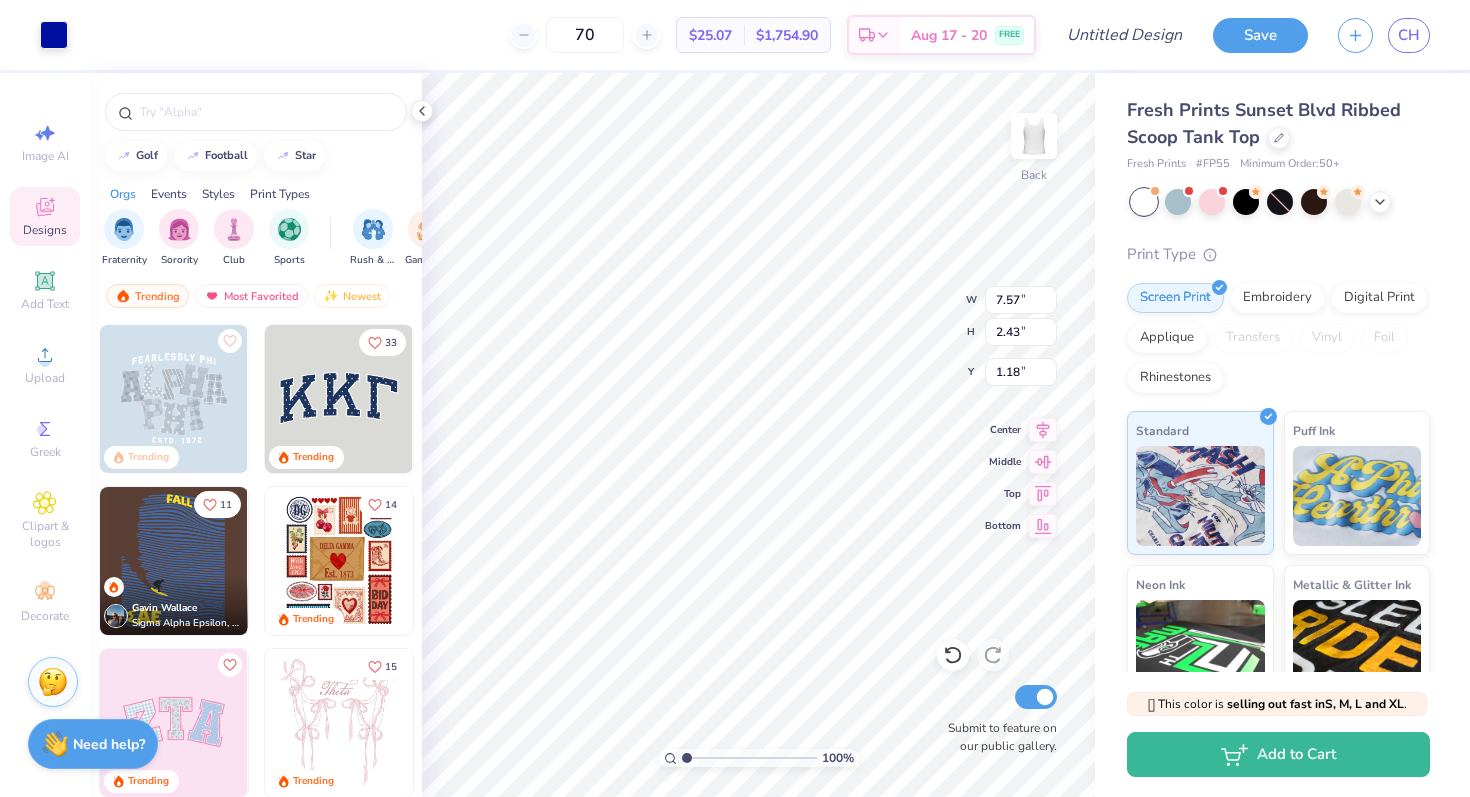 type on "70" 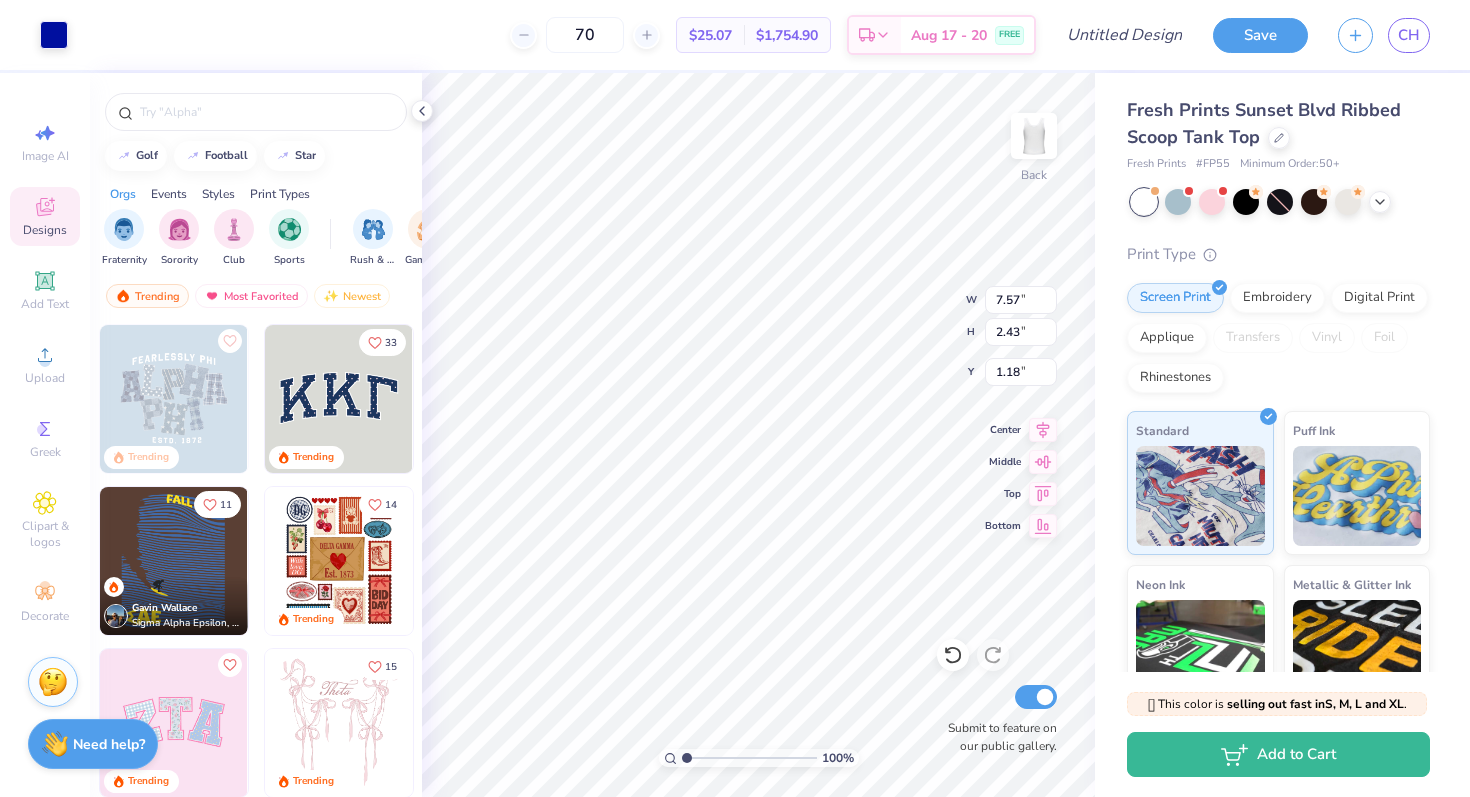 click on "70 $25.07 Per Item $1,754.90 Total Est.  Delivery Aug 17 - 20 FREE" at bounding box center [559, 35] 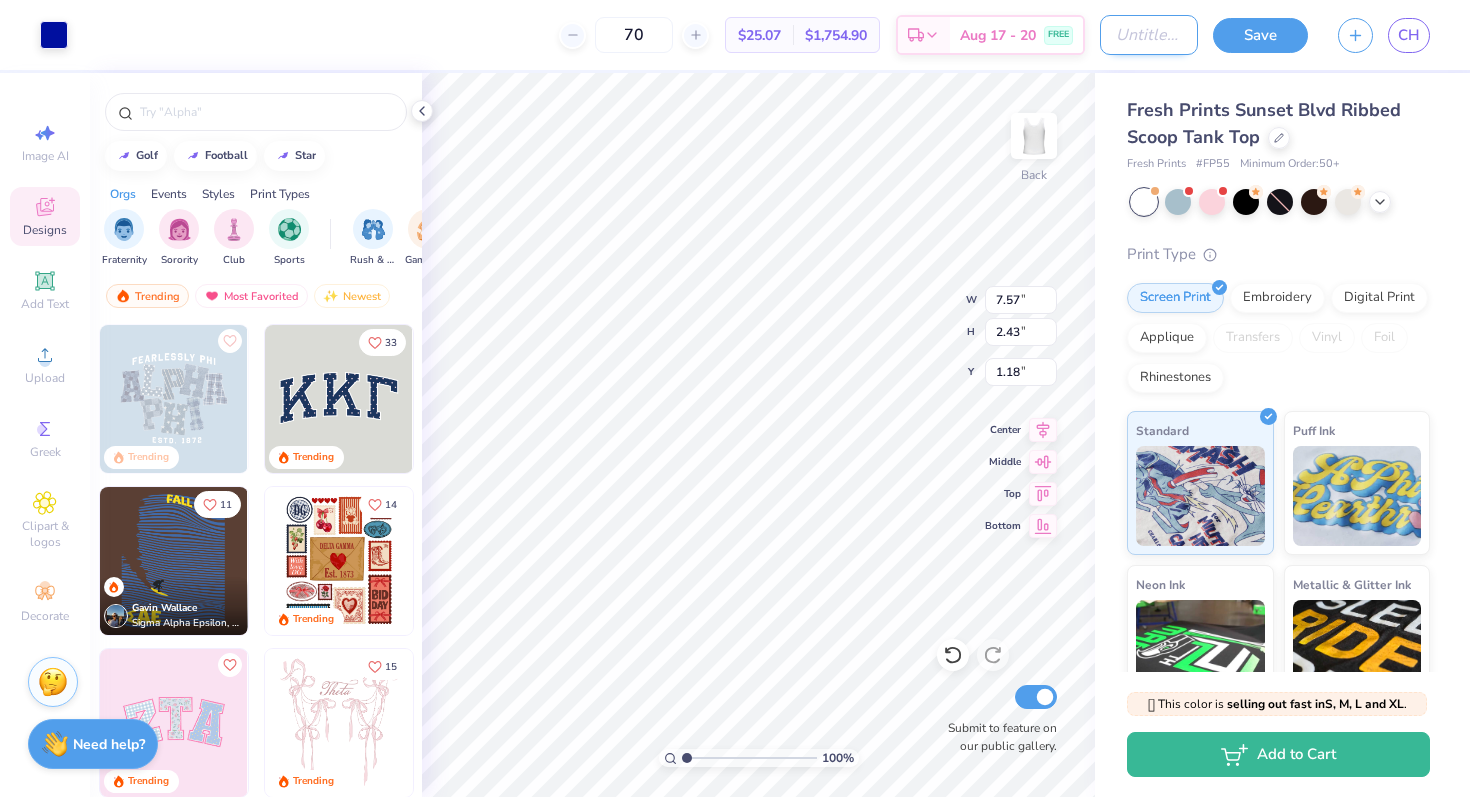 click on "Design Title" at bounding box center [1149, 35] 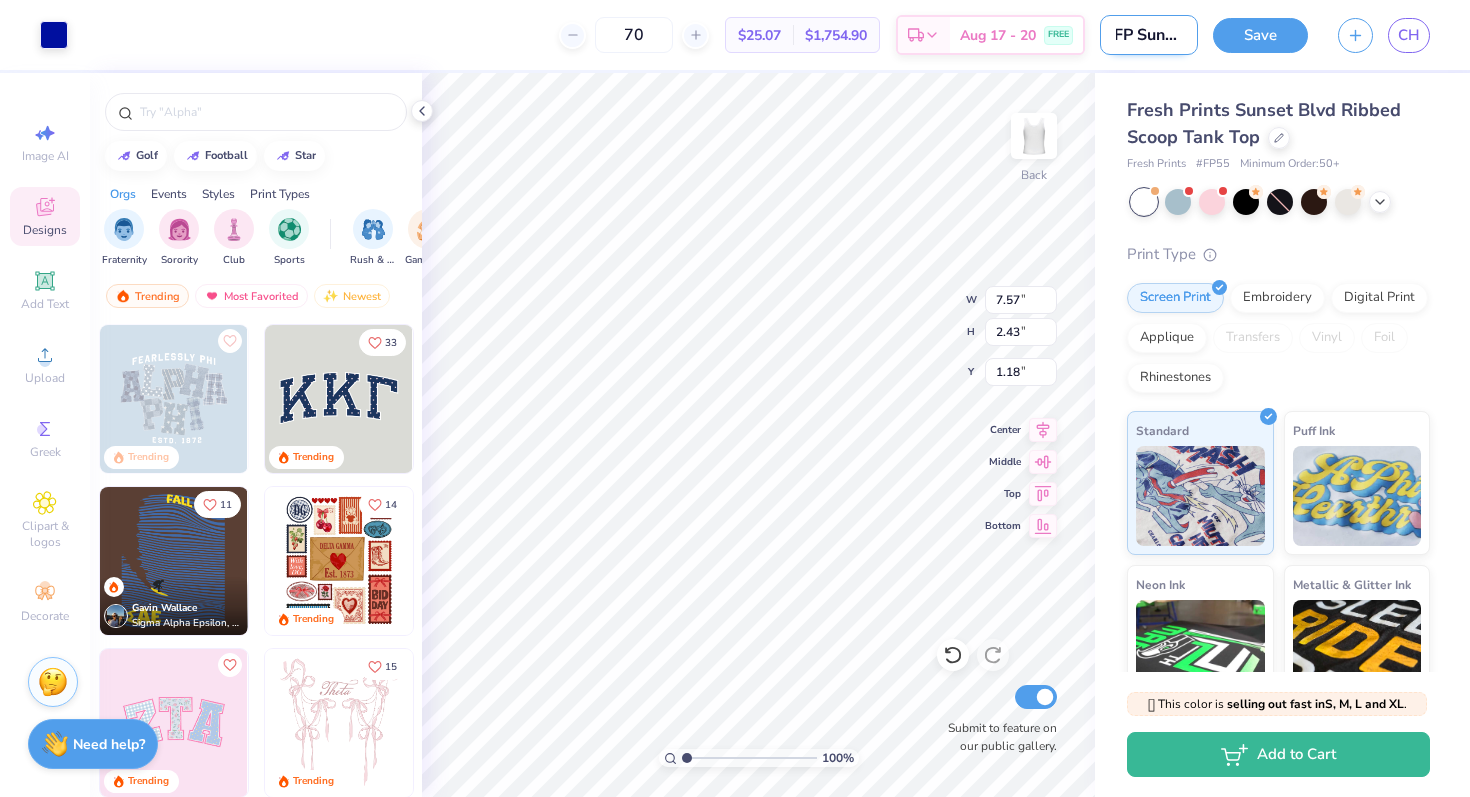 scroll, scrollTop: 0, scrollLeft: 9, axis: horizontal 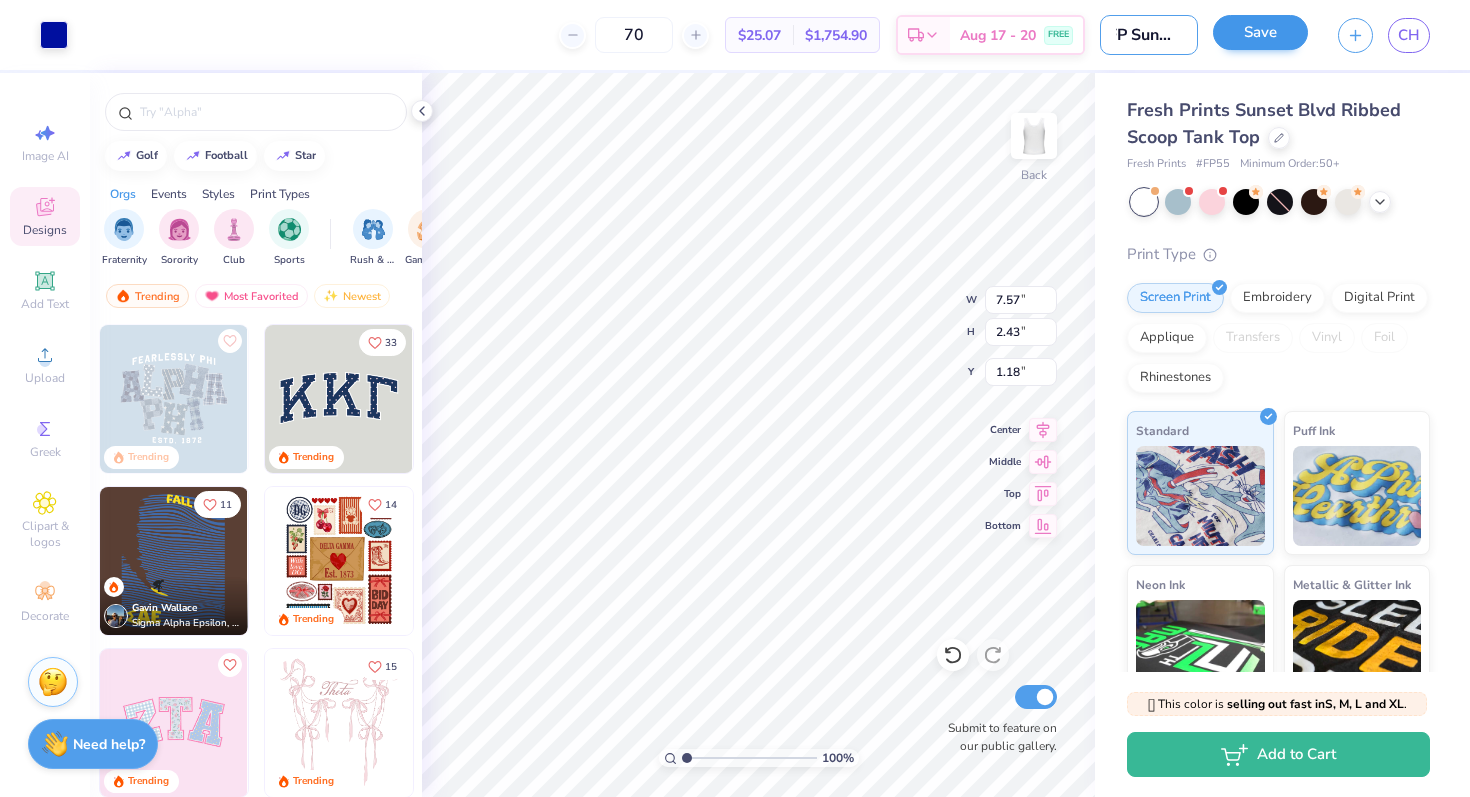 type on "FP Sunset" 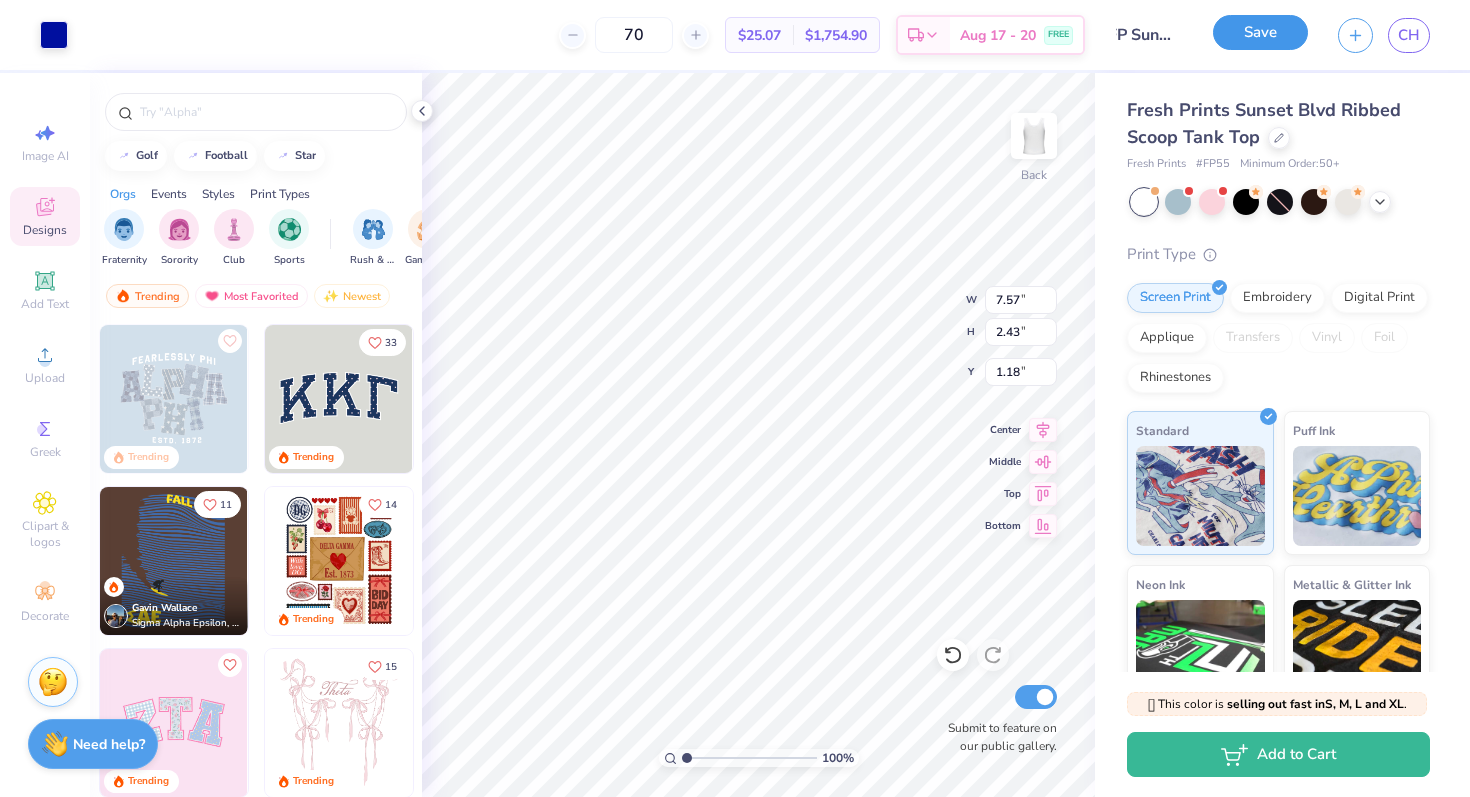 click on "Save" at bounding box center [1260, 32] 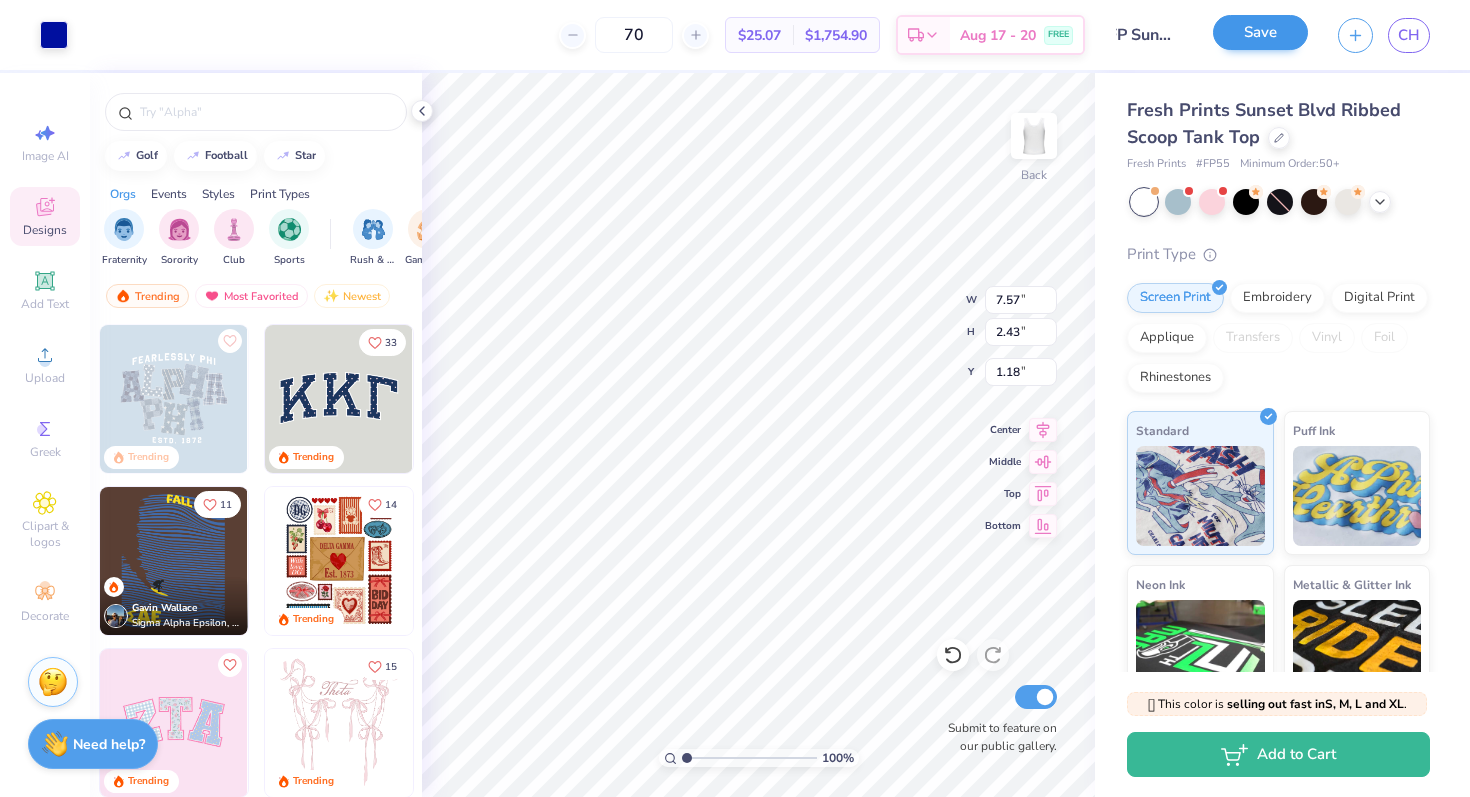 scroll, scrollTop: 0, scrollLeft: 0, axis: both 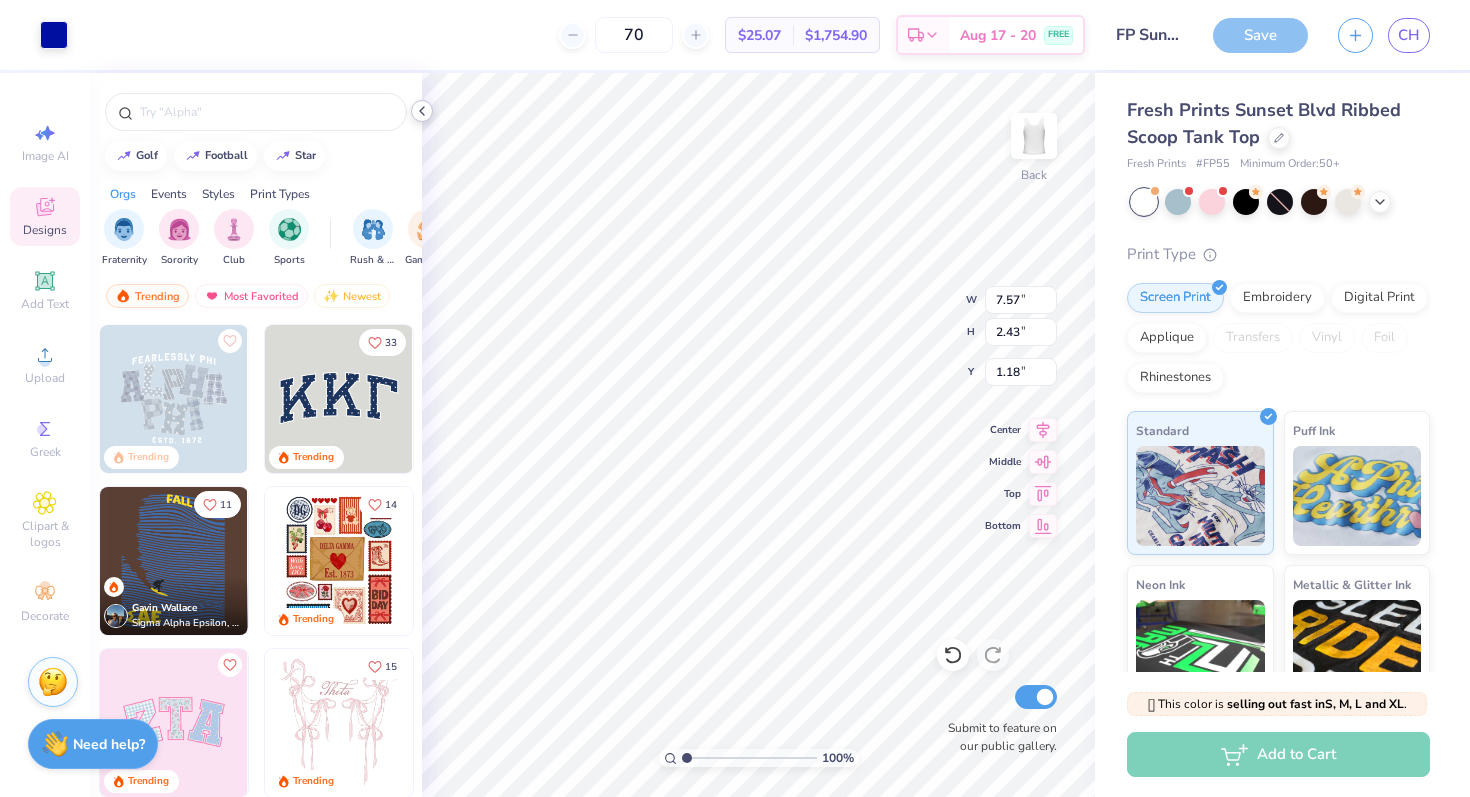 click 